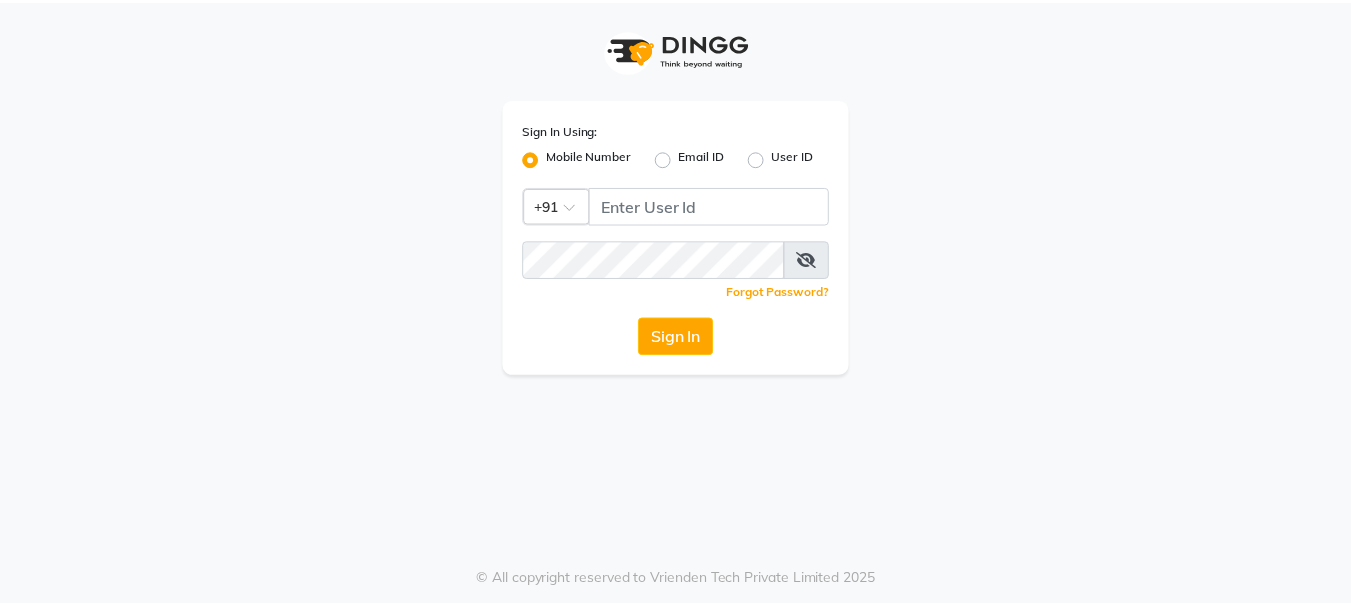 scroll, scrollTop: 0, scrollLeft: 0, axis: both 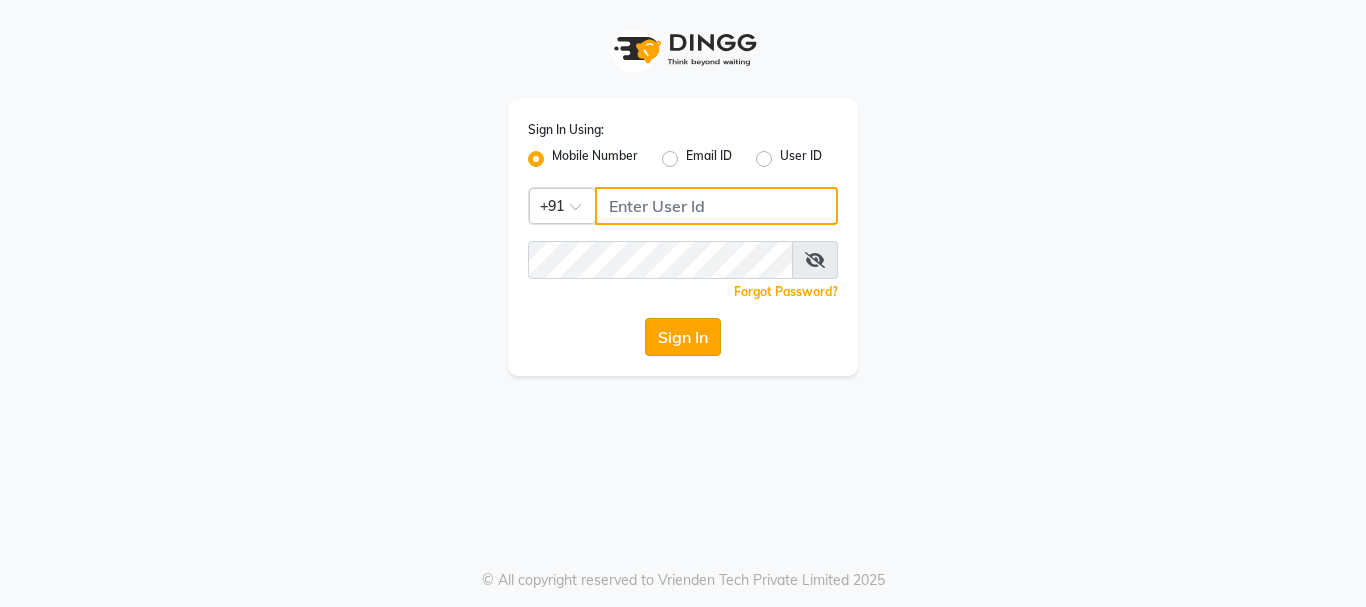 type on "8450977774" 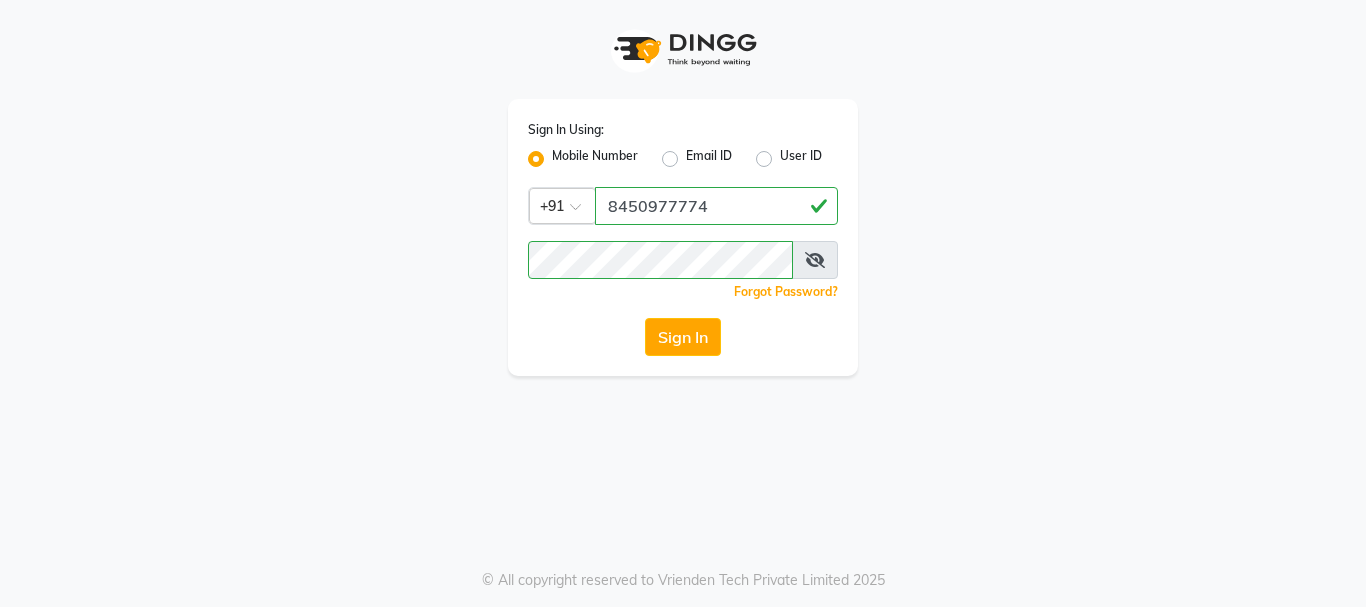 click on "Sign In" 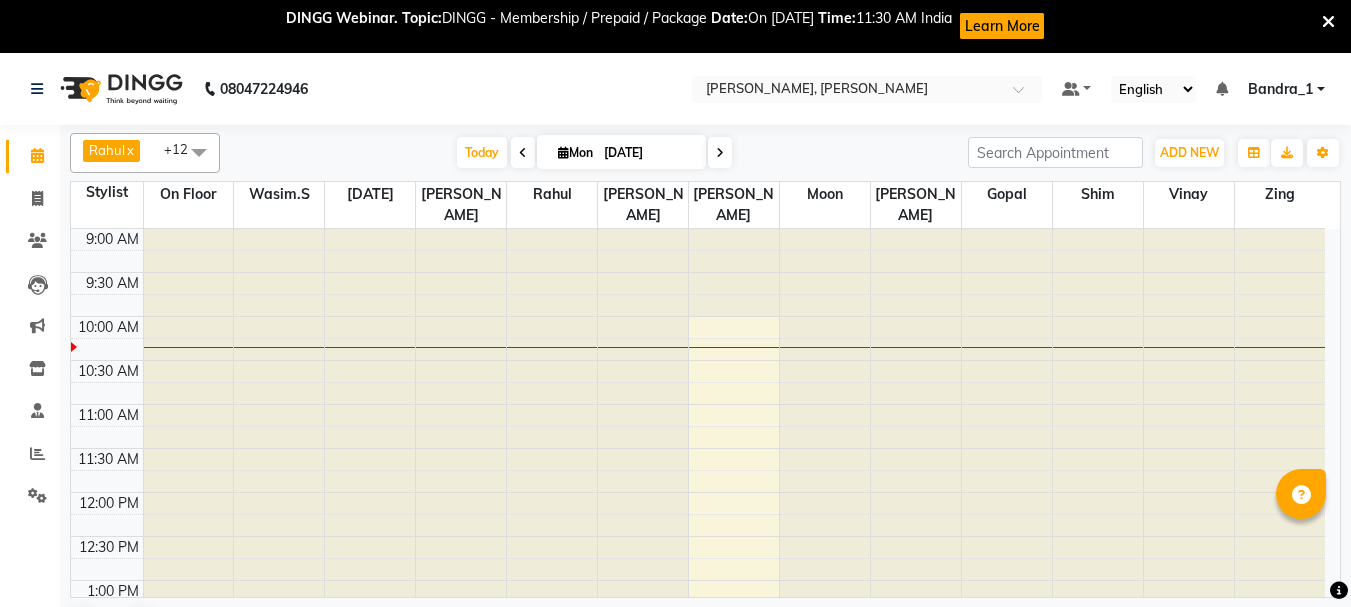 scroll, scrollTop: 0, scrollLeft: 0, axis: both 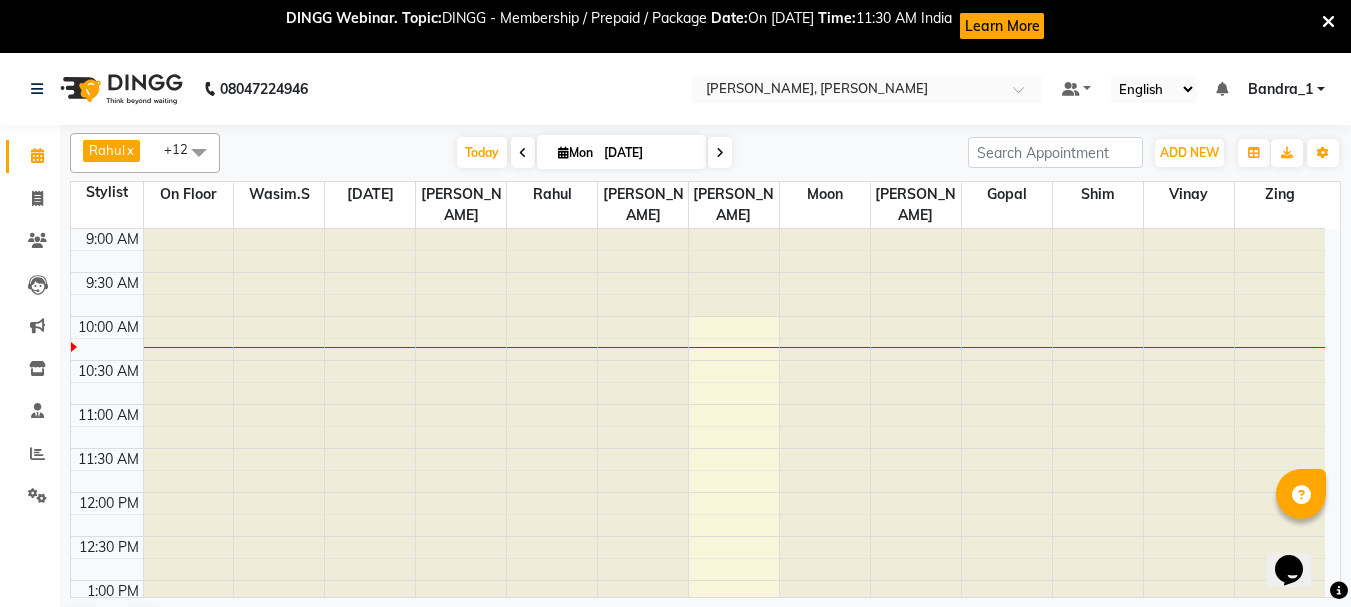 click at bounding box center (1328, 22) 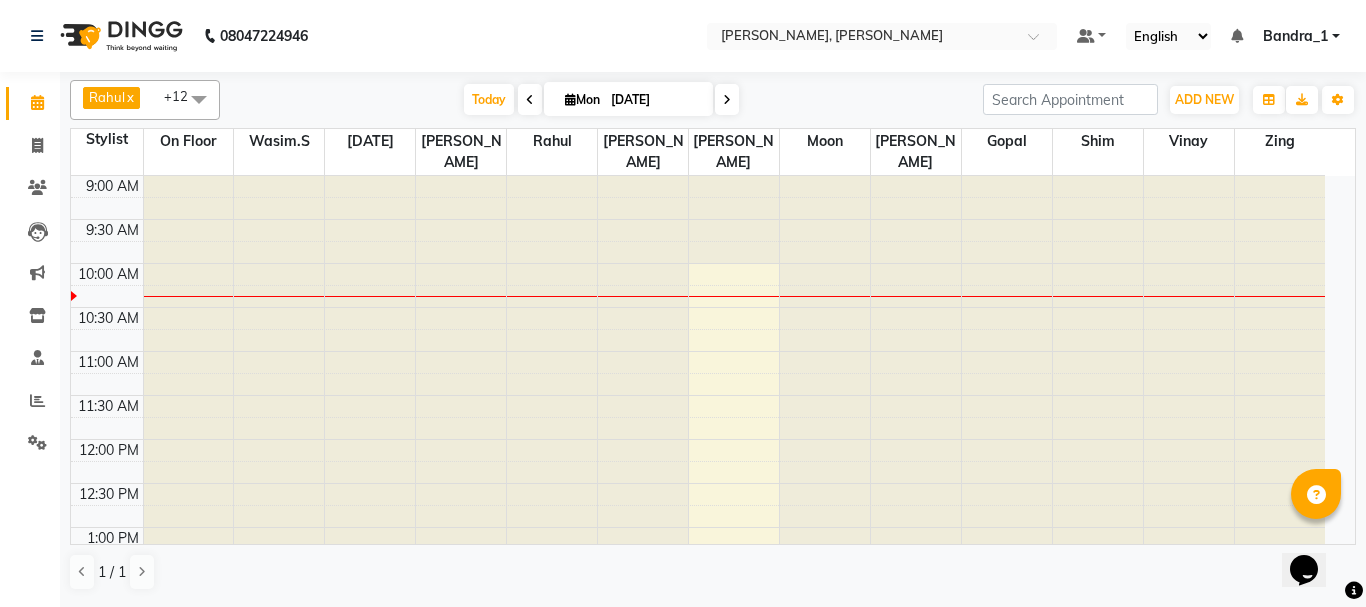 click at bounding box center (916, 791) 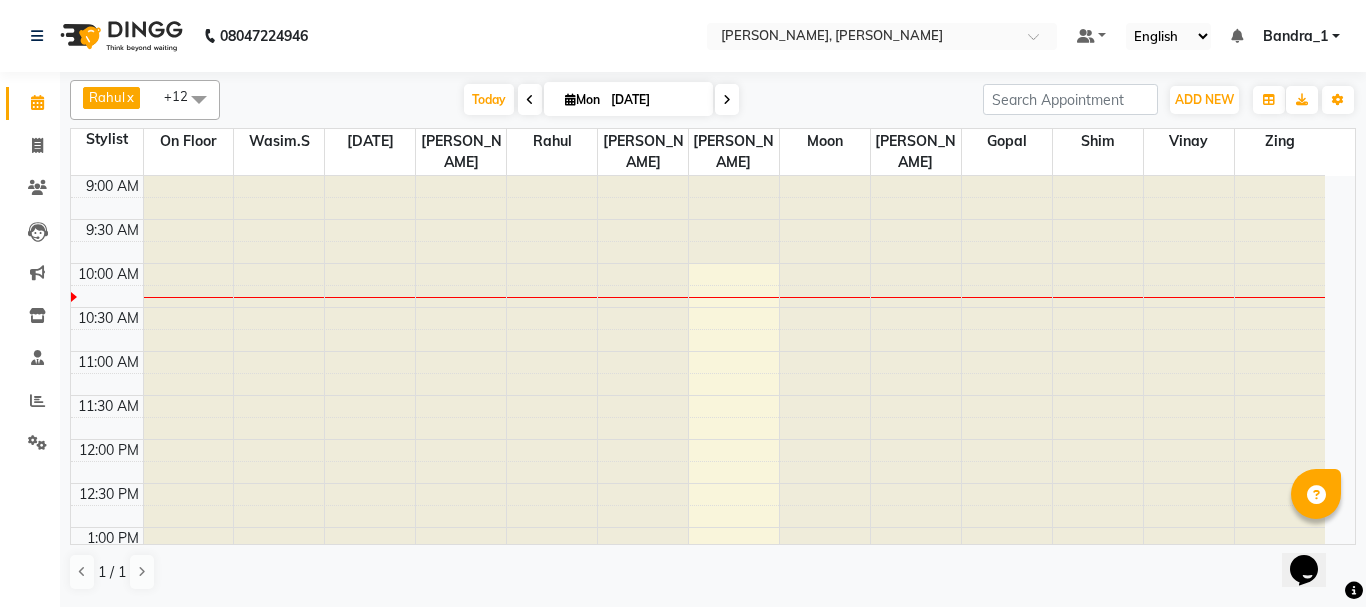 click at bounding box center [916, 791] 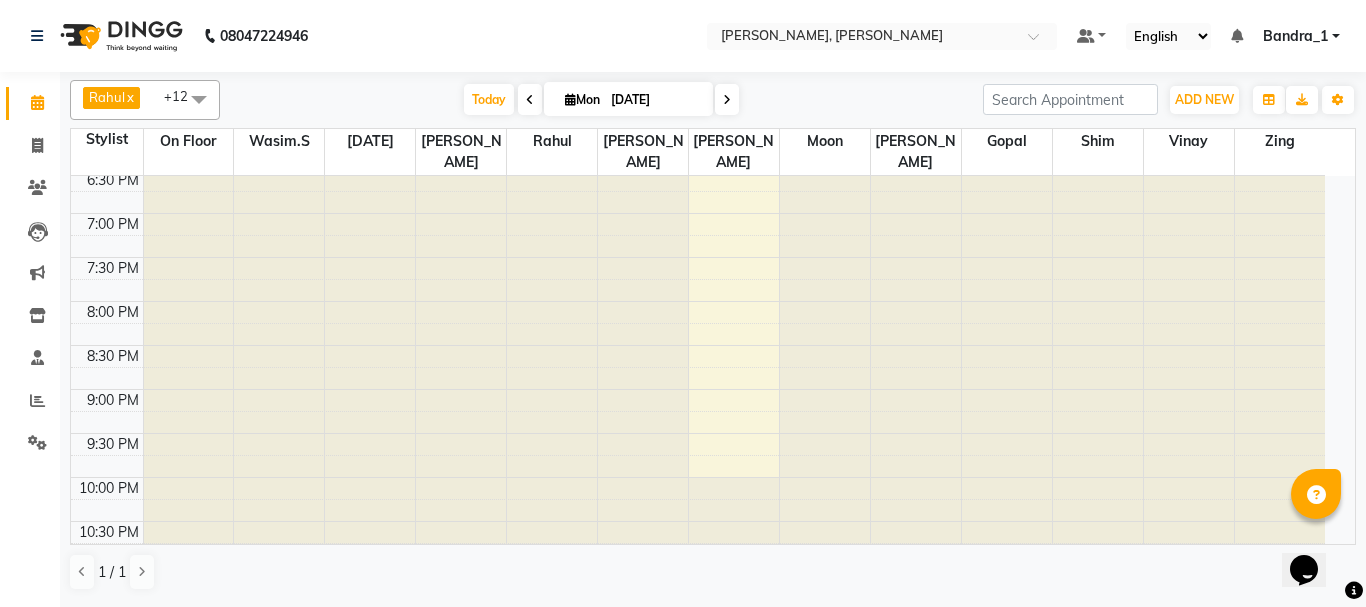 scroll, scrollTop: 0, scrollLeft: 0, axis: both 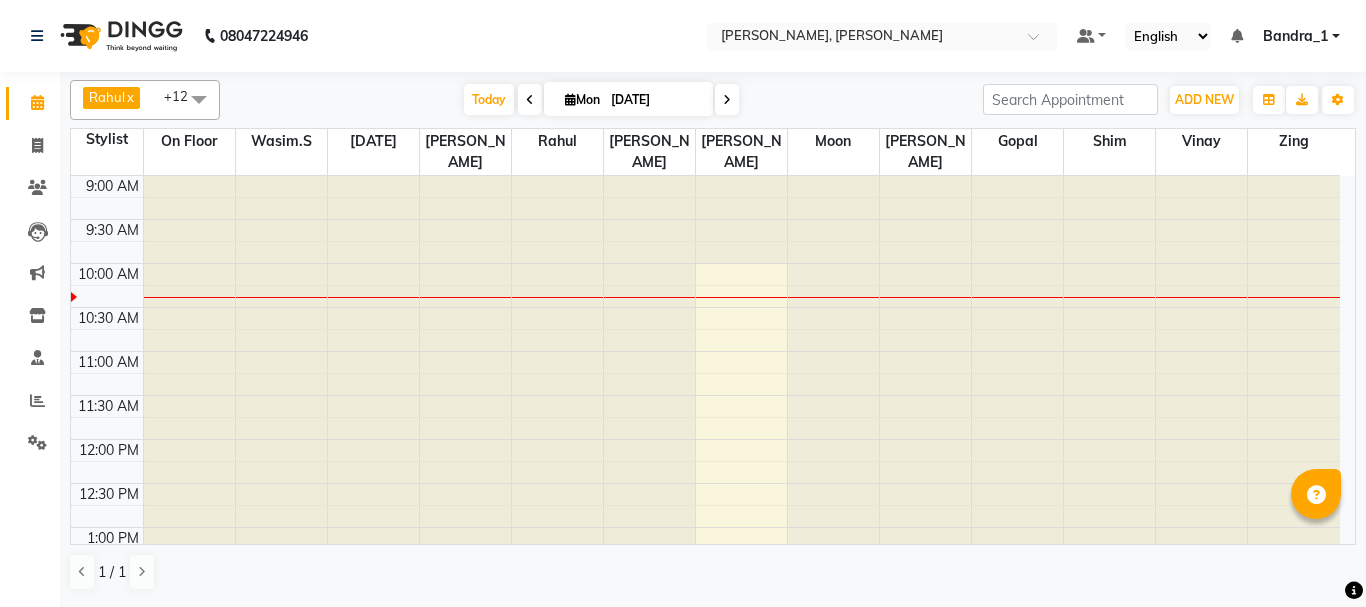click at bounding box center (833, 176) 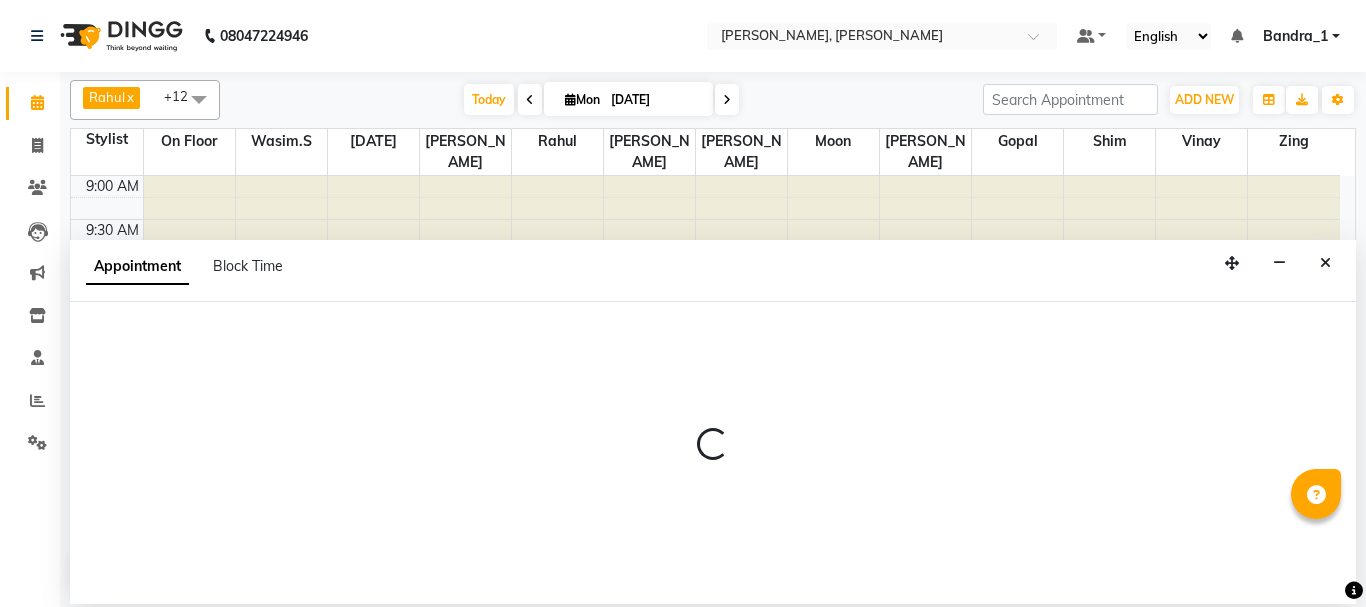click at bounding box center [1325, 263] 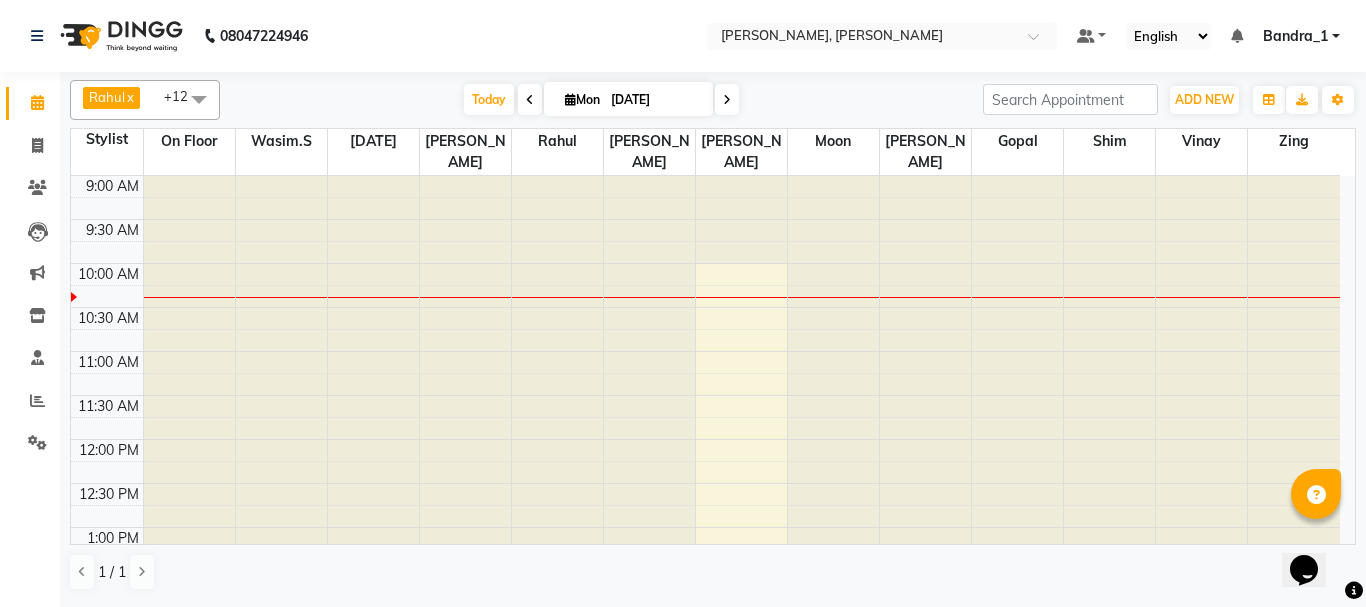 scroll, scrollTop: 0, scrollLeft: 0, axis: both 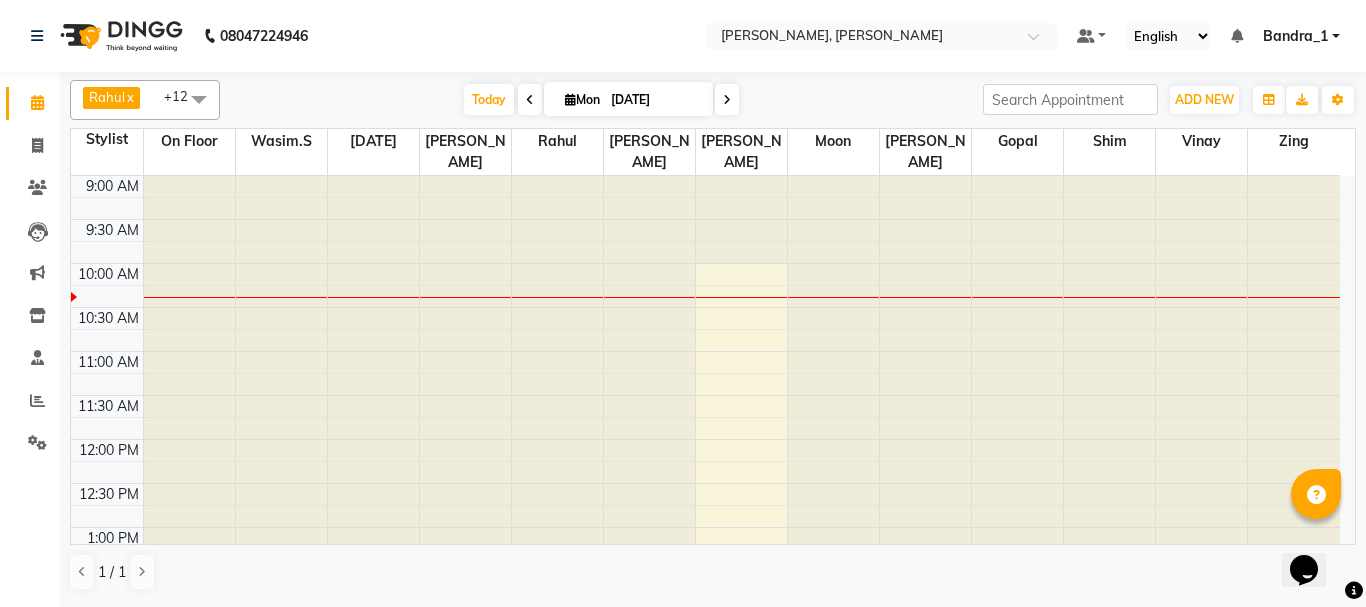 click at bounding box center (199, 99) 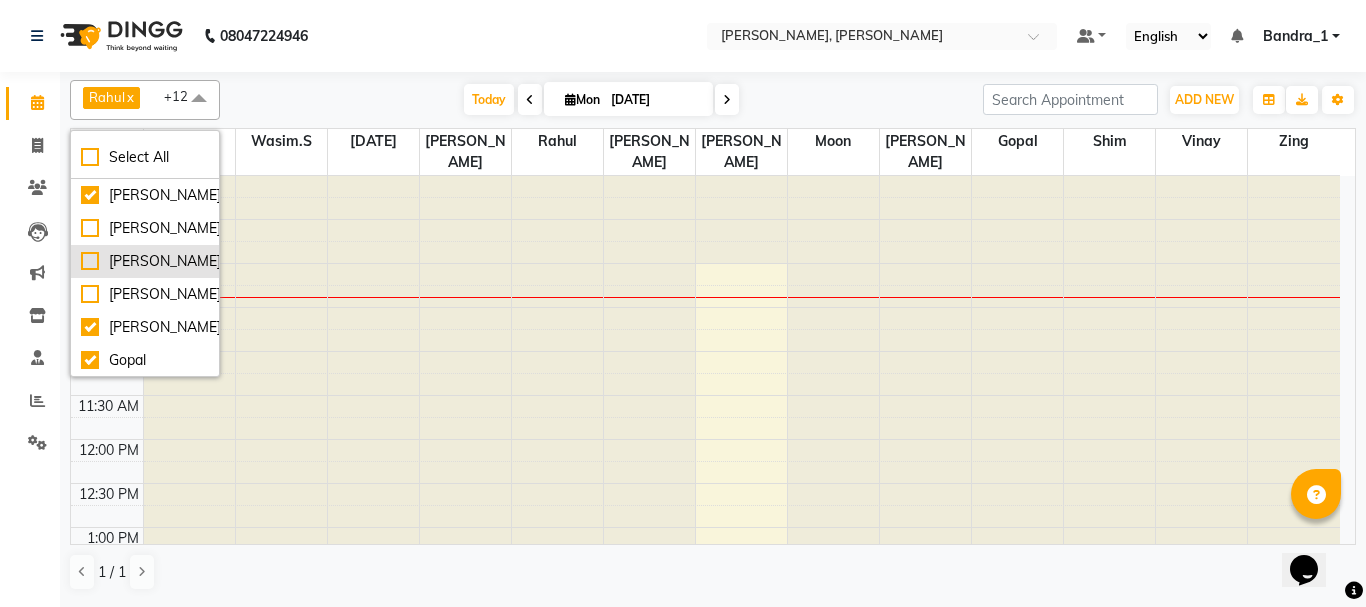 scroll, scrollTop: 400, scrollLeft: 0, axis: vertical 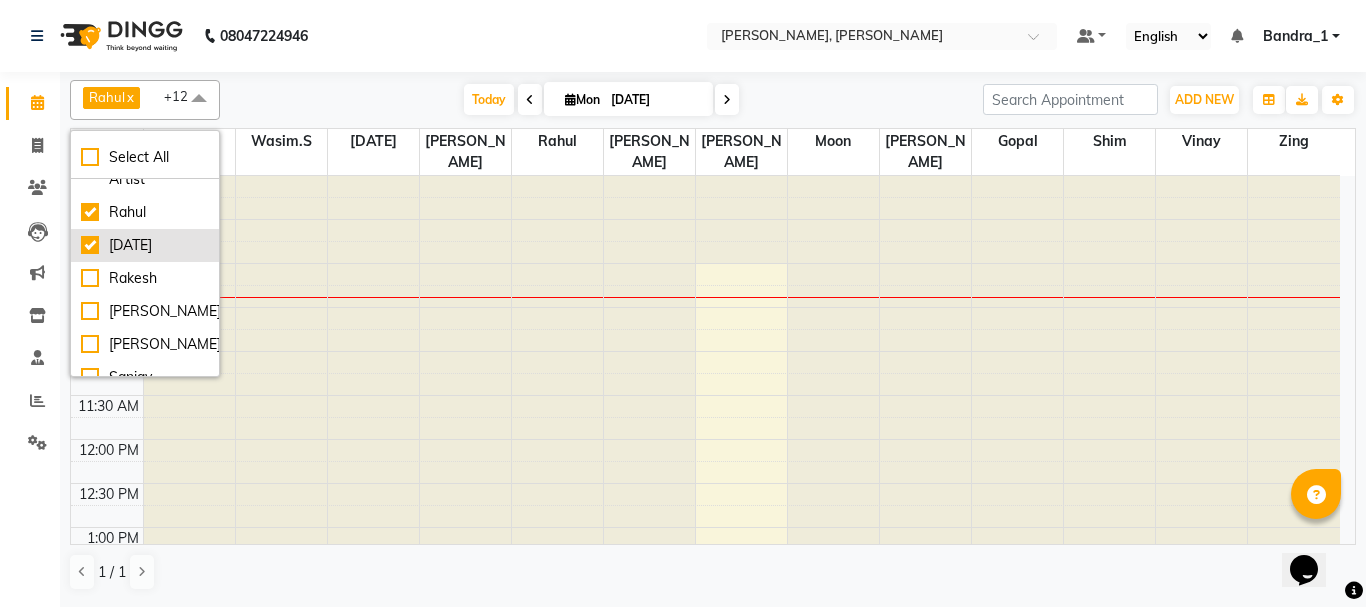 click on "[DATE]" at bounding box center (145, 245) 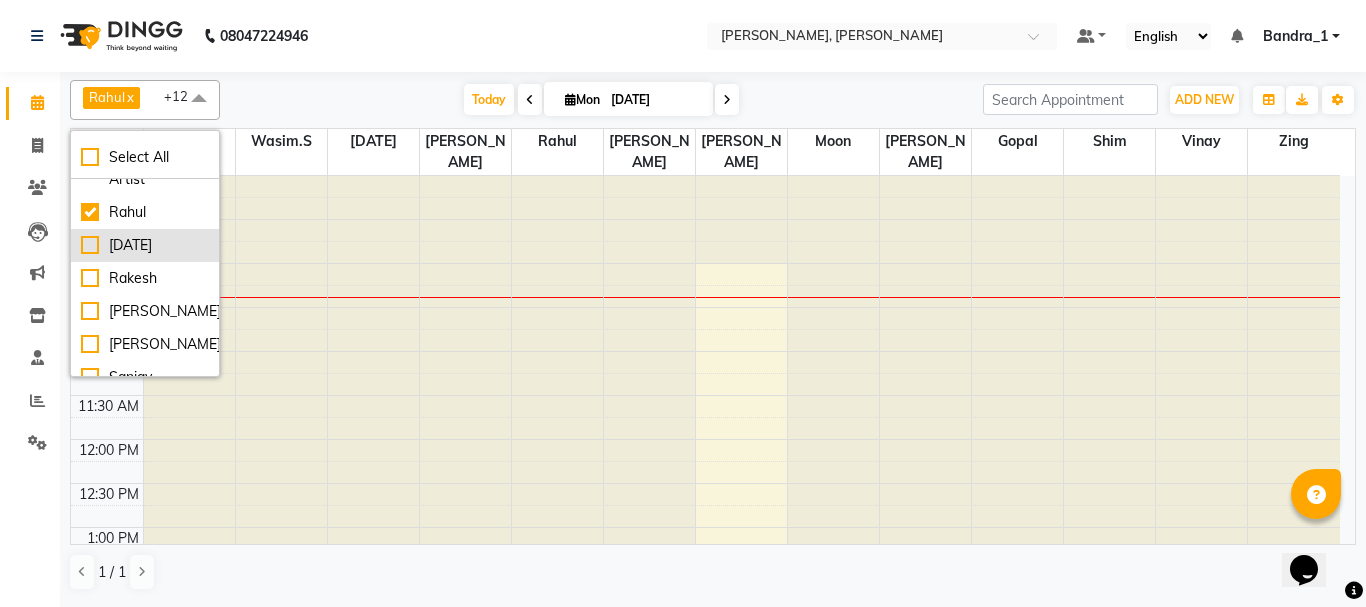 checkbox on "false" 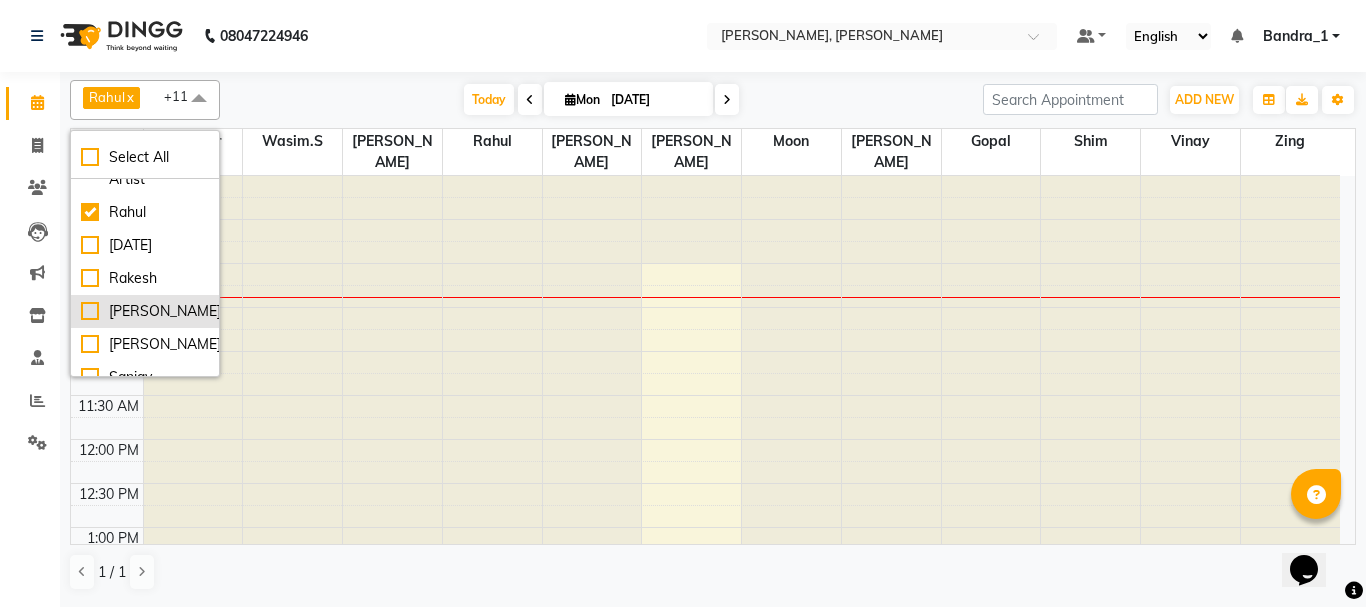 scroll, scrollTop: 781, scrollLeft: 0, axis: vertical 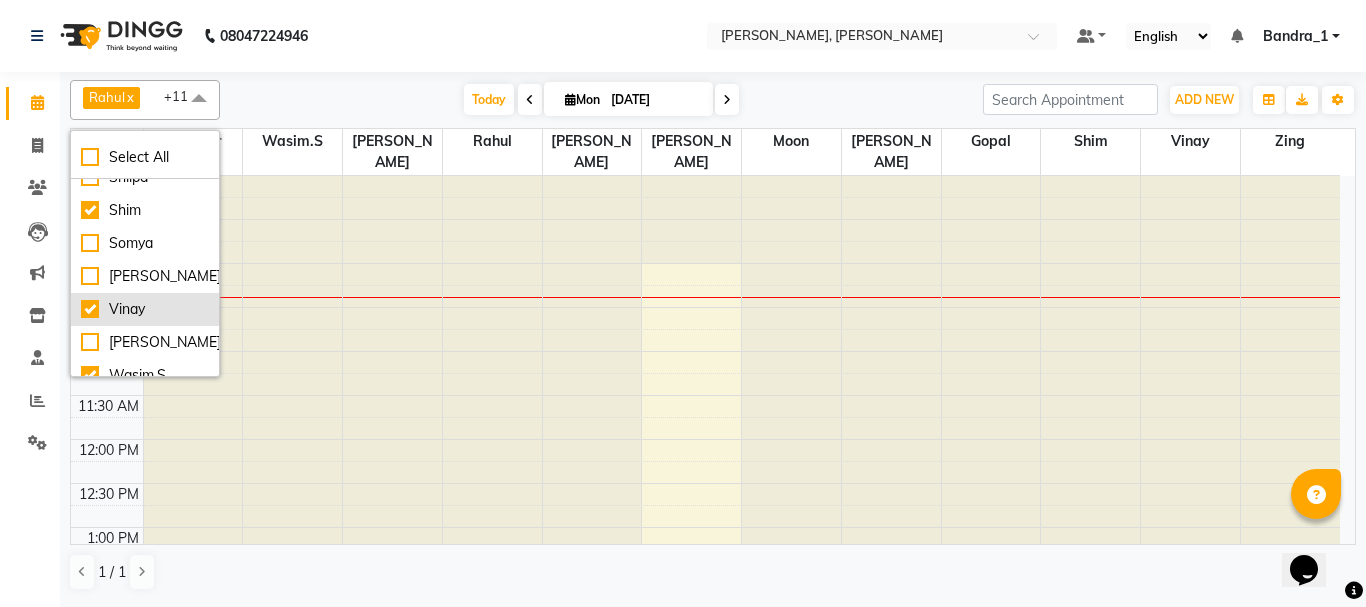 drag, startPoint x: 89, startPoint y: 308, endPoint x: 101, endPoint y: 305, distance: 12.369317 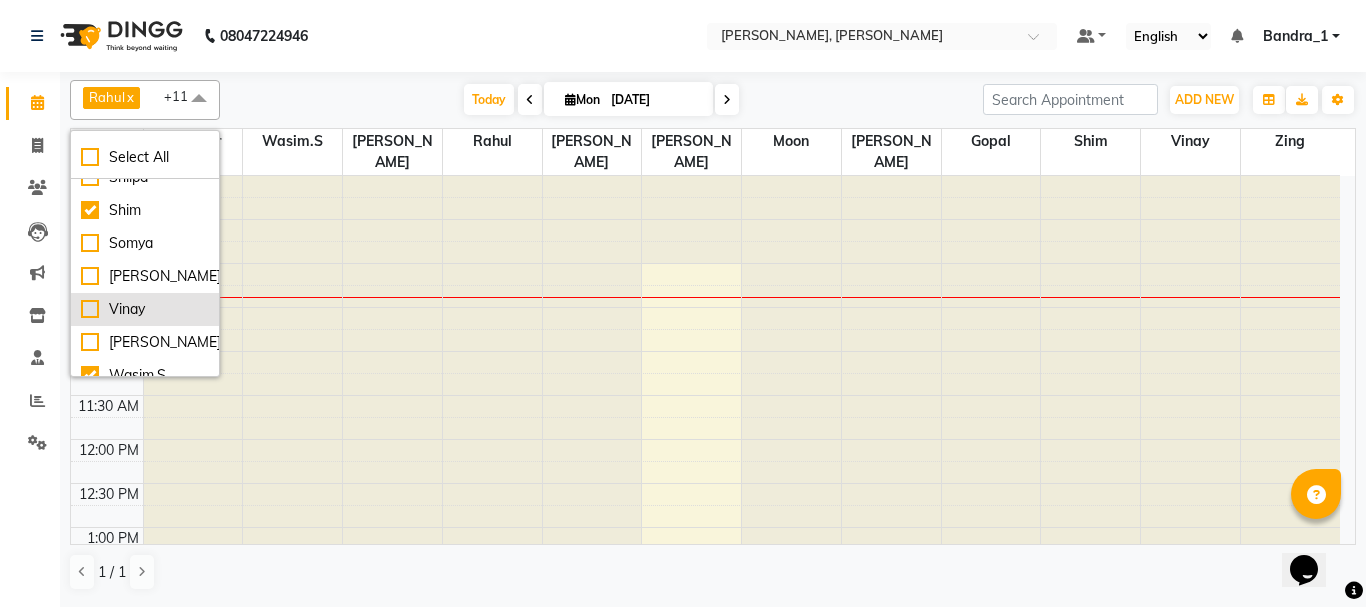 checkbox on "false" 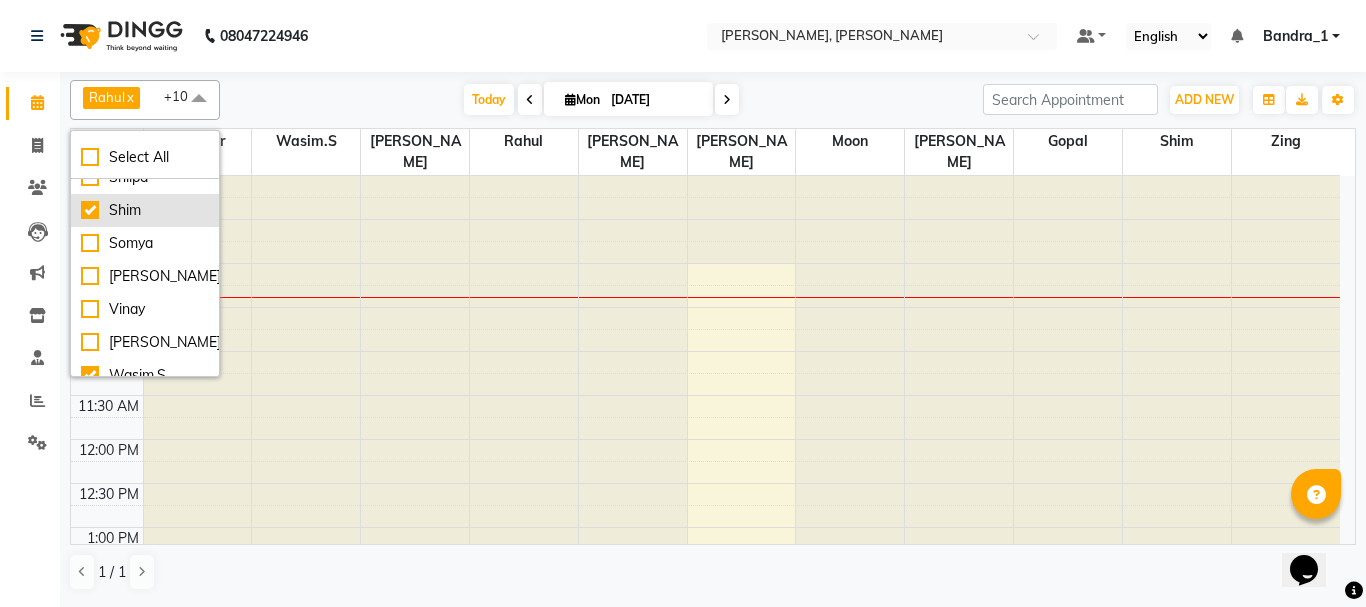 click on "Shim" at bounding box center [145, 210] 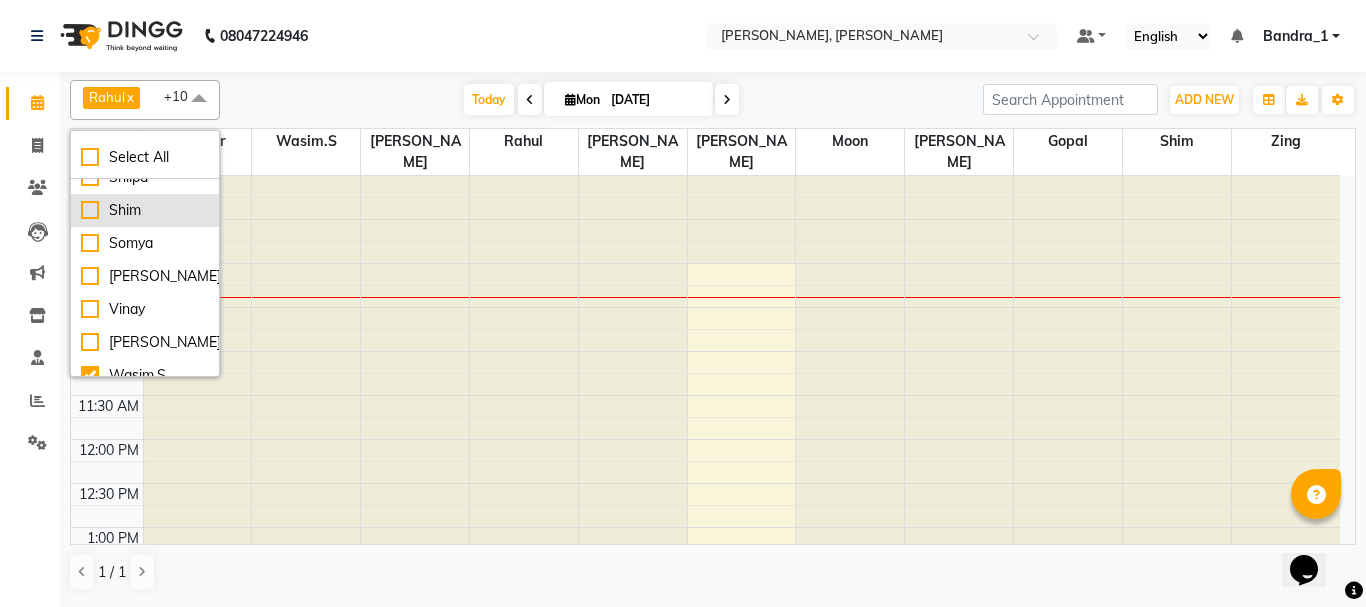 checkbox on "false" 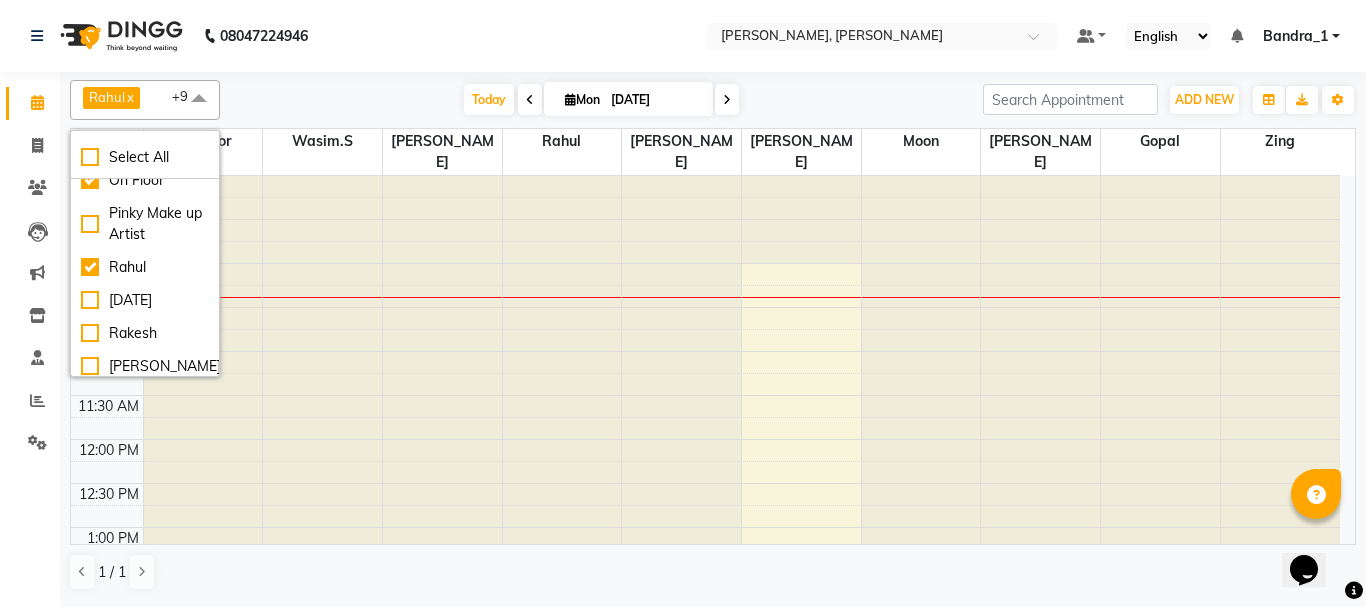 scroll, scrollTop: 321, scrollLeft: 0, axis: vertical 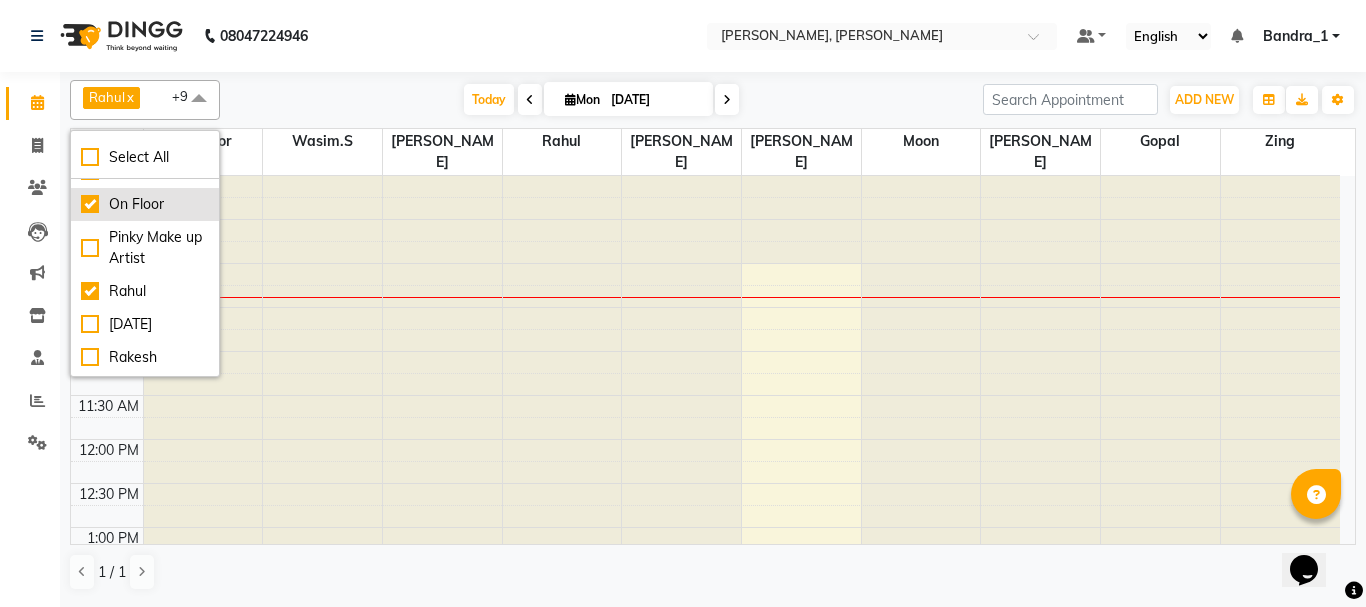 click on "On  Floor" at bounding box center (145, 204) 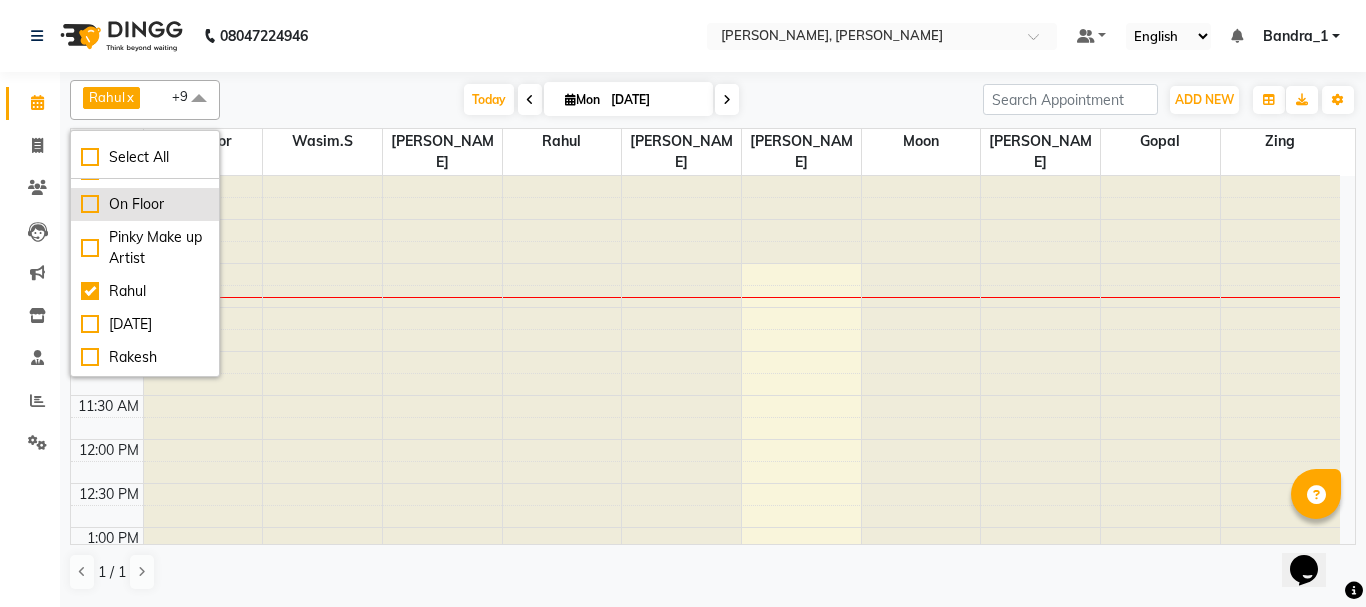 checkbox on "false" 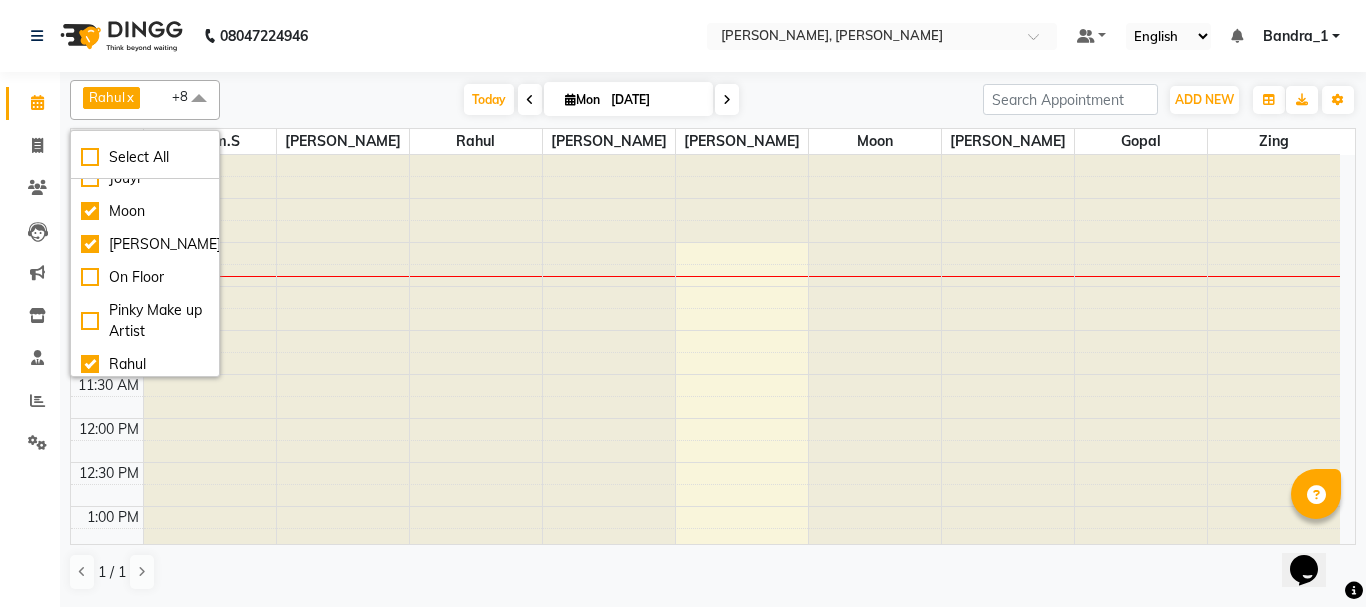 scroll, scrollTop: 236, scrollLeft: 0, axis: vertical 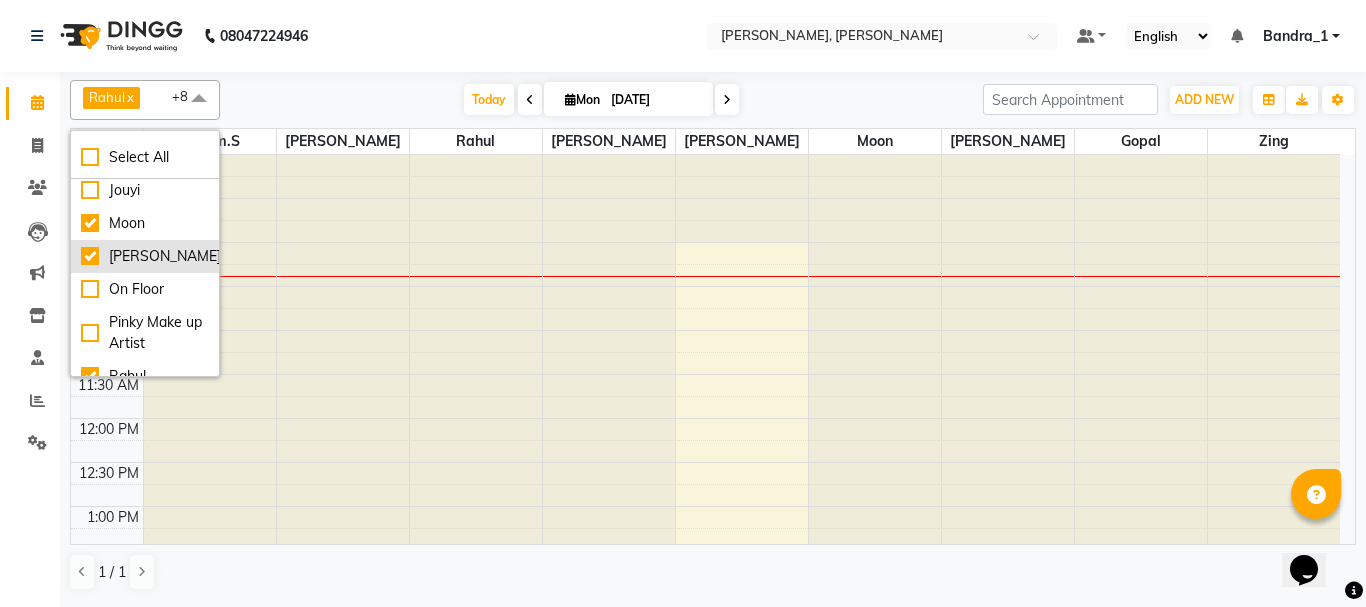 click on "[PERSON_NAME]" at bounding box center [145, 256] 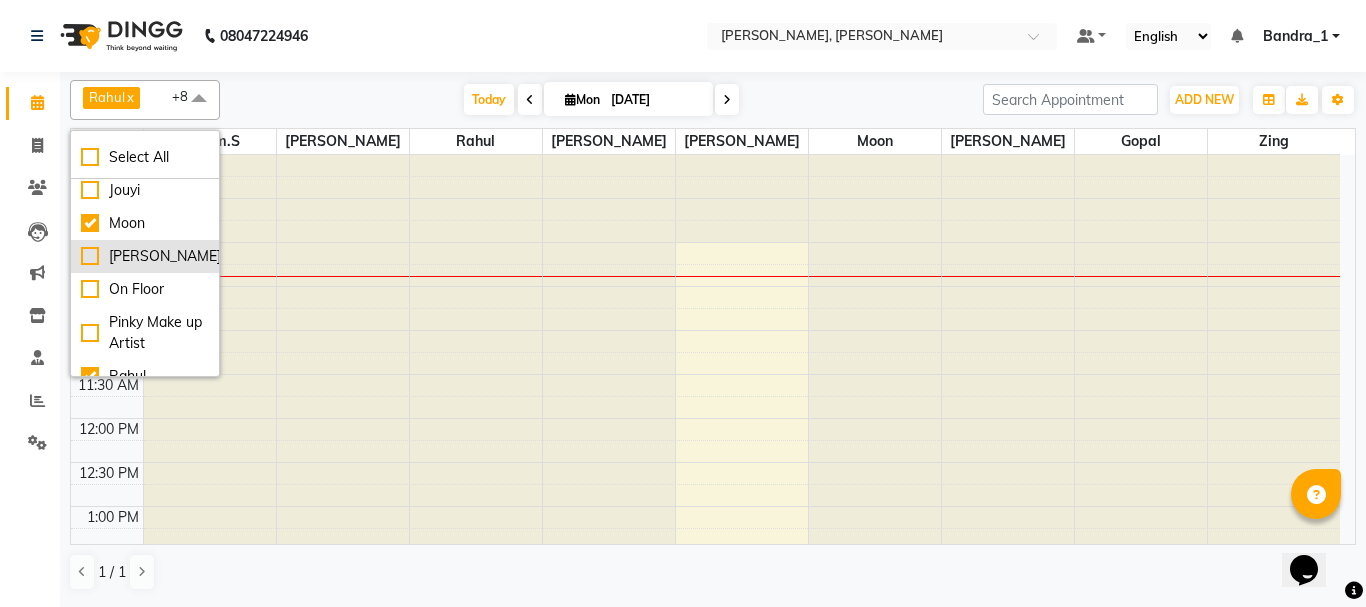 checkbox on "false" 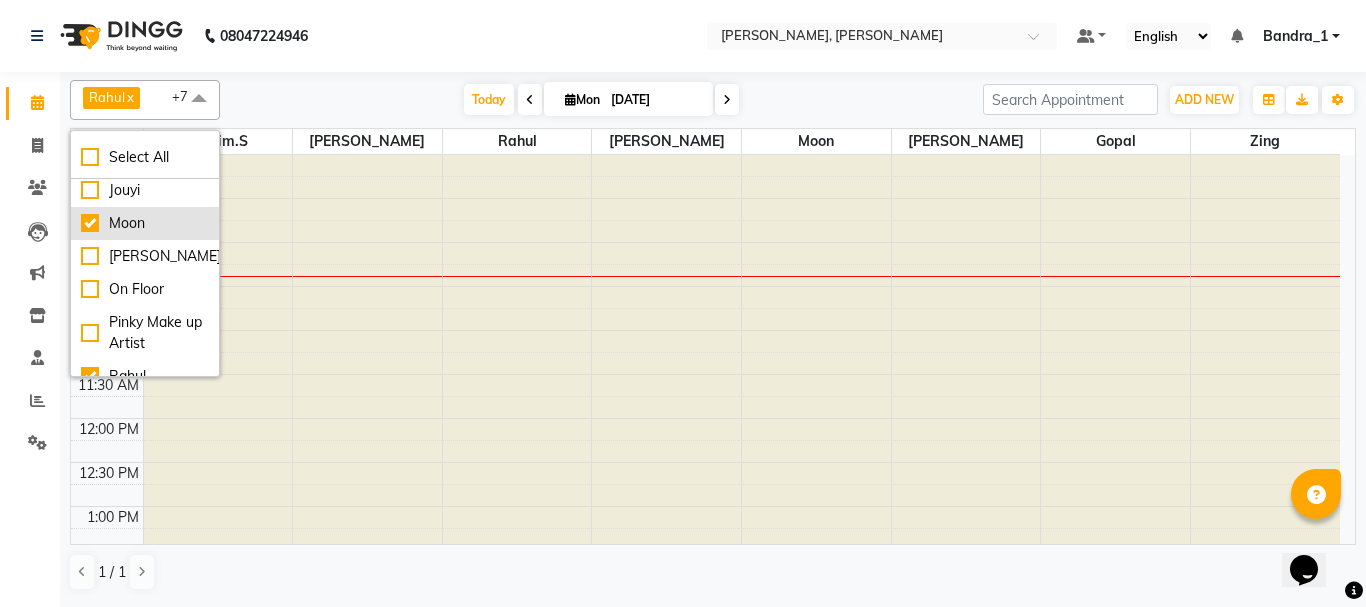 click on "Moon" at bounding box center (145, 223) 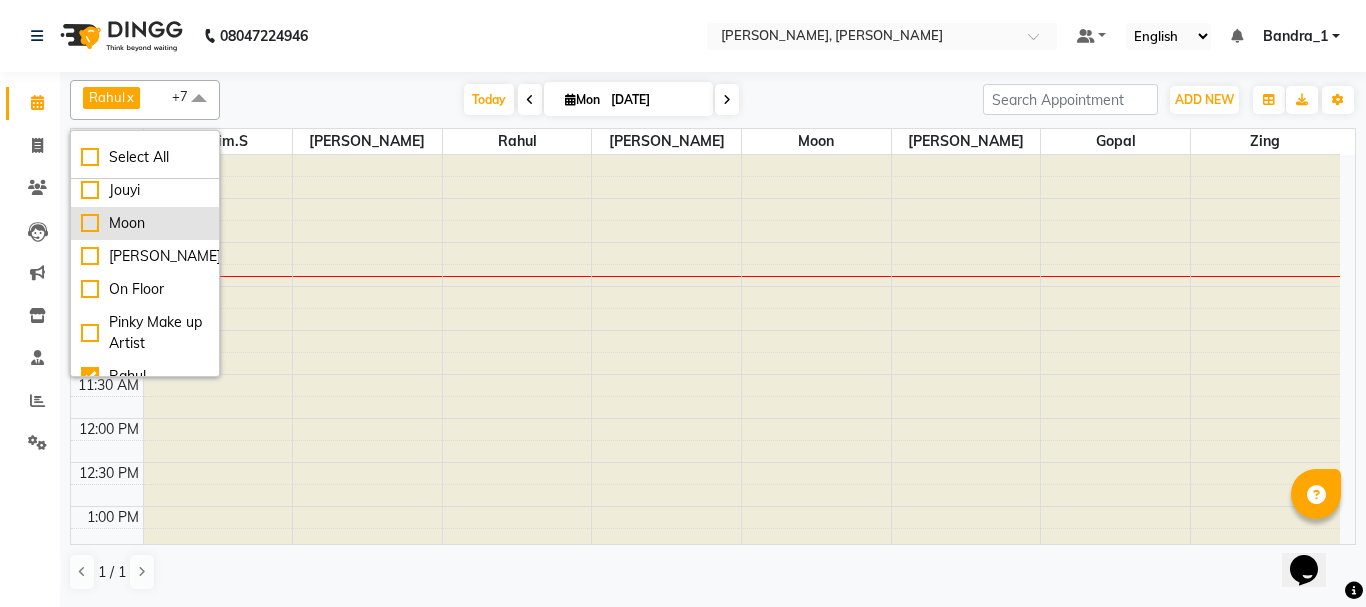 checkbox on "false" 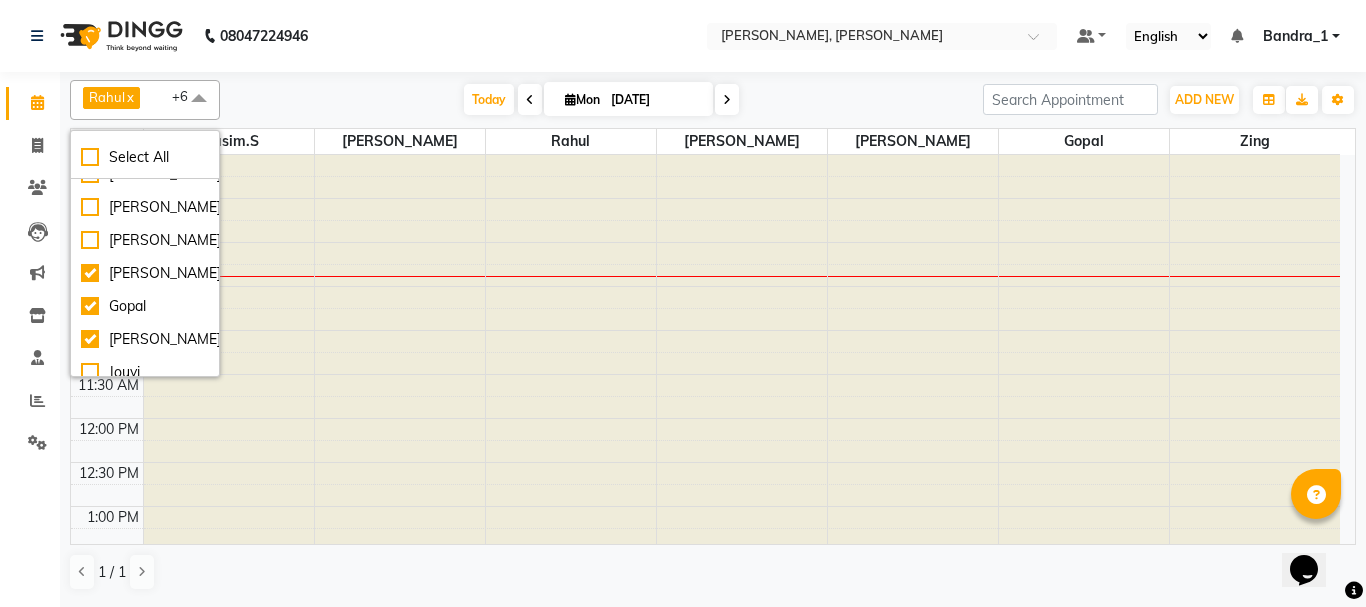 scroll, scrollTop: 0, scrollLeft: 0, axis: both 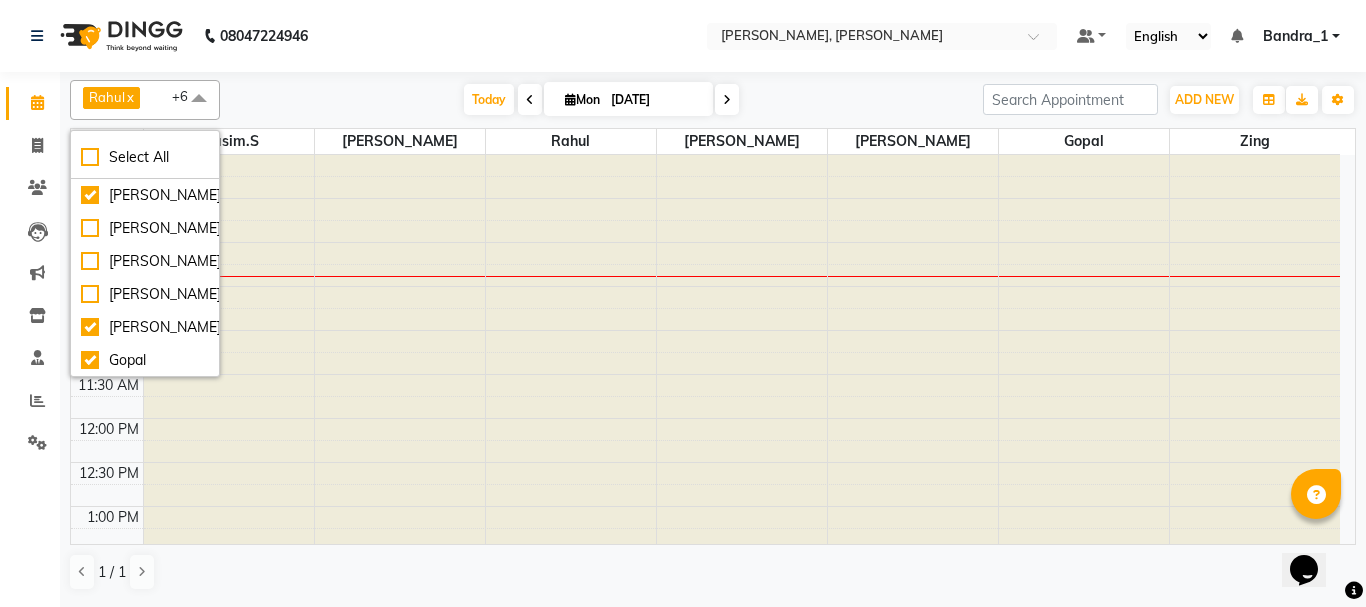 click at bounding box center [913, 770] 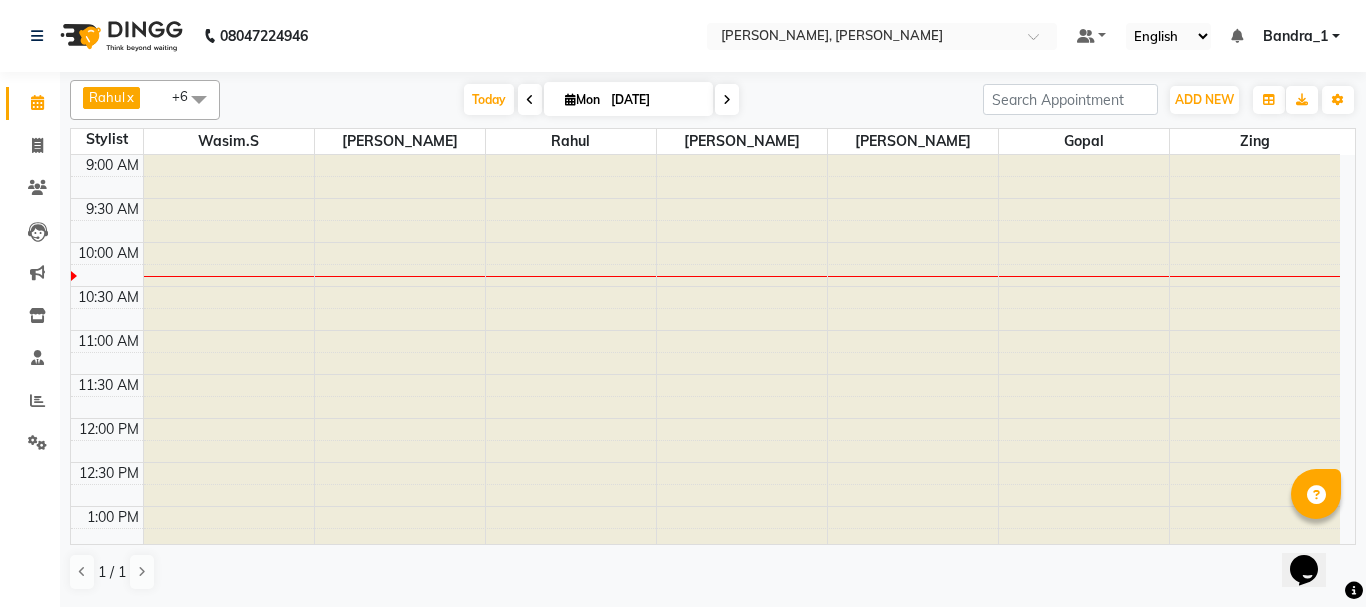 click at bounding box center (913, 770) 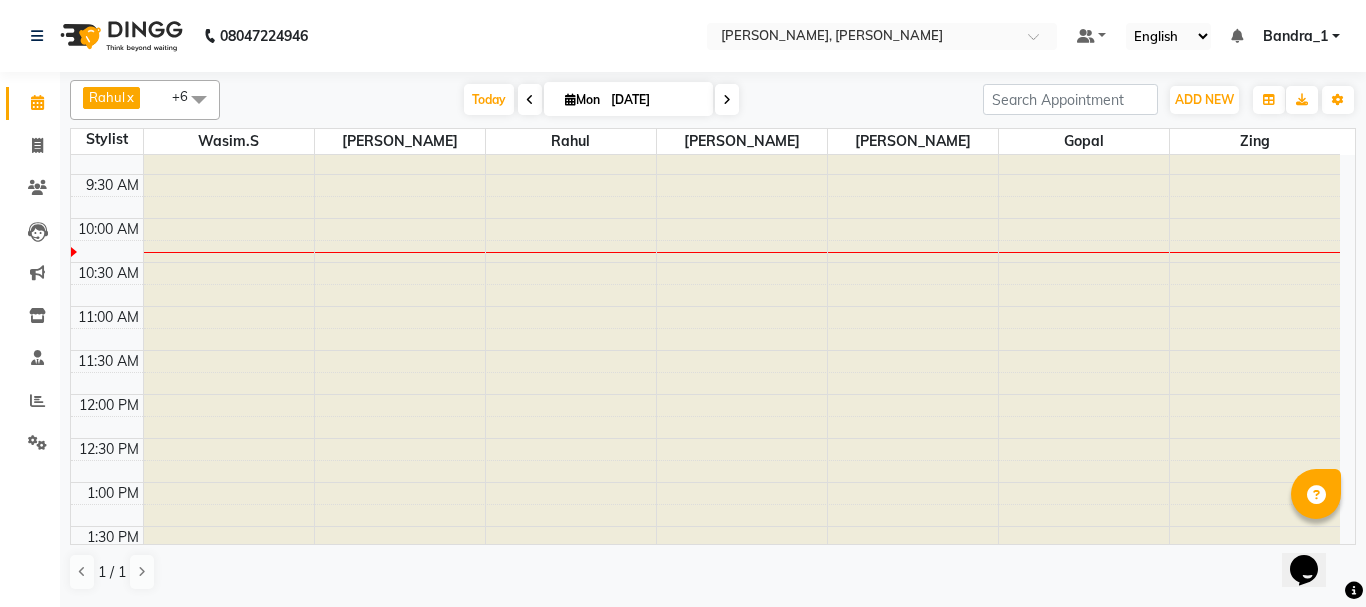 scroll, scrollTop: 0, scrollLeft: 0, axis: both 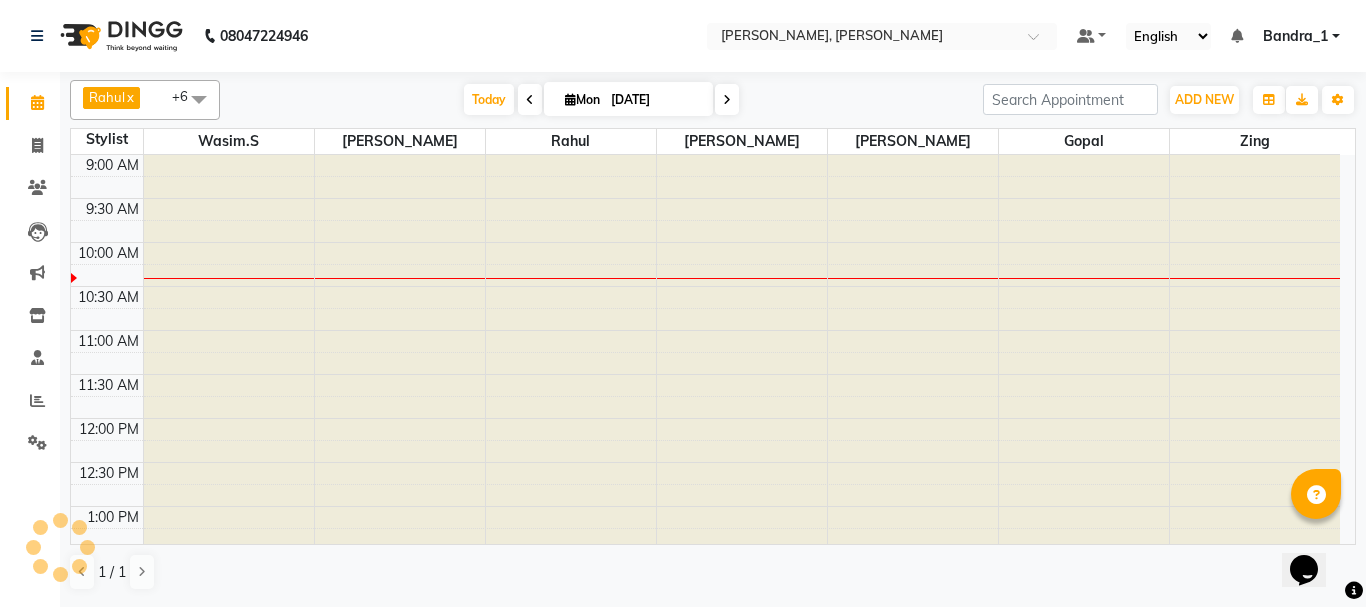 click at bounding box center [913, 770] 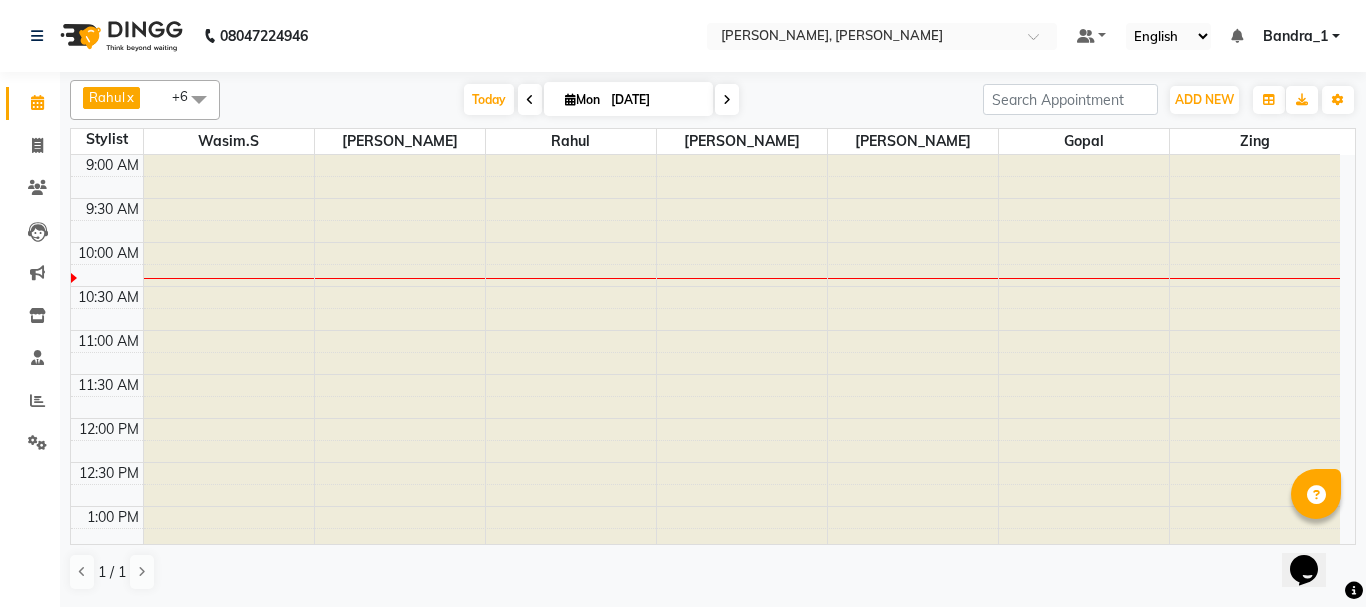 click at bounding box center (913, 770) 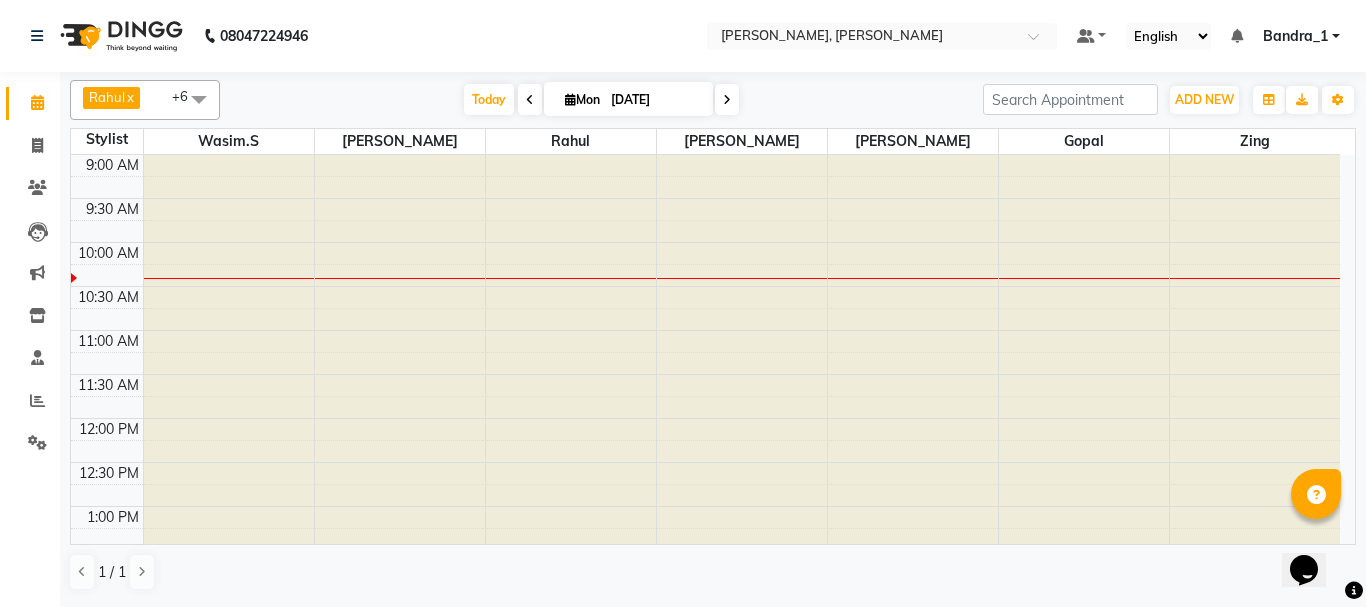 click at bounding box center [913, 770] 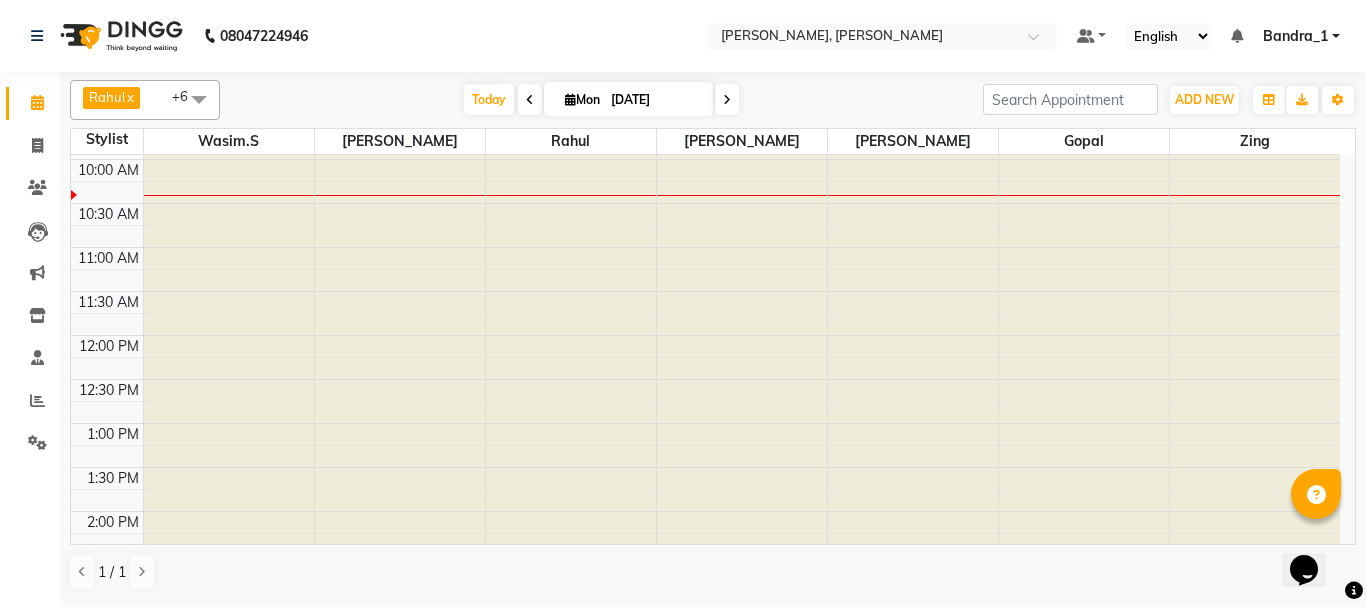 scroll, scrollTop: 0, scrollLeft: 0, axis: both 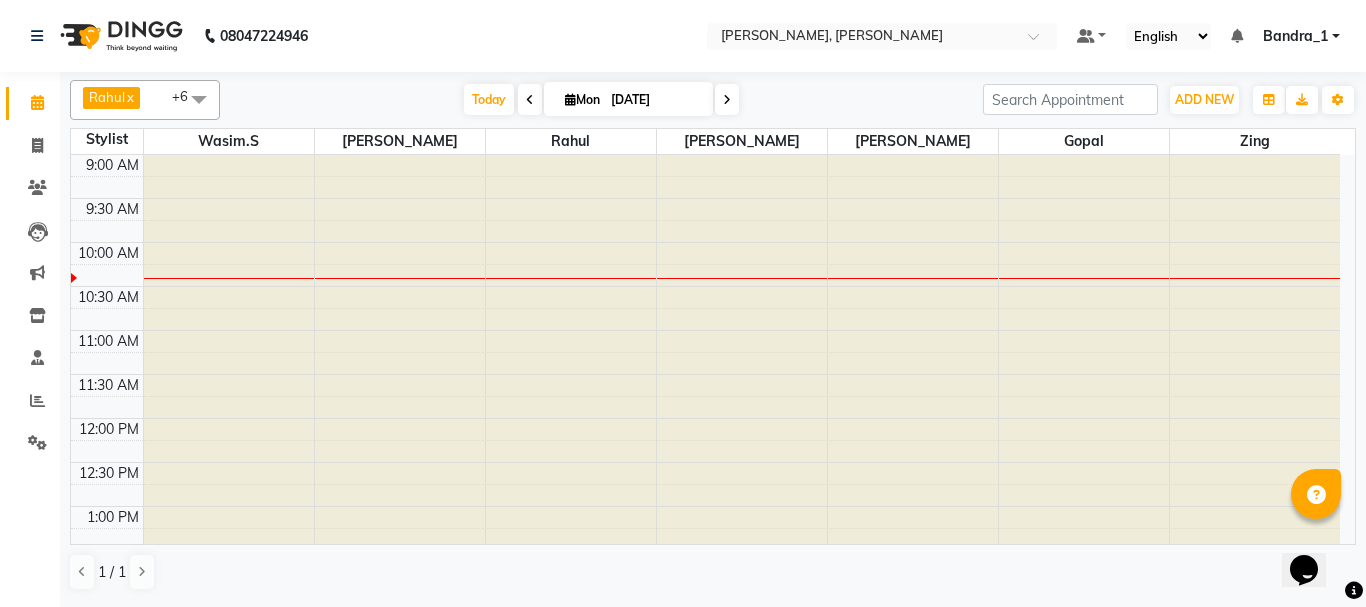 click at bounding box center [913, 770] 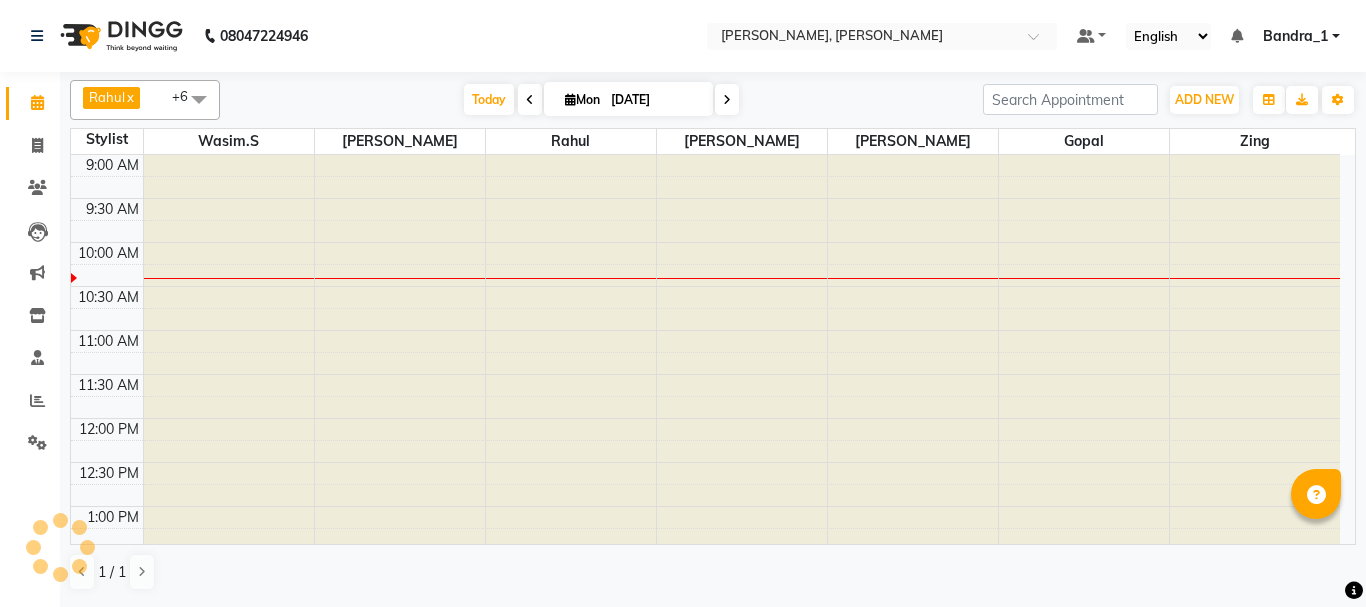 scroll, scrollTop: 0, scrollLeft: 0, axis: both 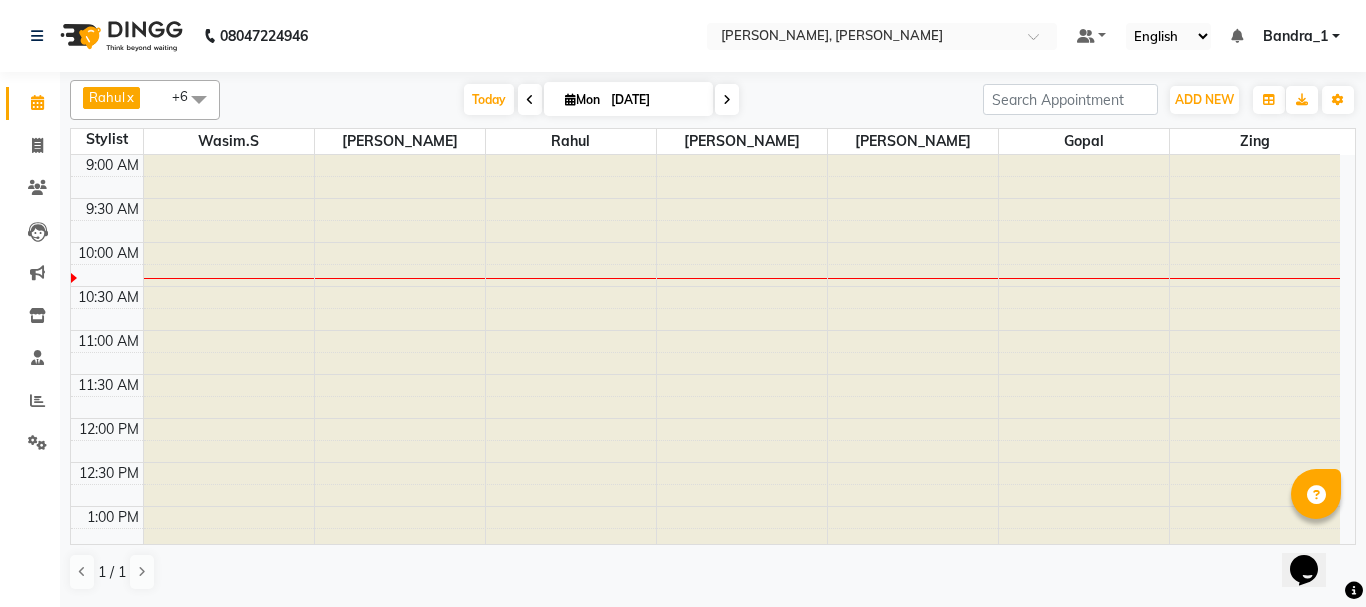 click at bounding box center [913, 770] 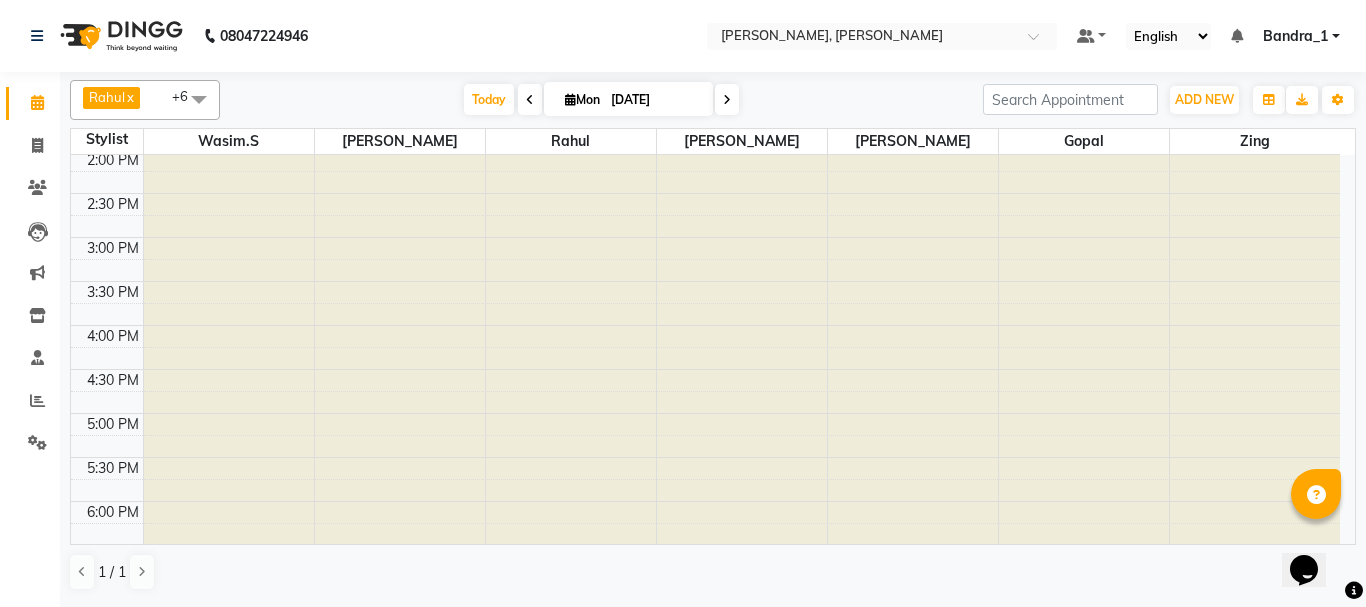 scroll, scrollTop: 442, scrollLeft: 0, axis: vertical 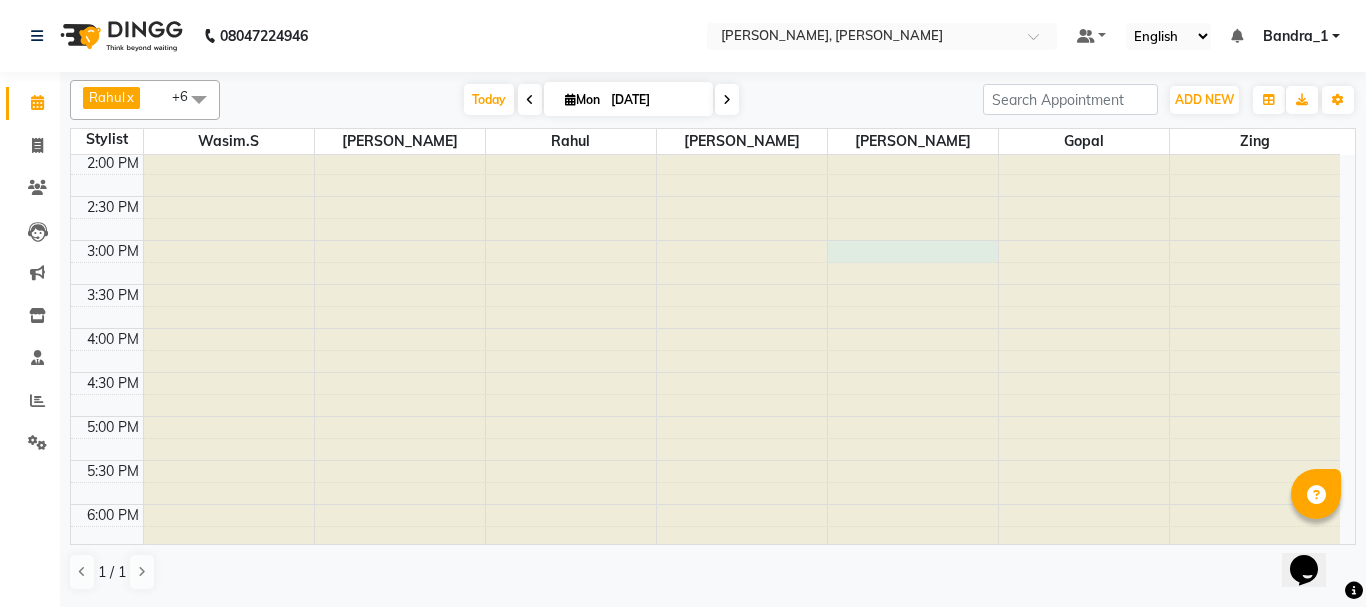 click at bounding box center [913, -287] 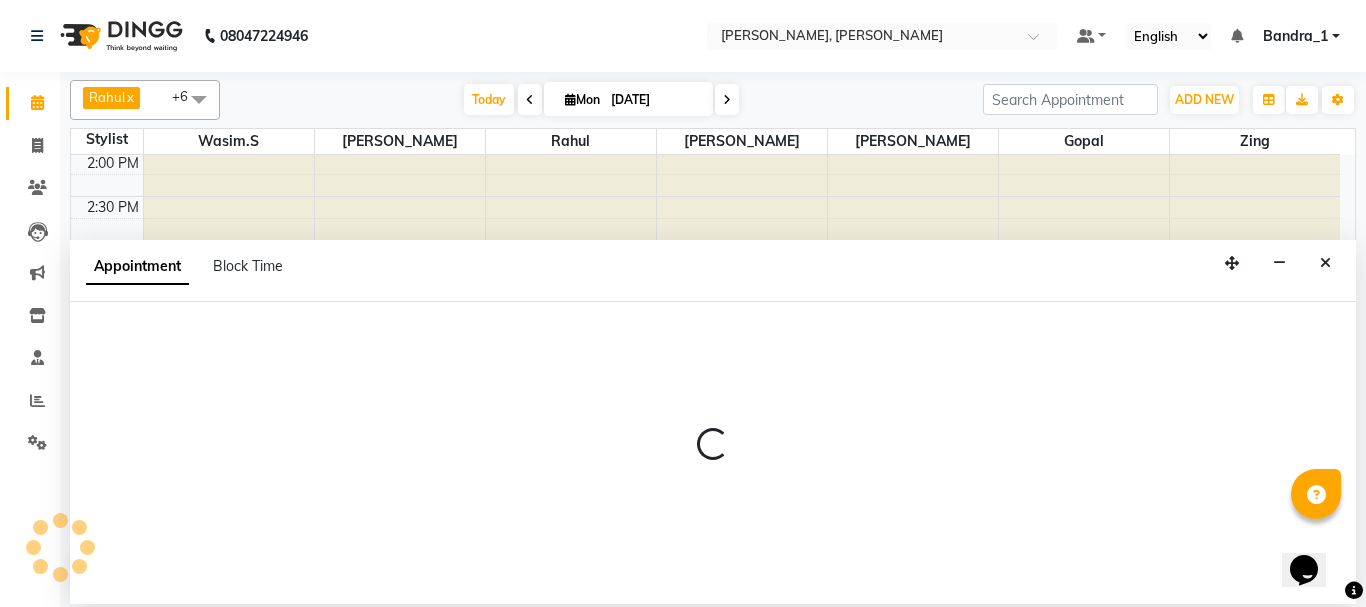 select on "61953" 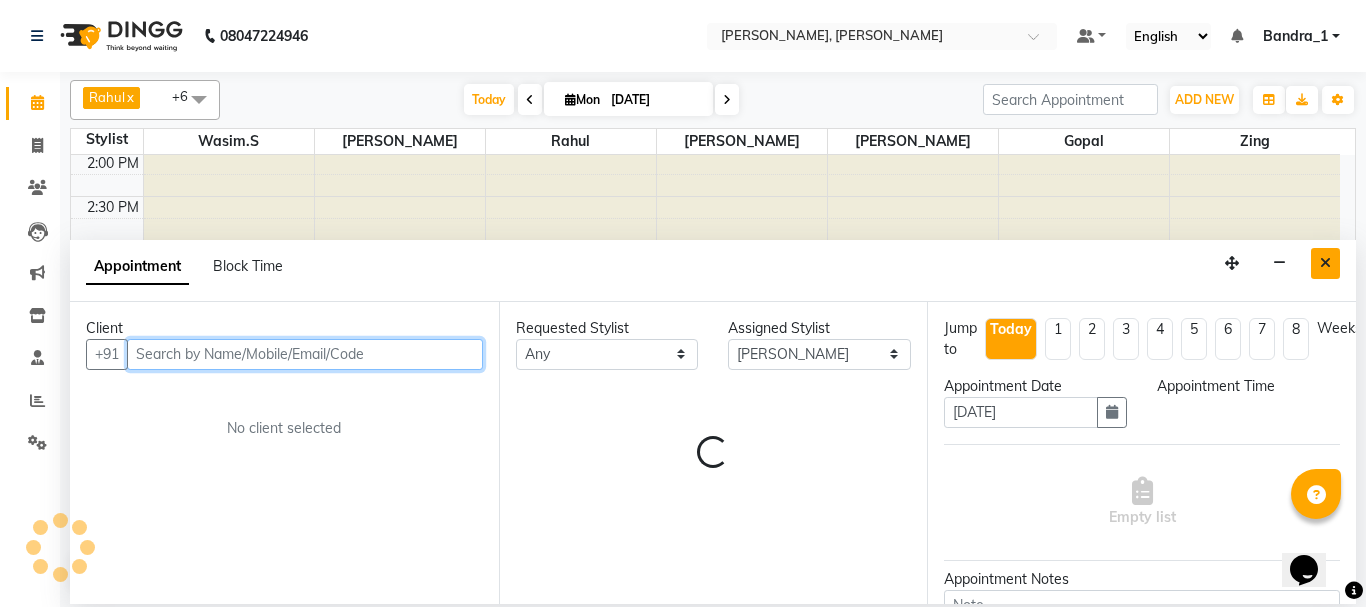 select on "900" 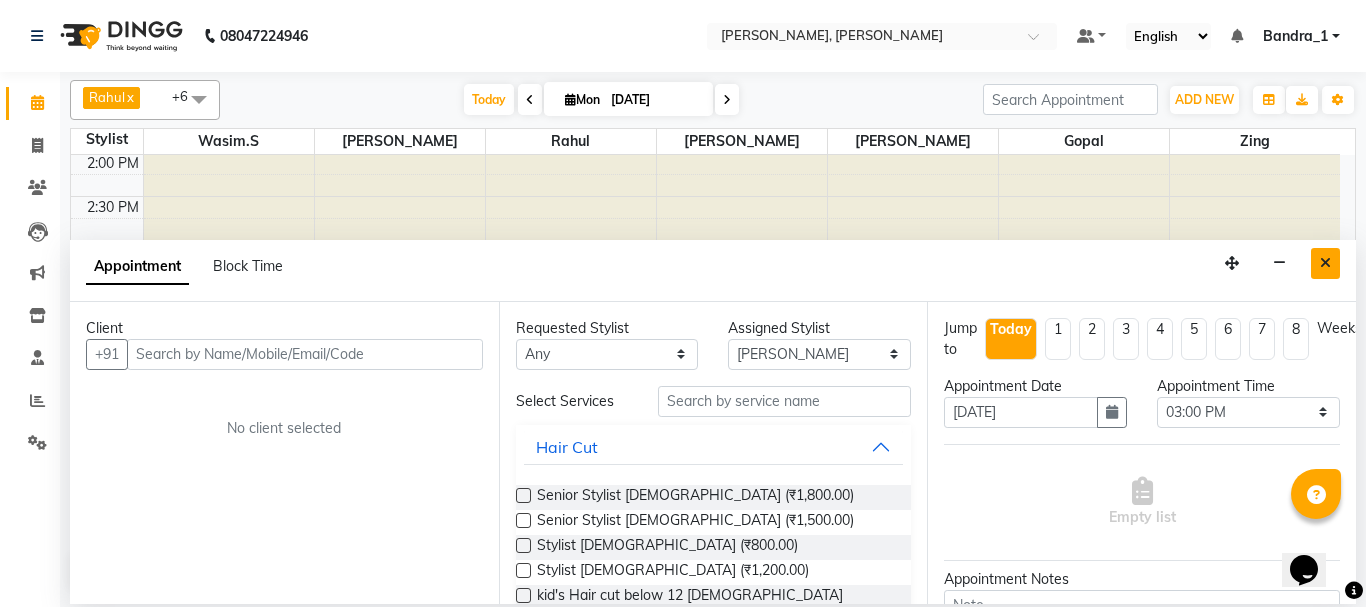 click at bounding box center [1325, 263] 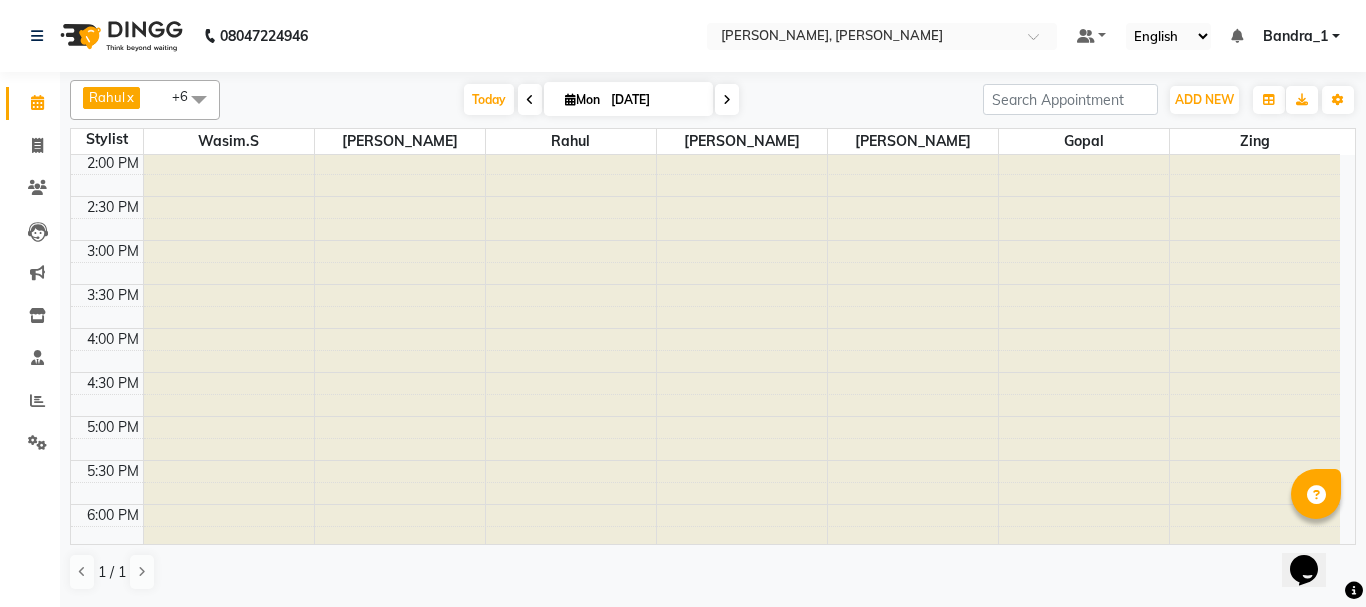 scroll, scrollTop: 42, scrollLeft: 0, axis: vertical 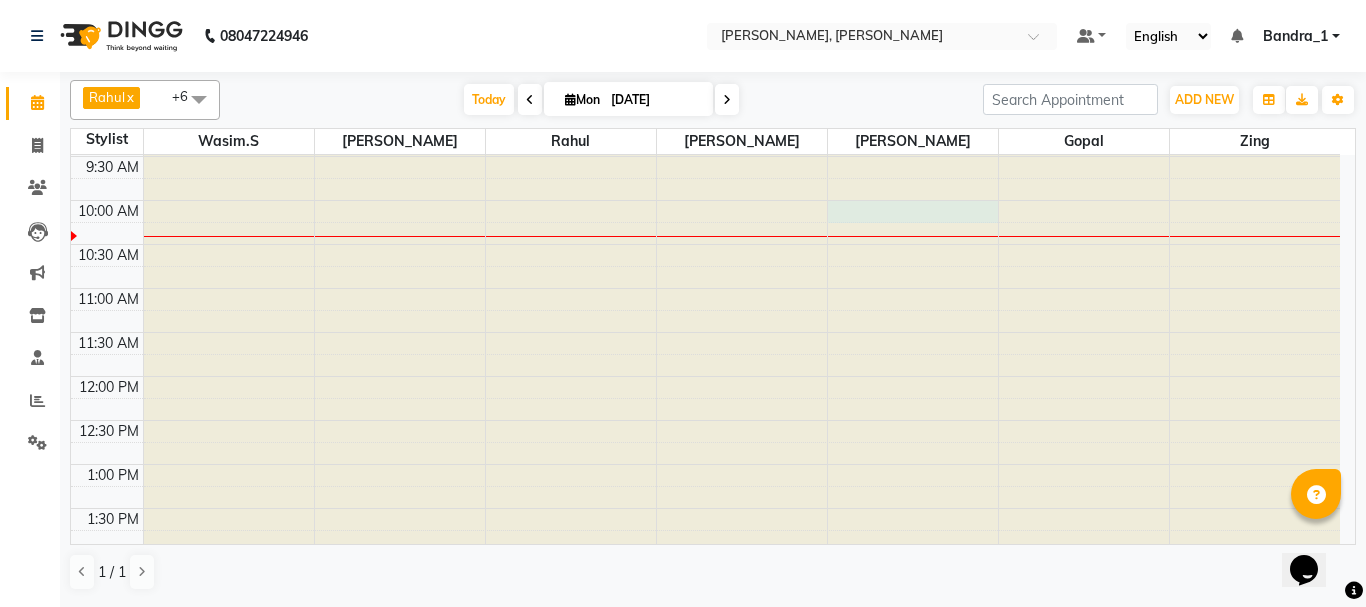 click at bounding box center (913, 113) 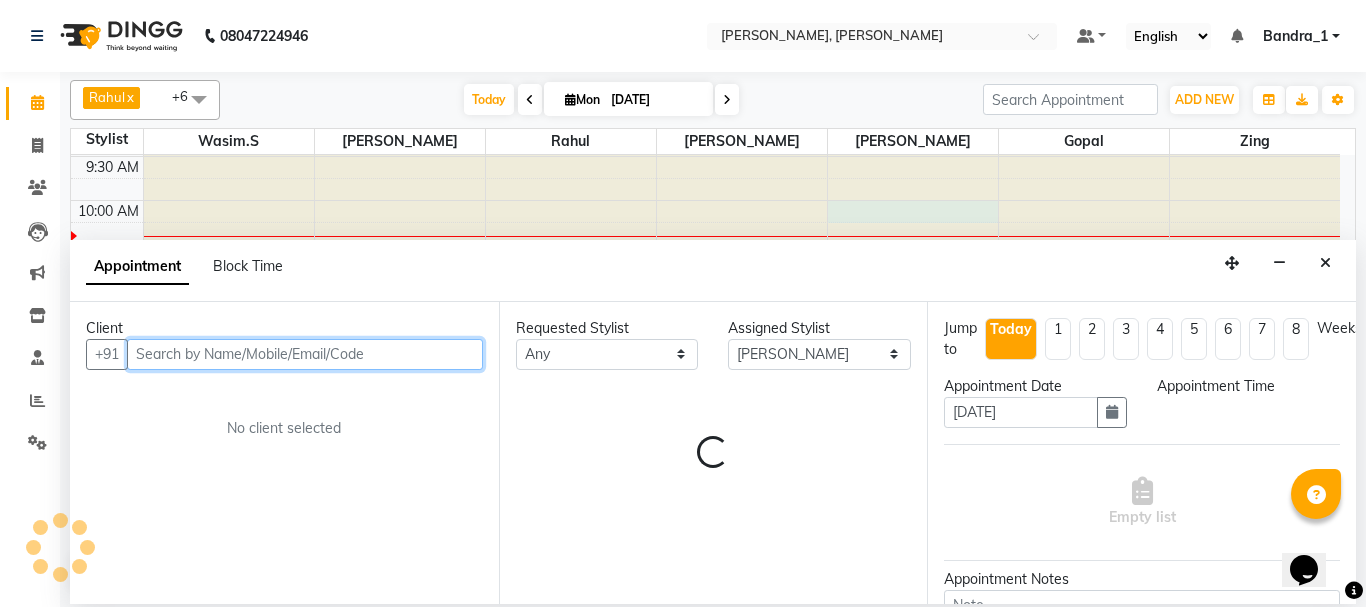 select on "600" 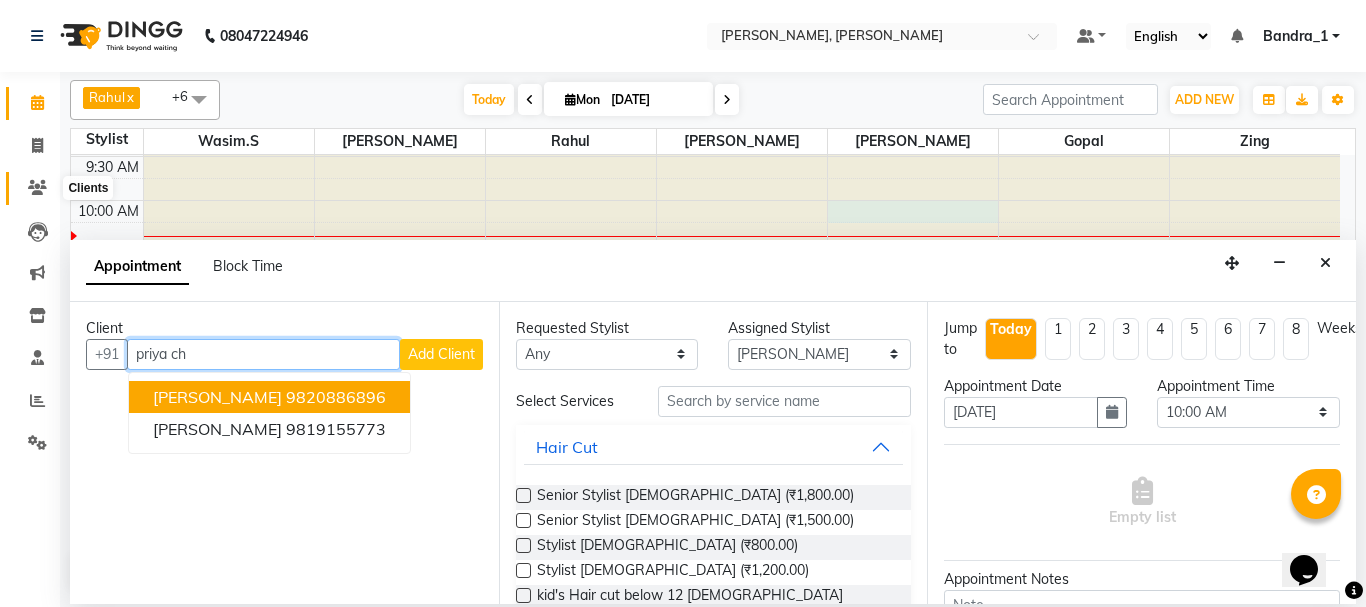 type on "priya ch" 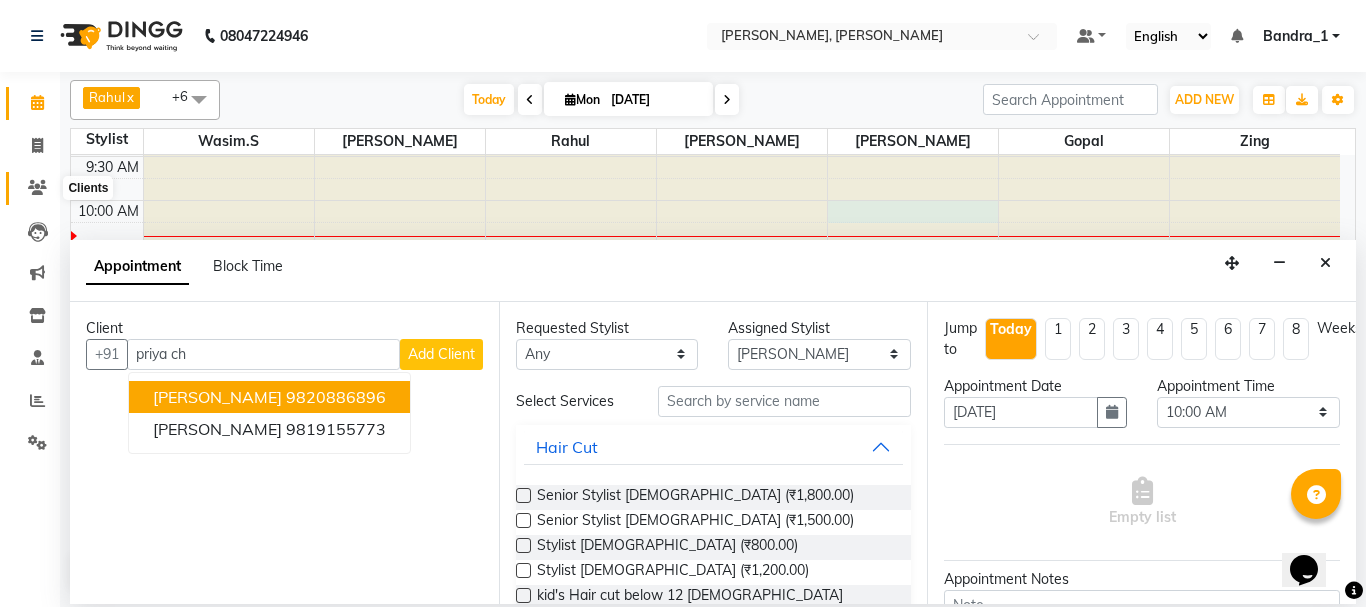 click 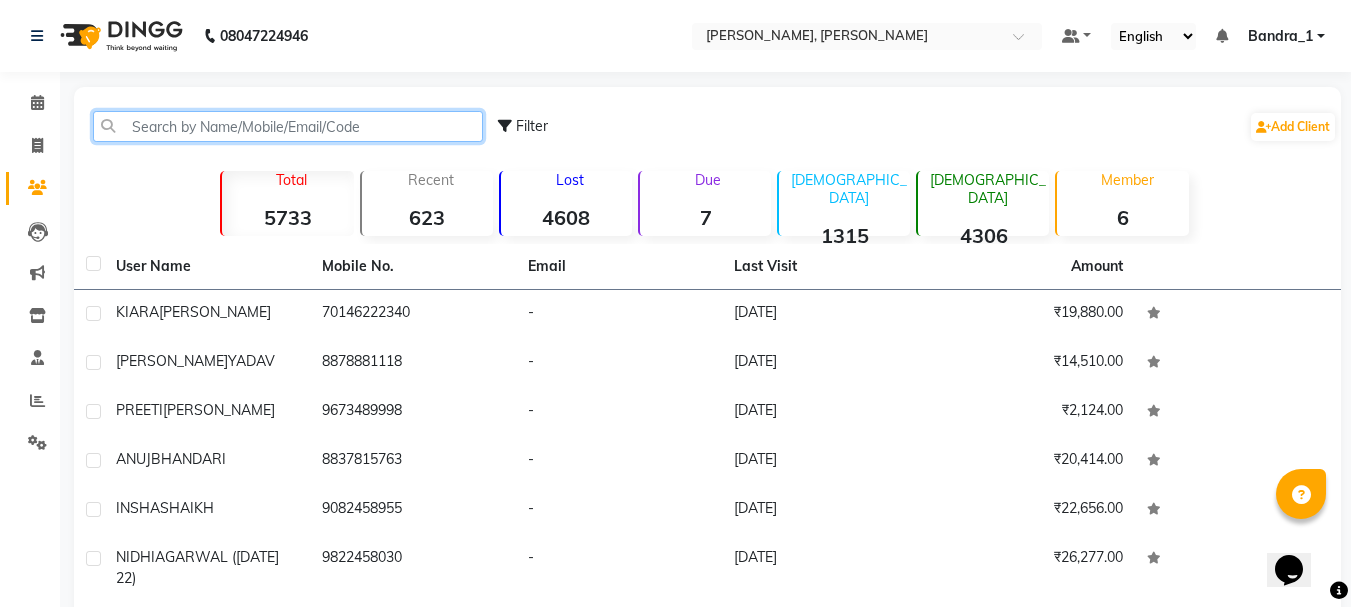 click 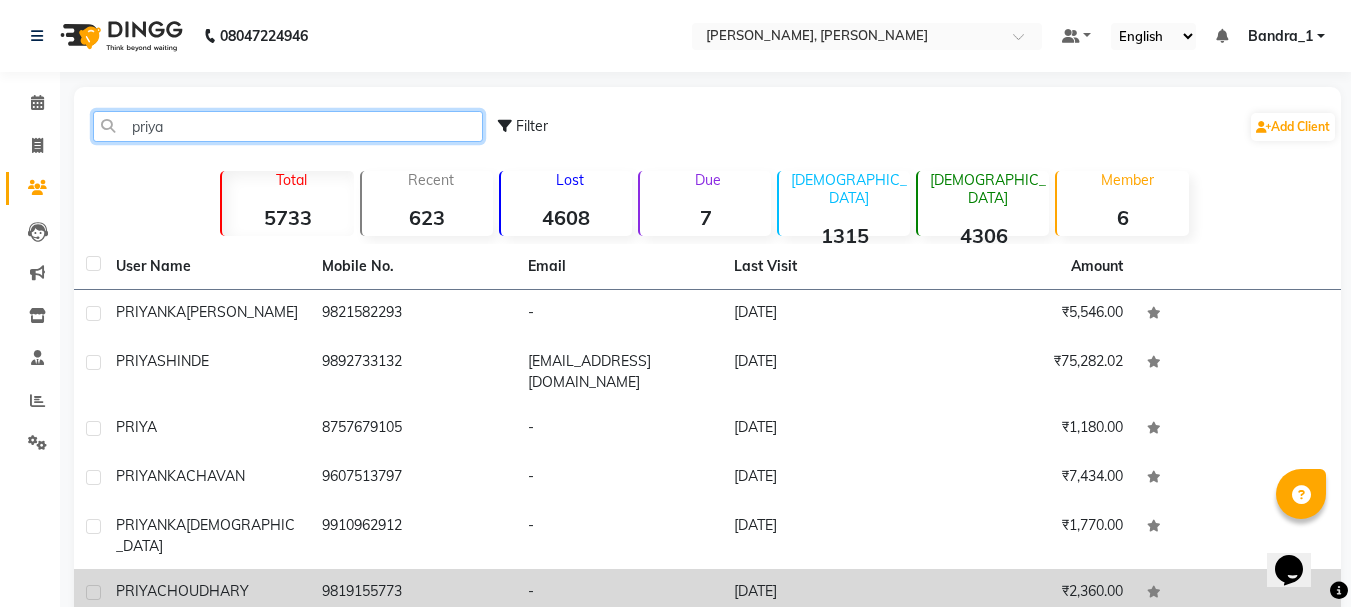 type on "priya" 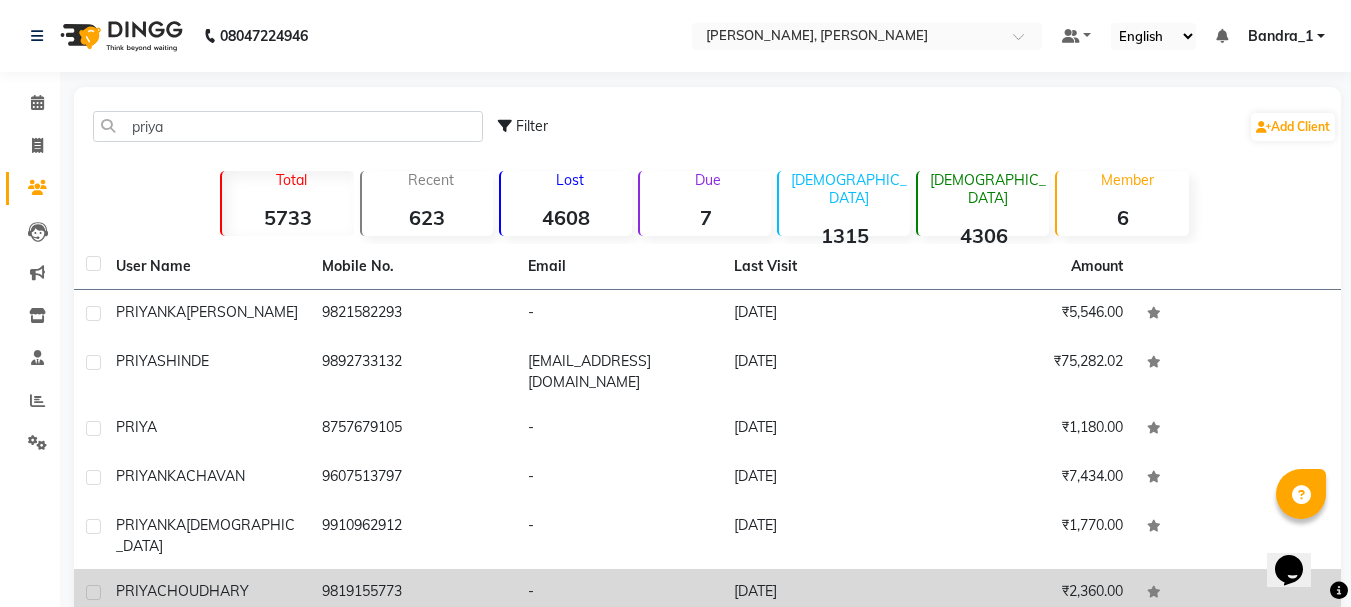 click on "[PERSON_NAME]" 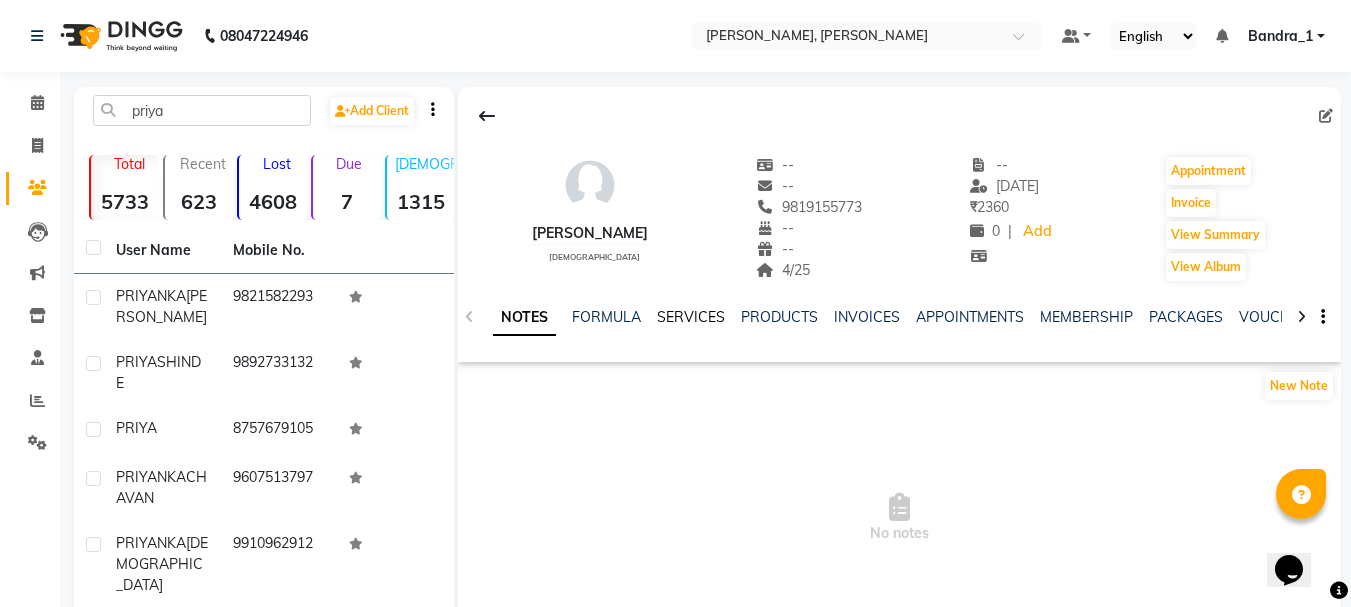 click on "SERVICES" 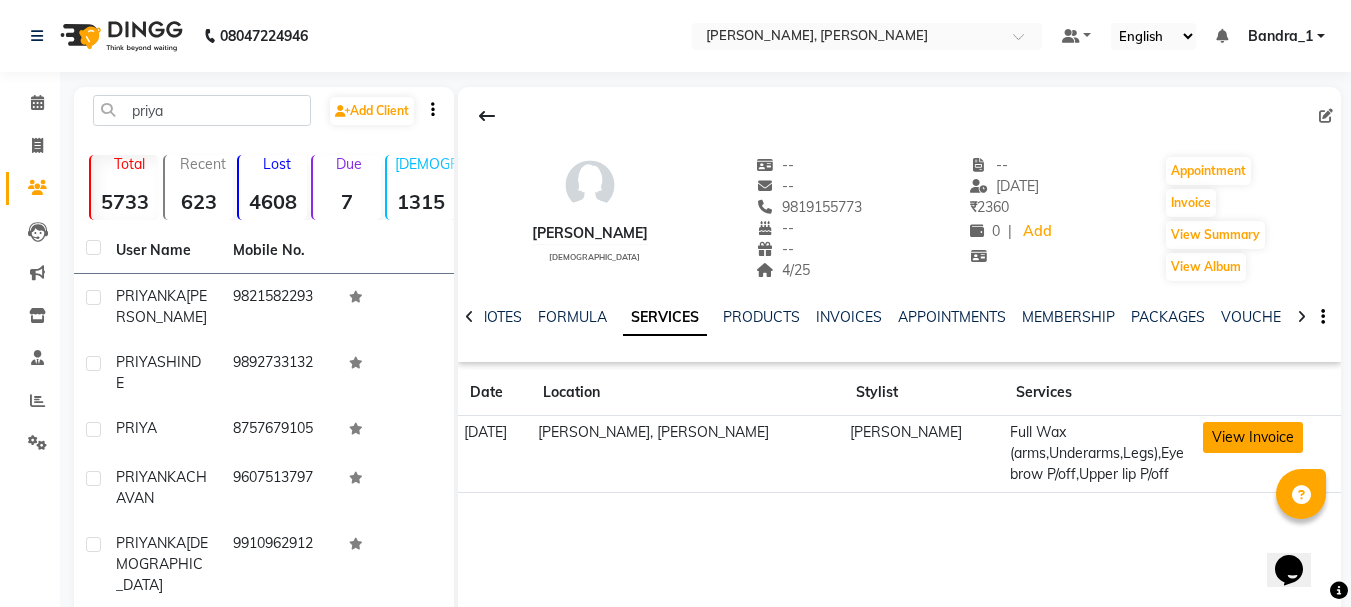 click on "View Invoice" 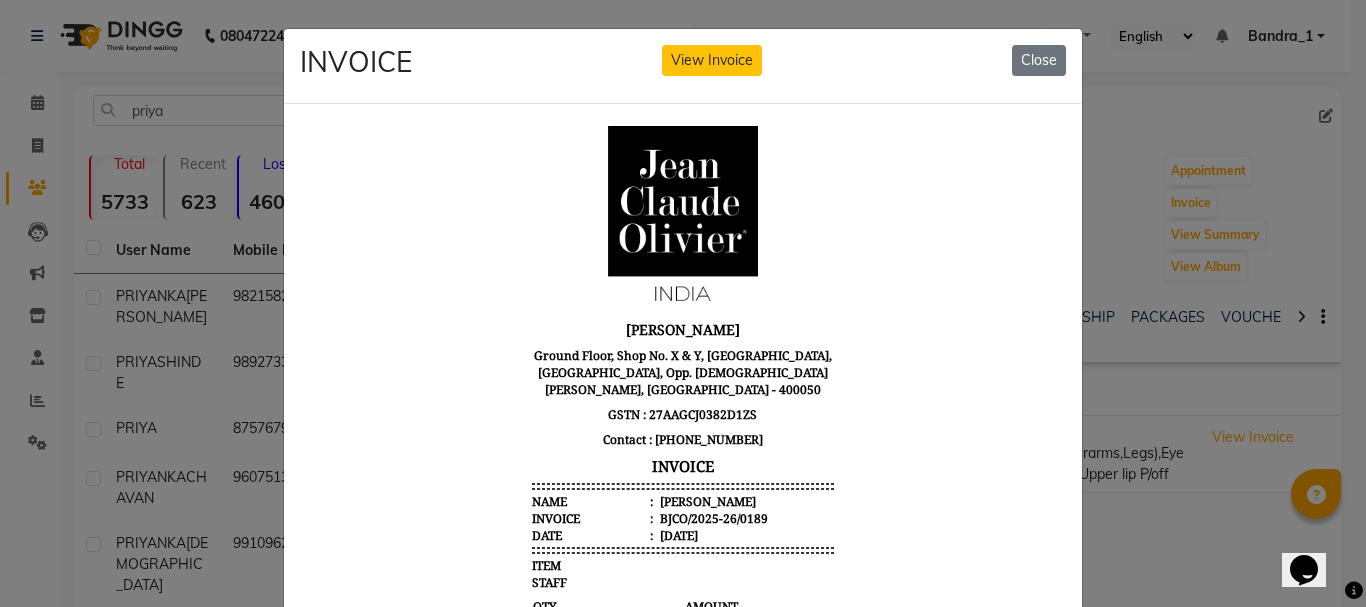scroll, scrollTop: 16, scrollLeft: 0, axis: vertical 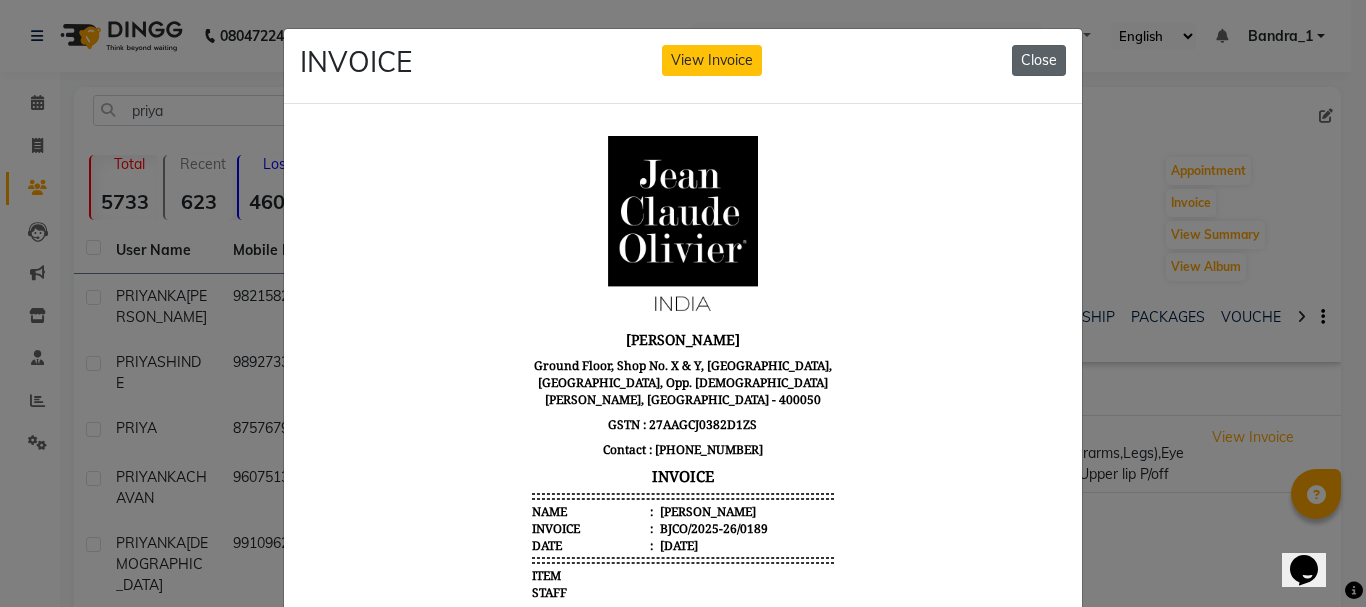 click on "Close" 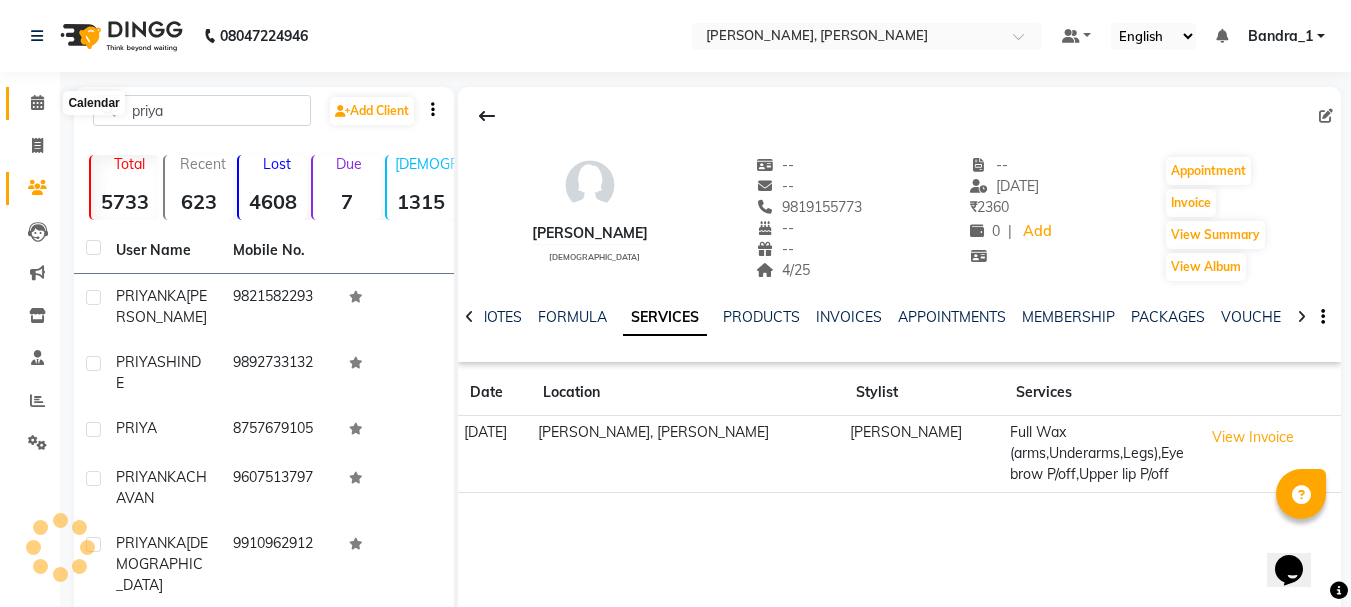 click 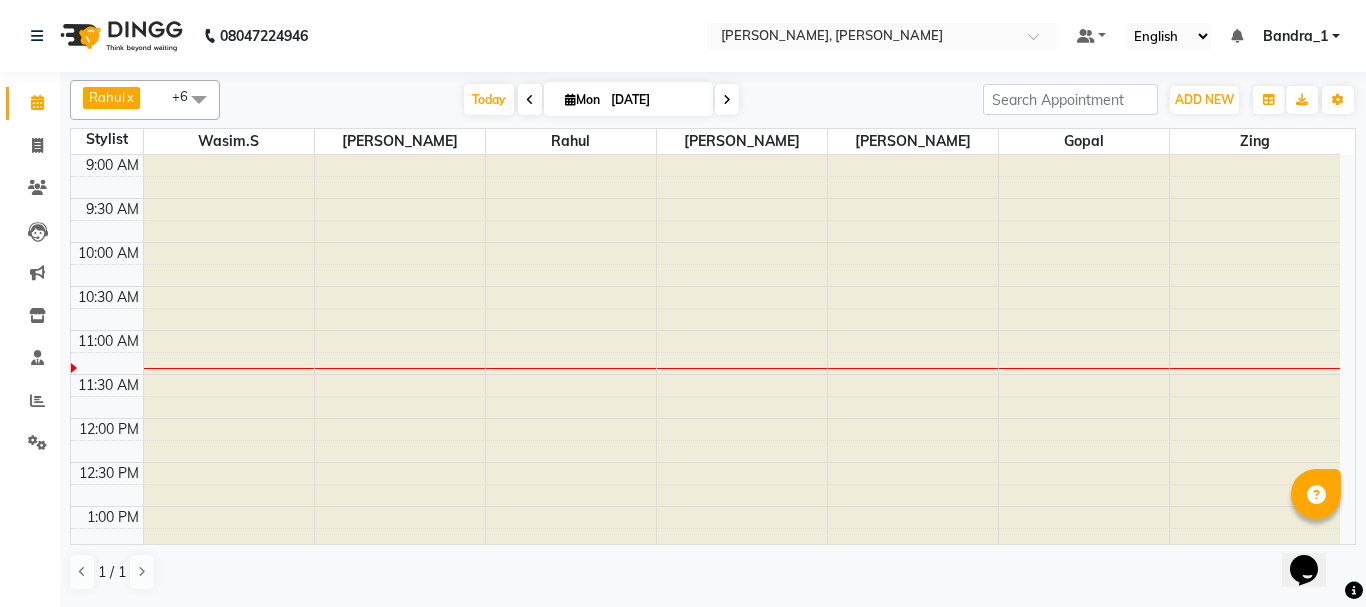 click at bounding box center (571, 155) 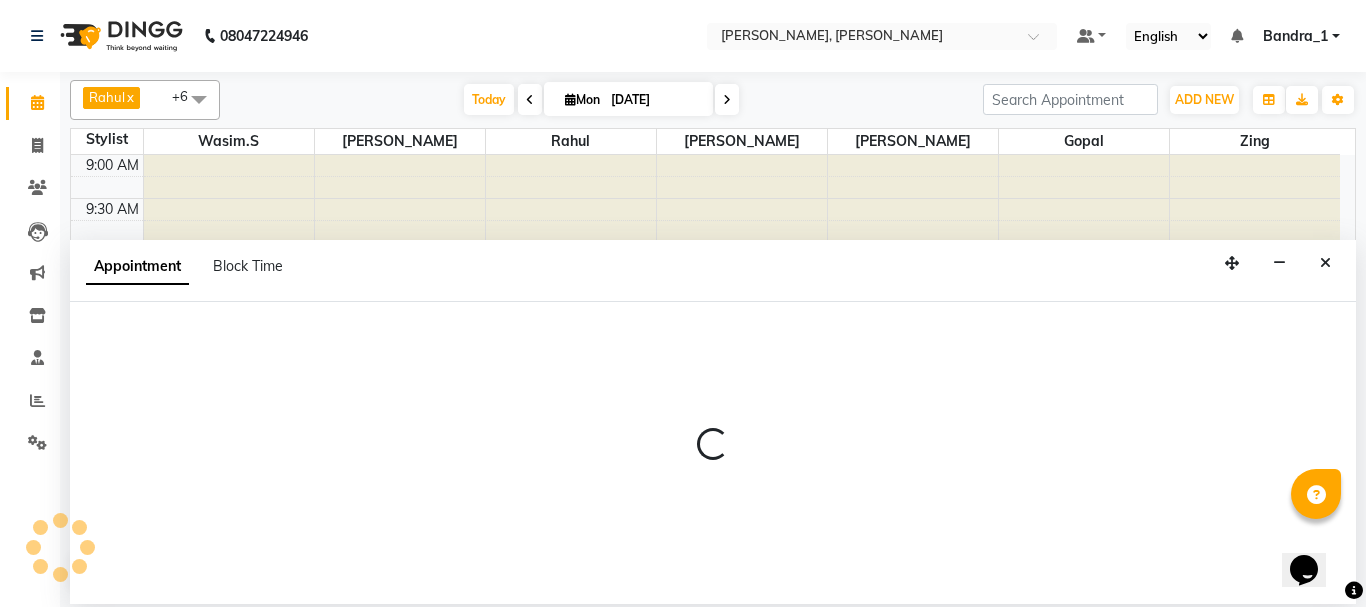 select on "23859" 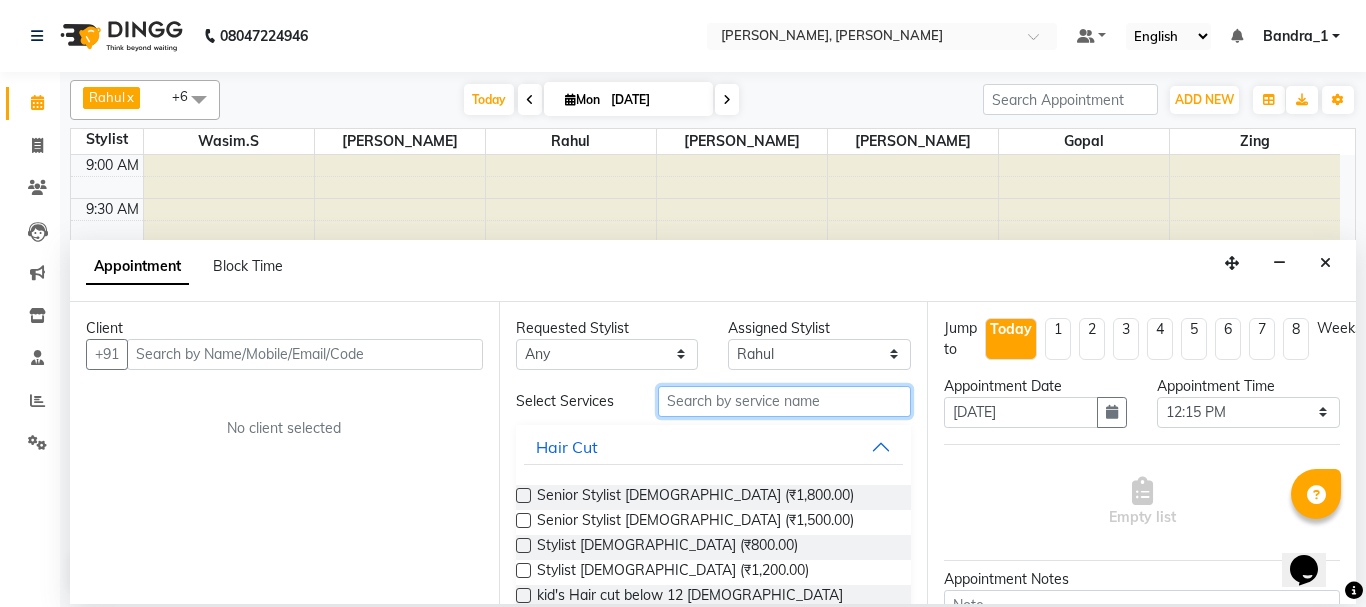 click at bounding box center (785, 401) 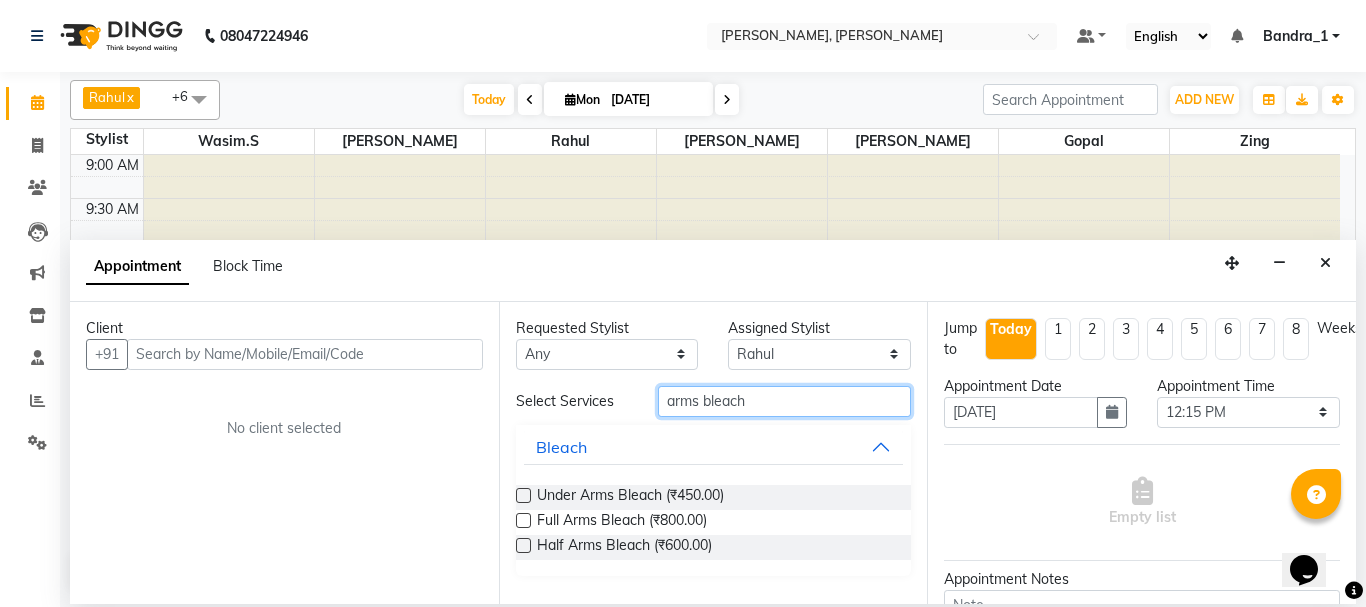 click on "arms bleach" at bounding box center [785, 401] 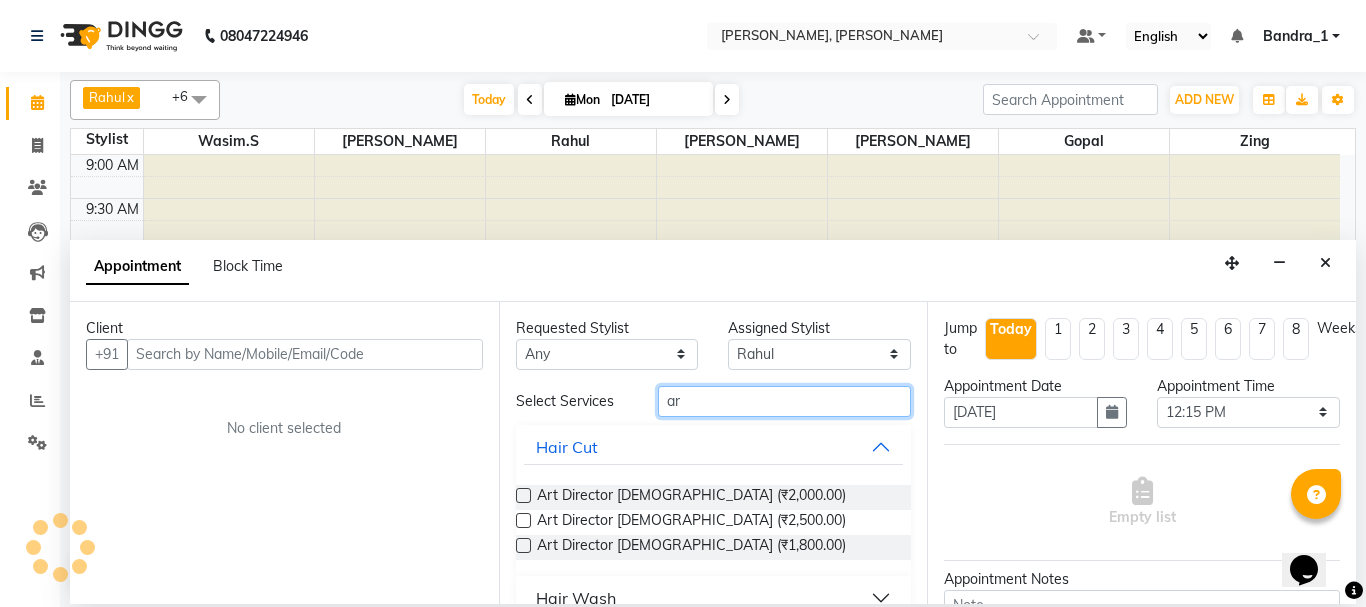 type on "a" 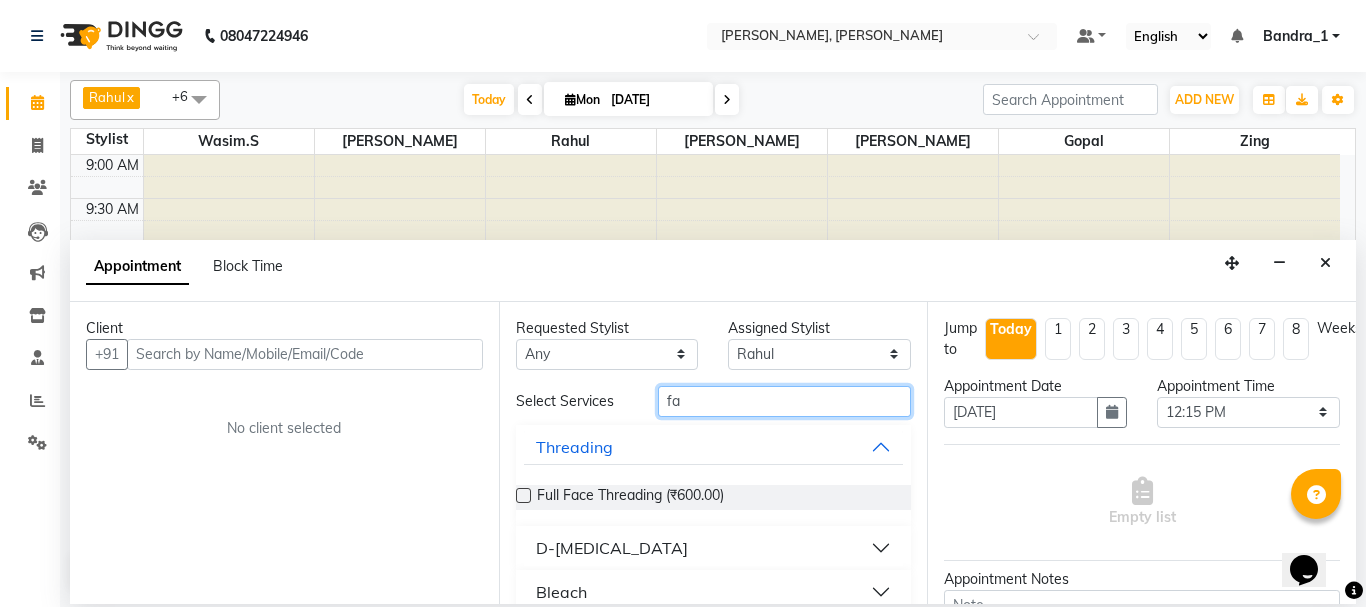 type on "f" 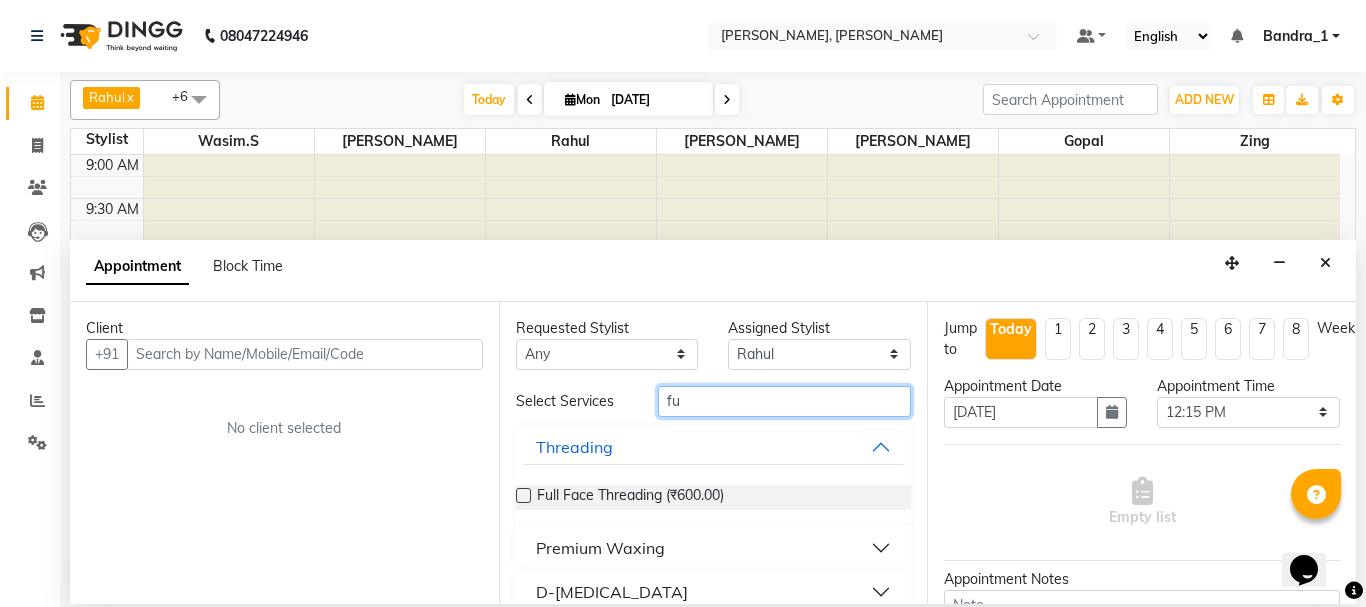 type on "f" 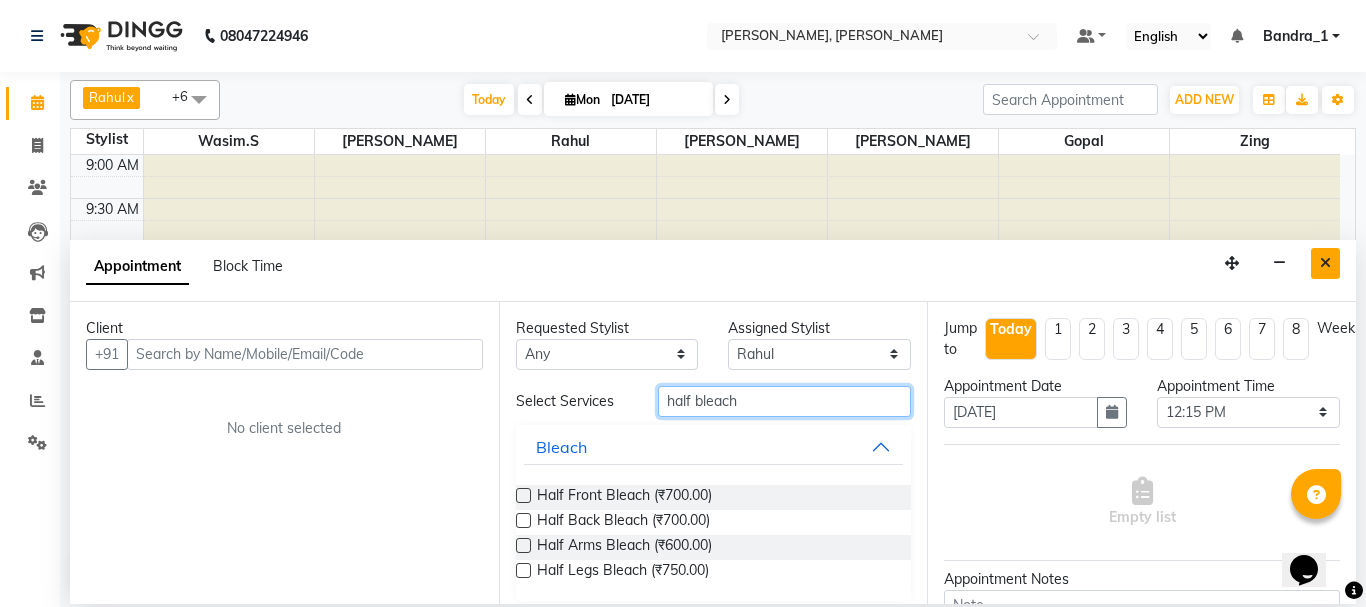 type on "half bleach" 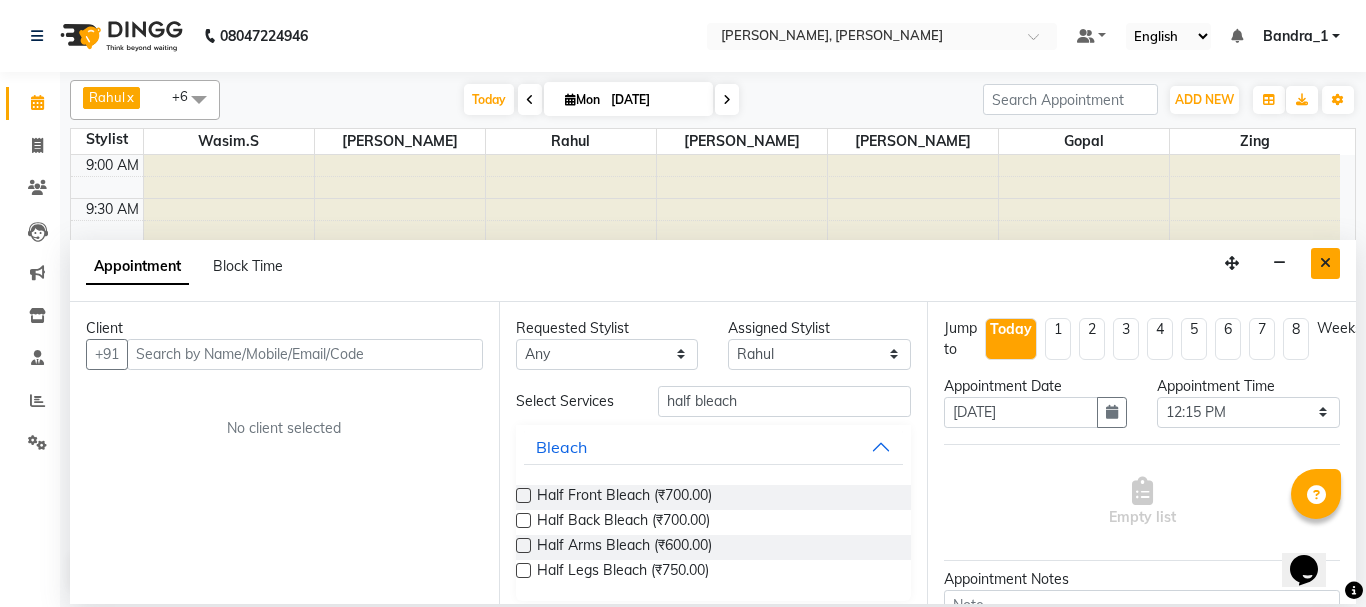 click at bounding box center [1325, 263] 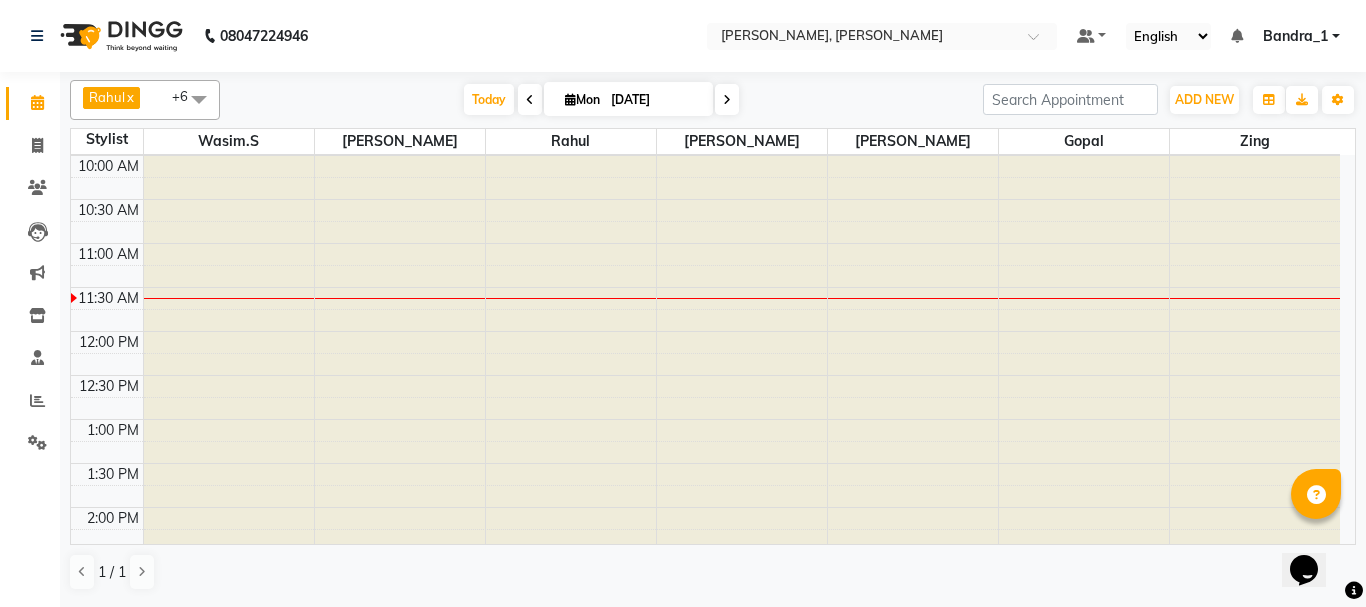 scroll, scrollTop: 0, scrollLeft: 0, axis: both 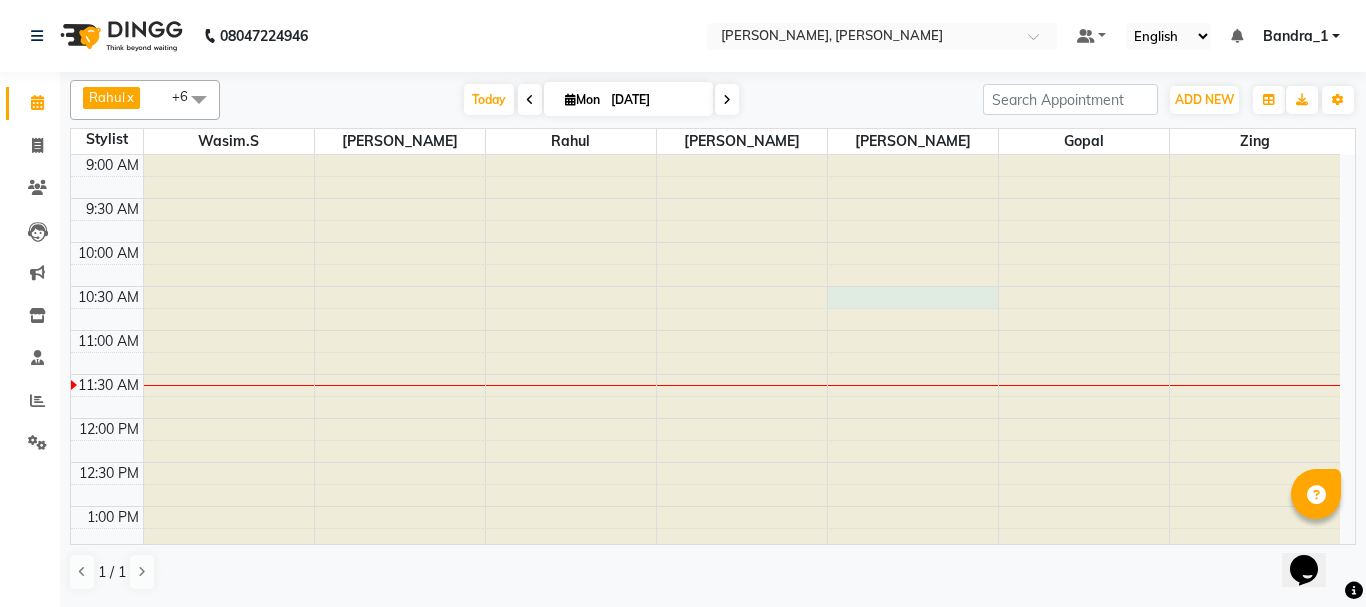 click at bounding box center [913, 155] 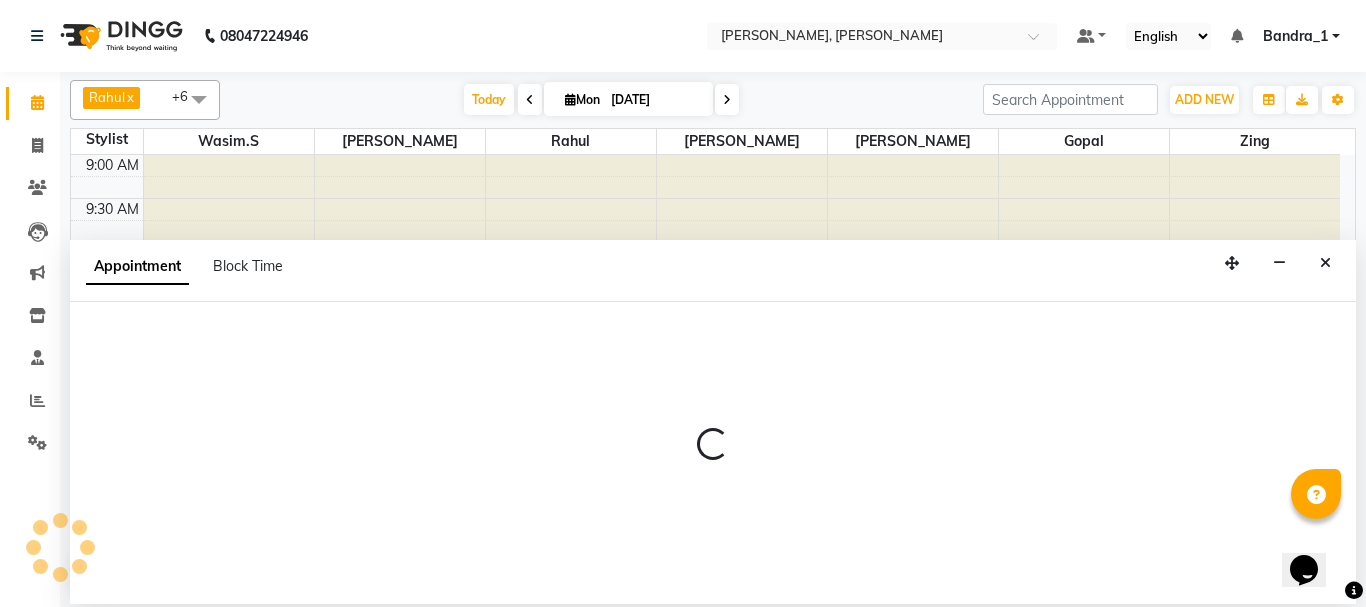 select on "61953" 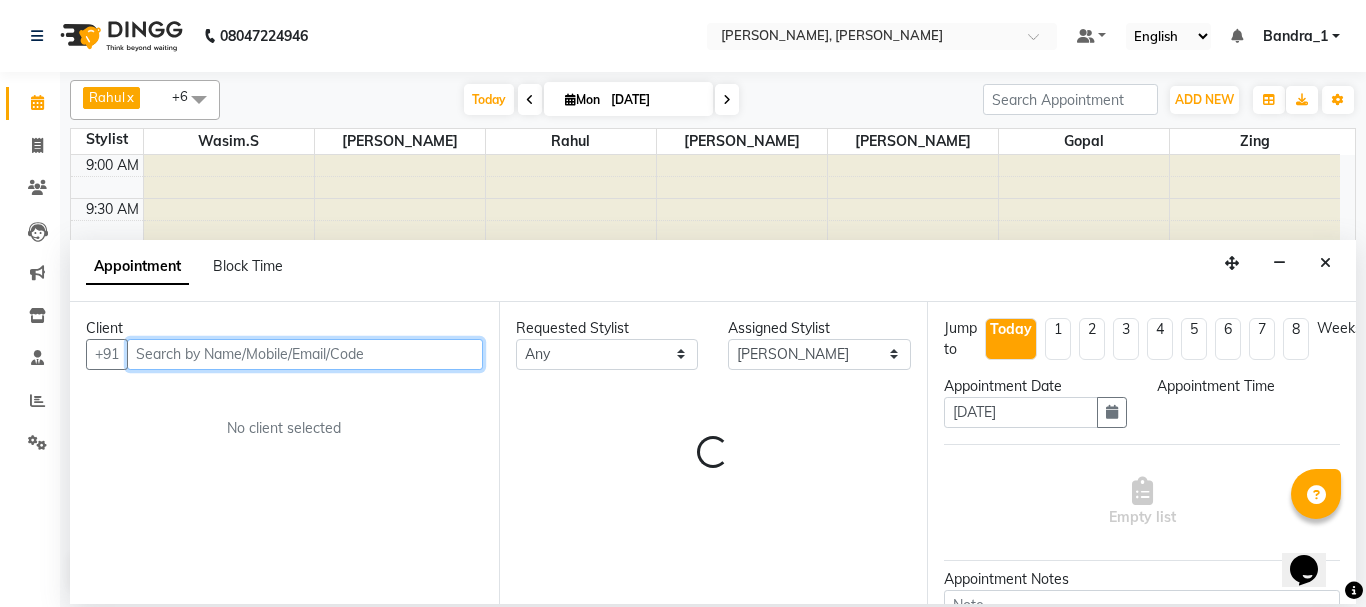 select on "630" 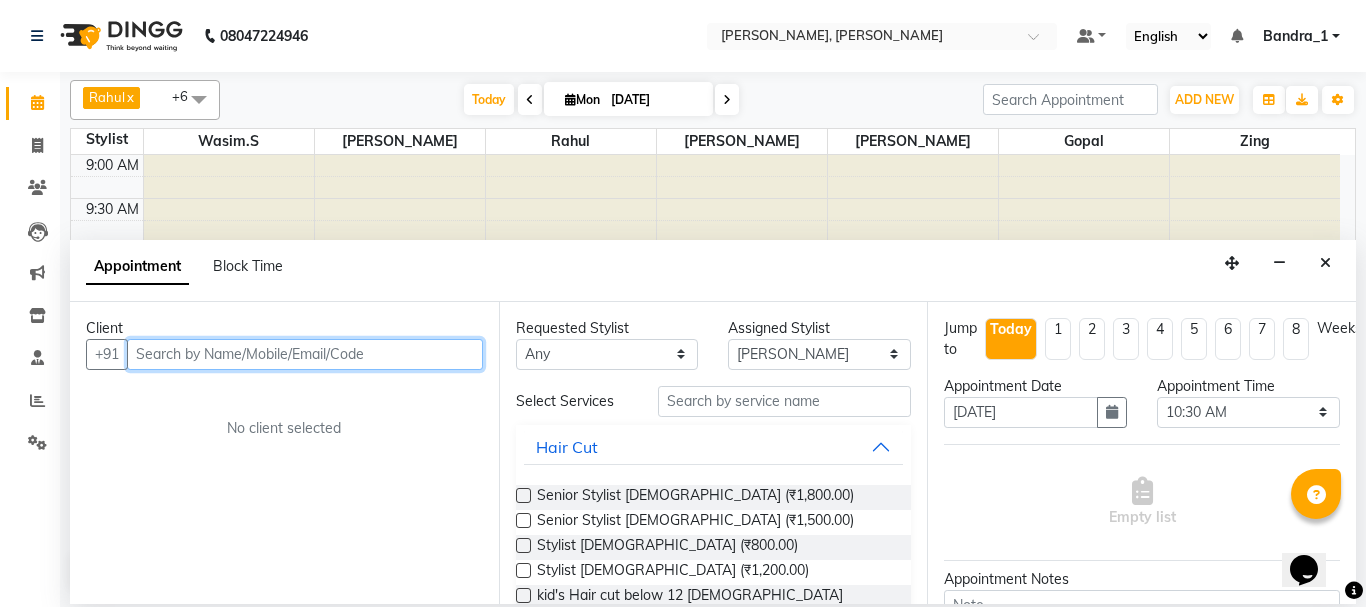 click at bounding box center (305, 354) 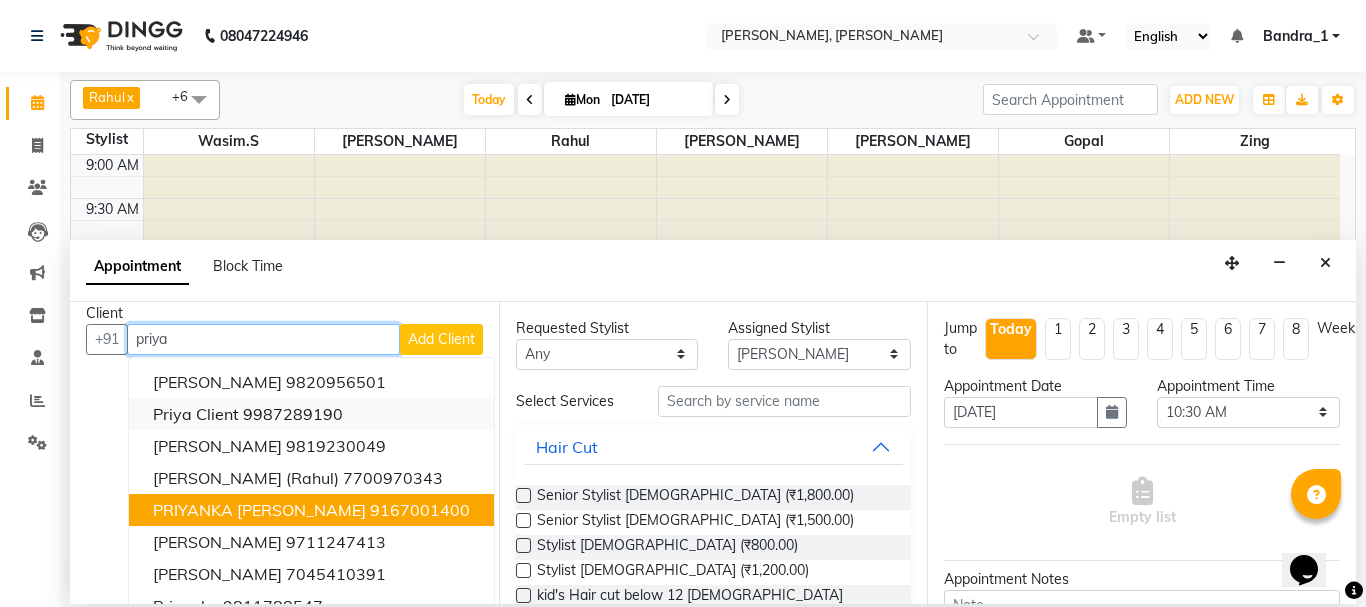 scroll, scrollTop: 0, scrollLeft: 0, axis: both 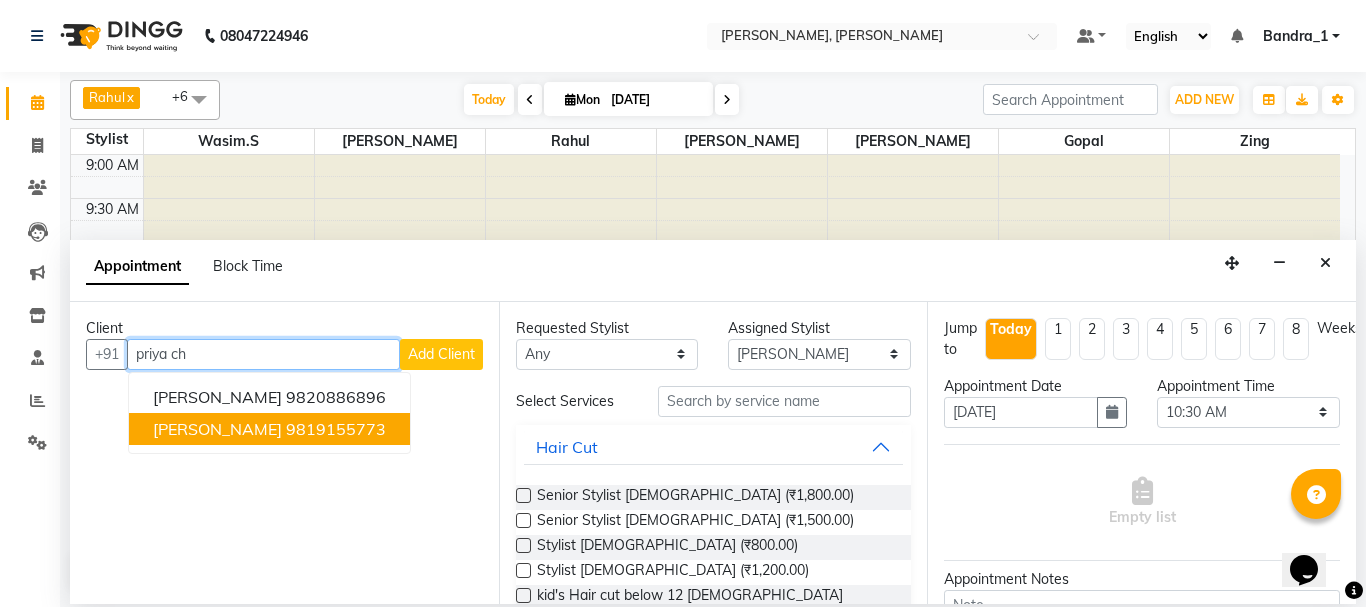 click on "[PERSON_NAME]" at bounding box center (217, 429) 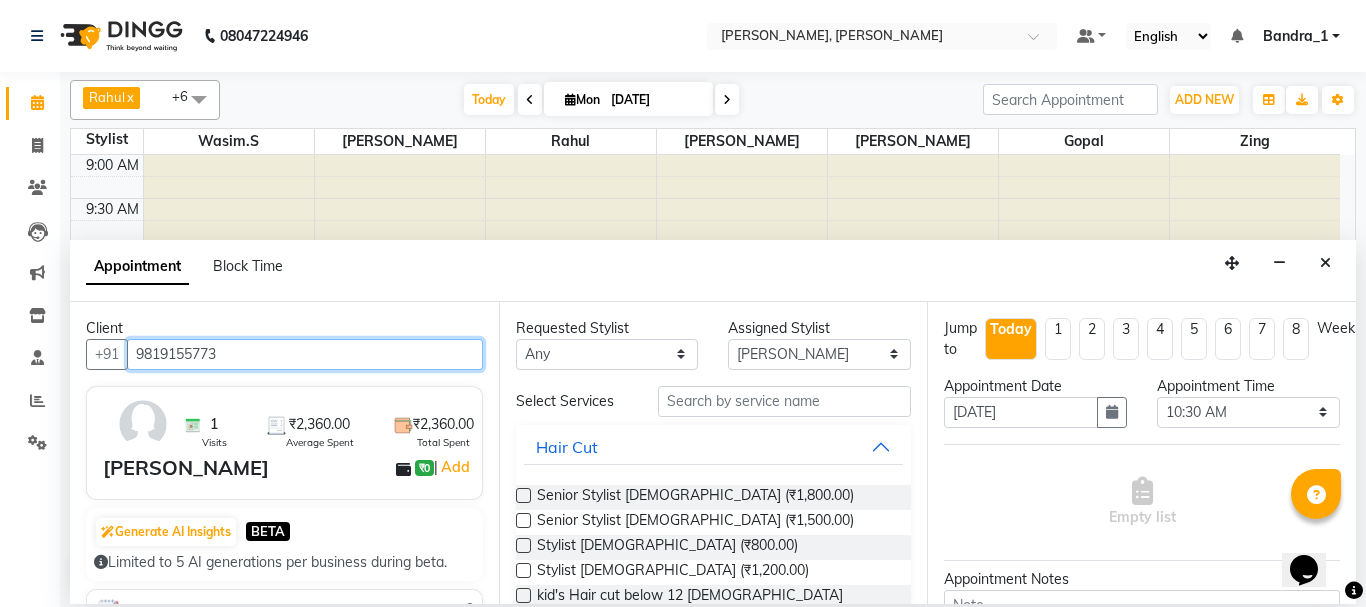 type on "9819155773" 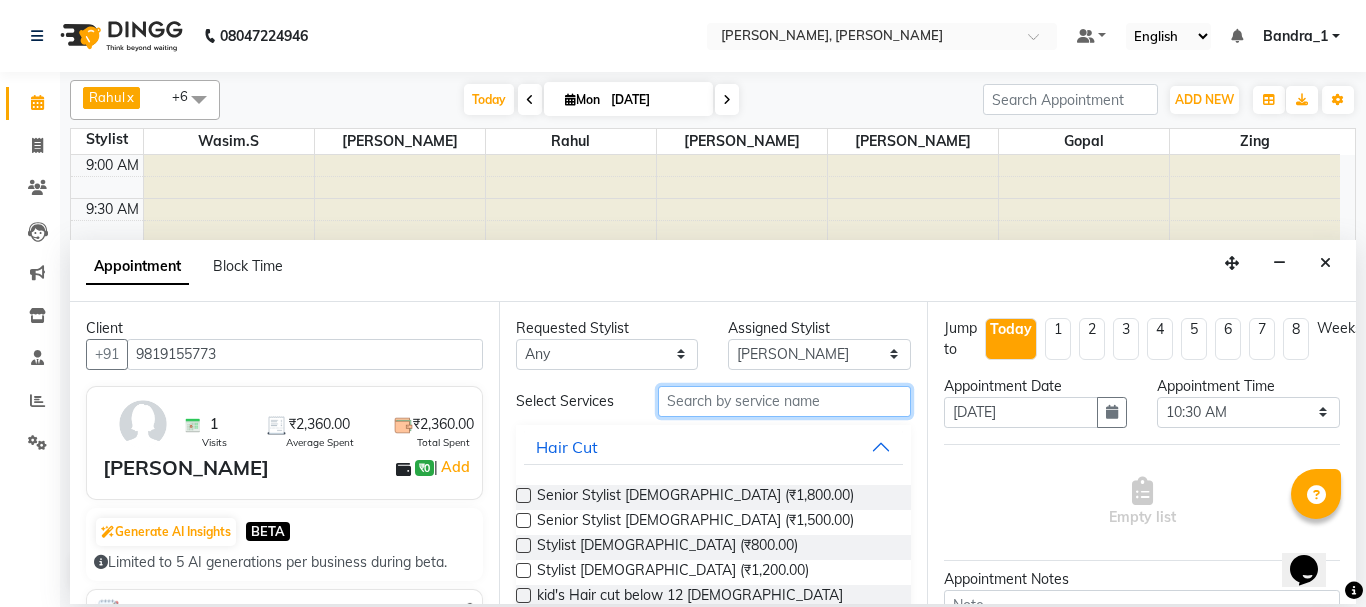 click at bounding box center (785, 401) 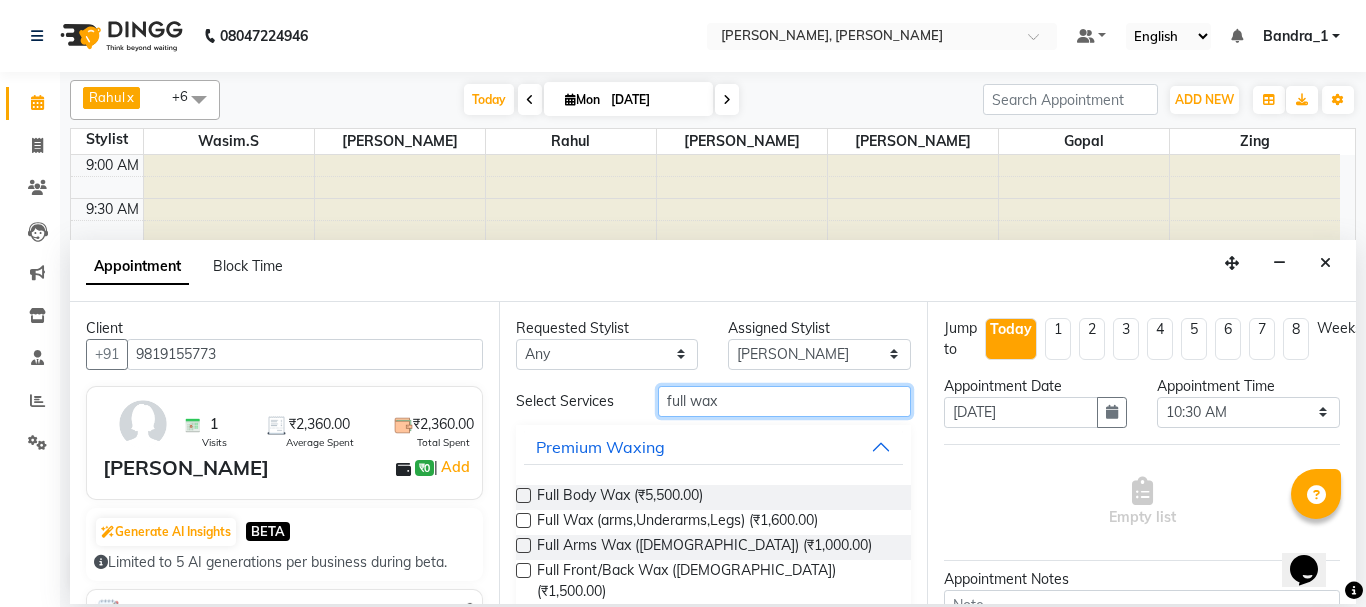 type on "full wax" 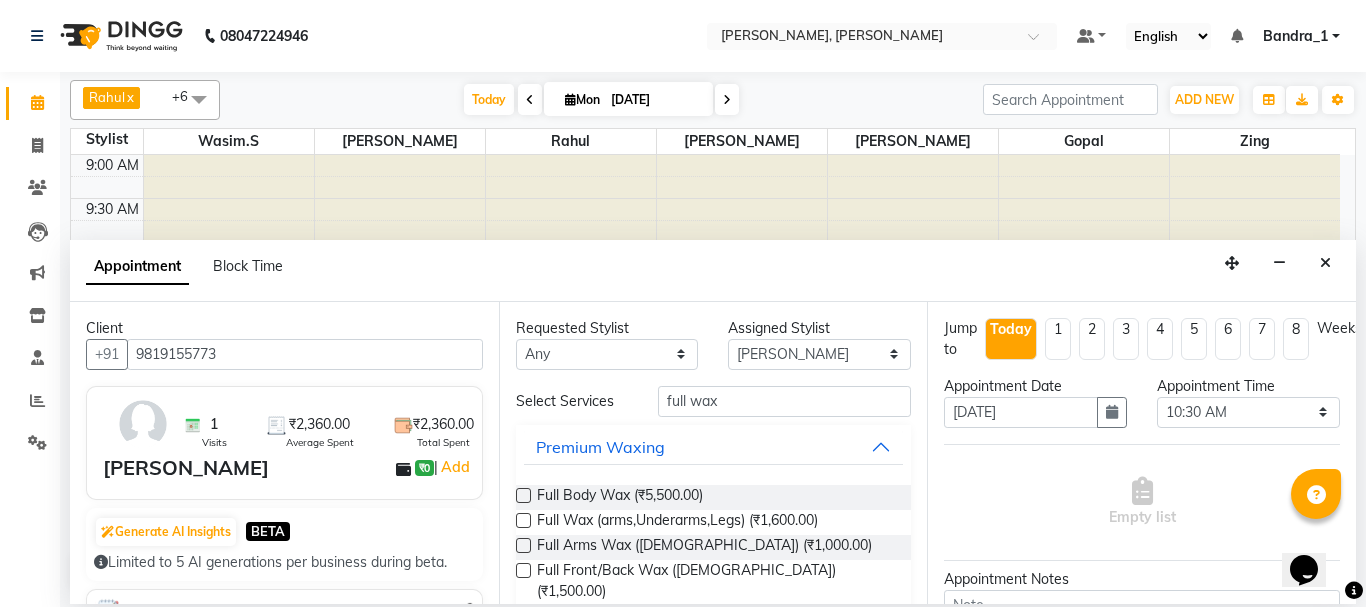 click at bounding box center [523, 520] 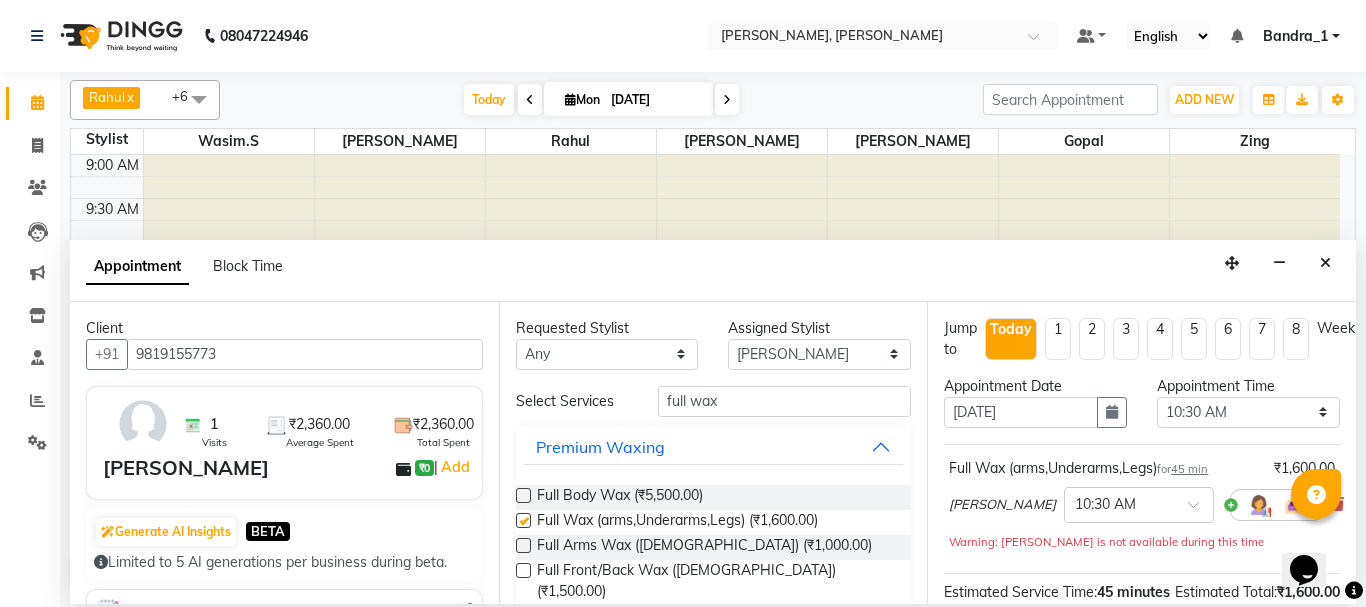 checkbox on "false" 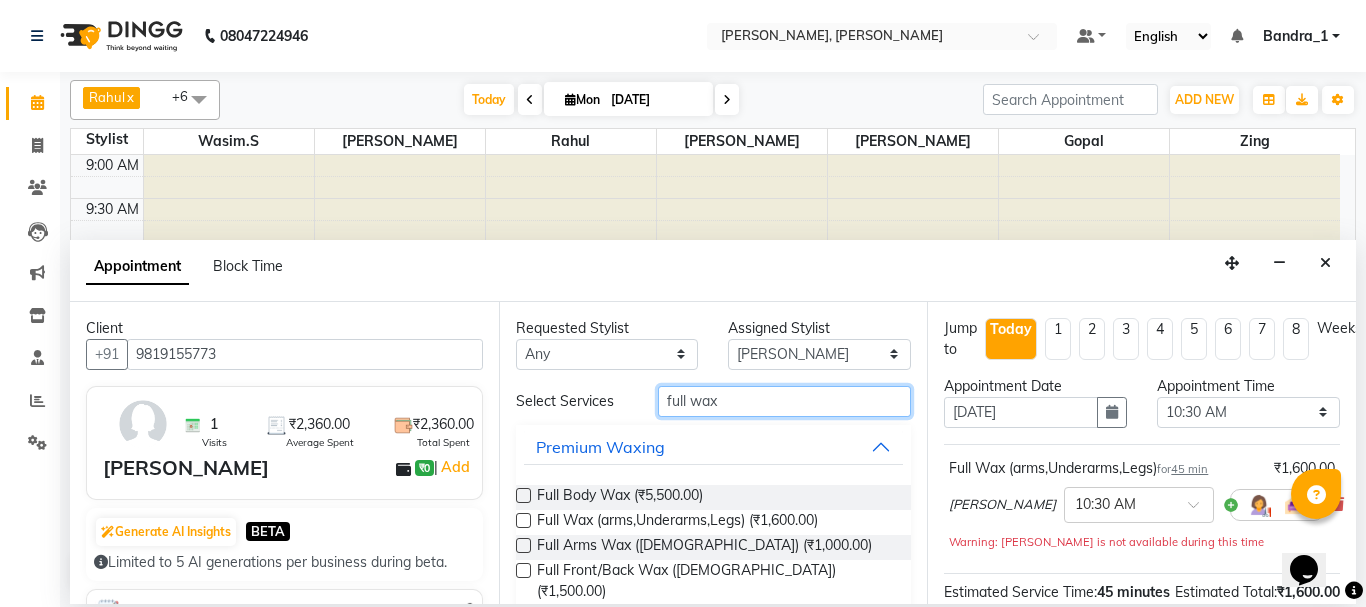 click on "full wax" at bounding box center (785, 401) 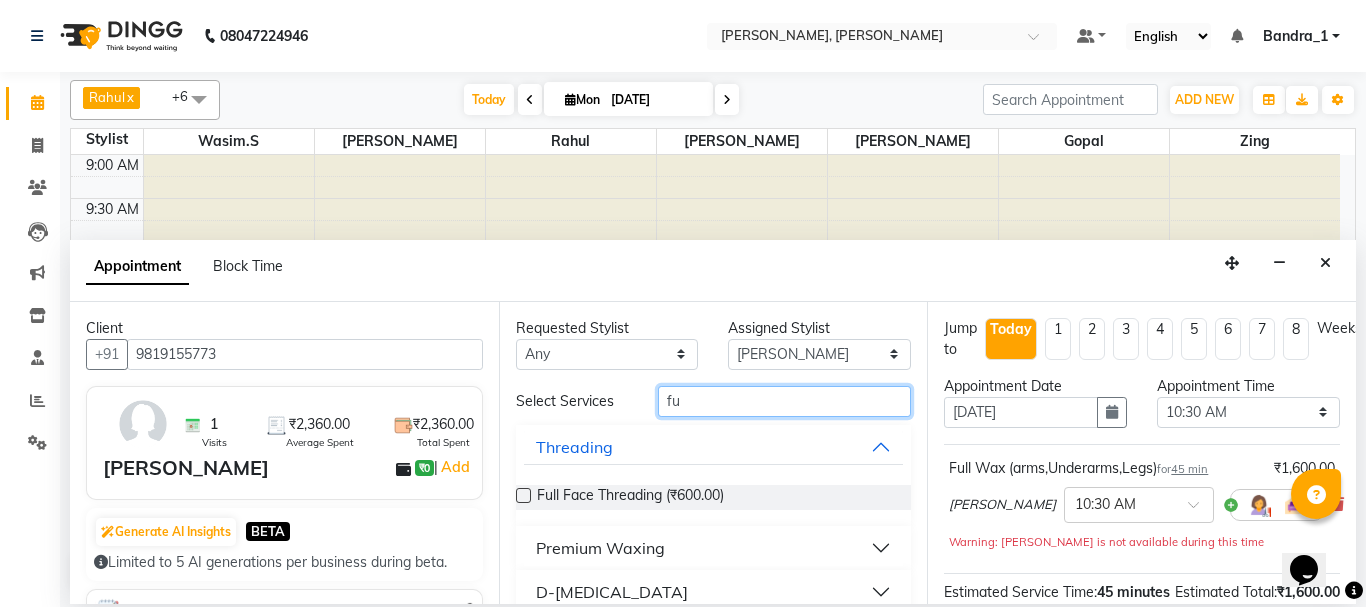 type on "f" 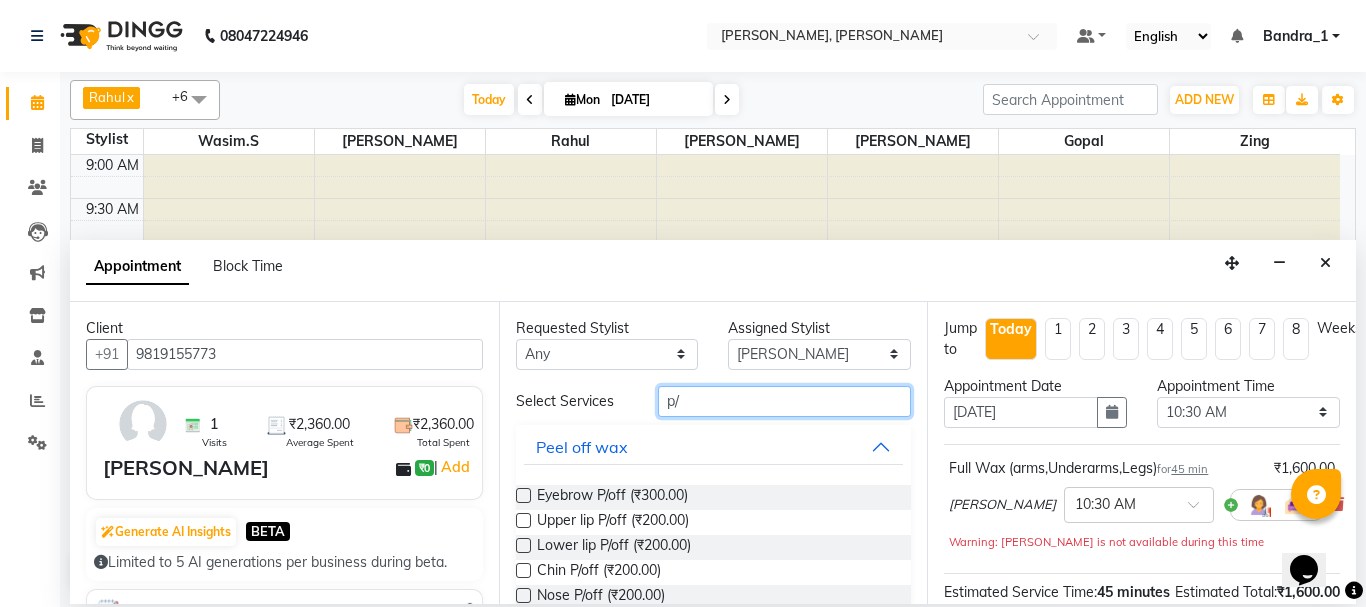 type on "p/" 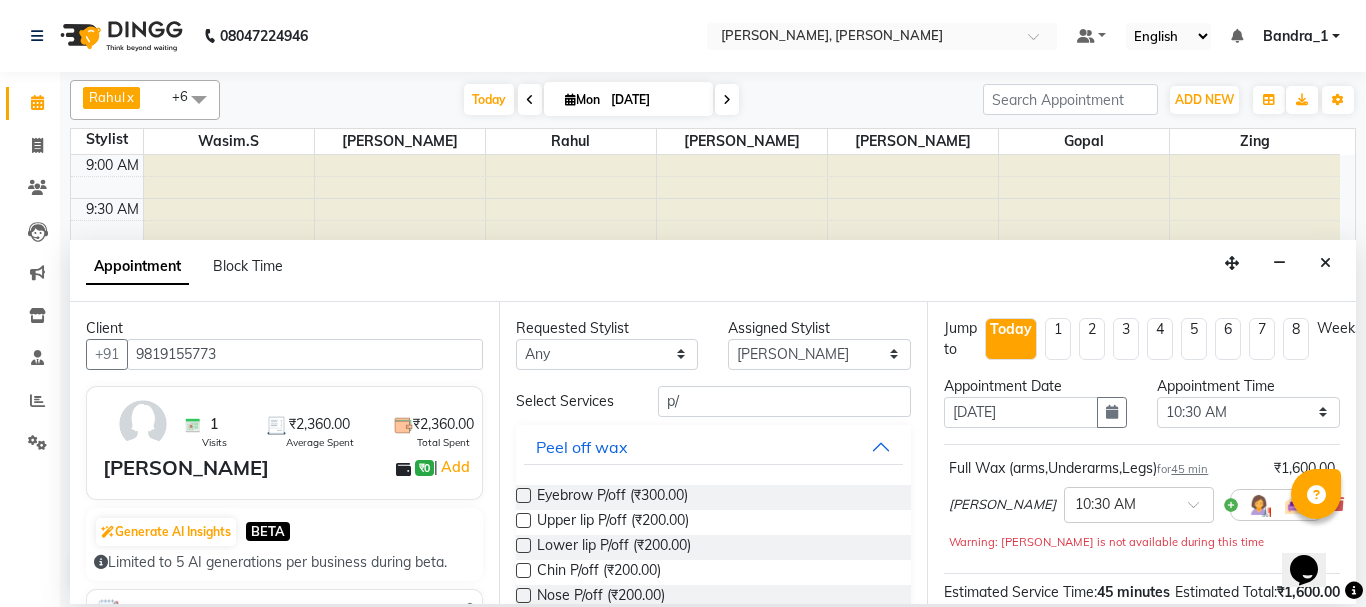 click at bounding box center [523, 520] 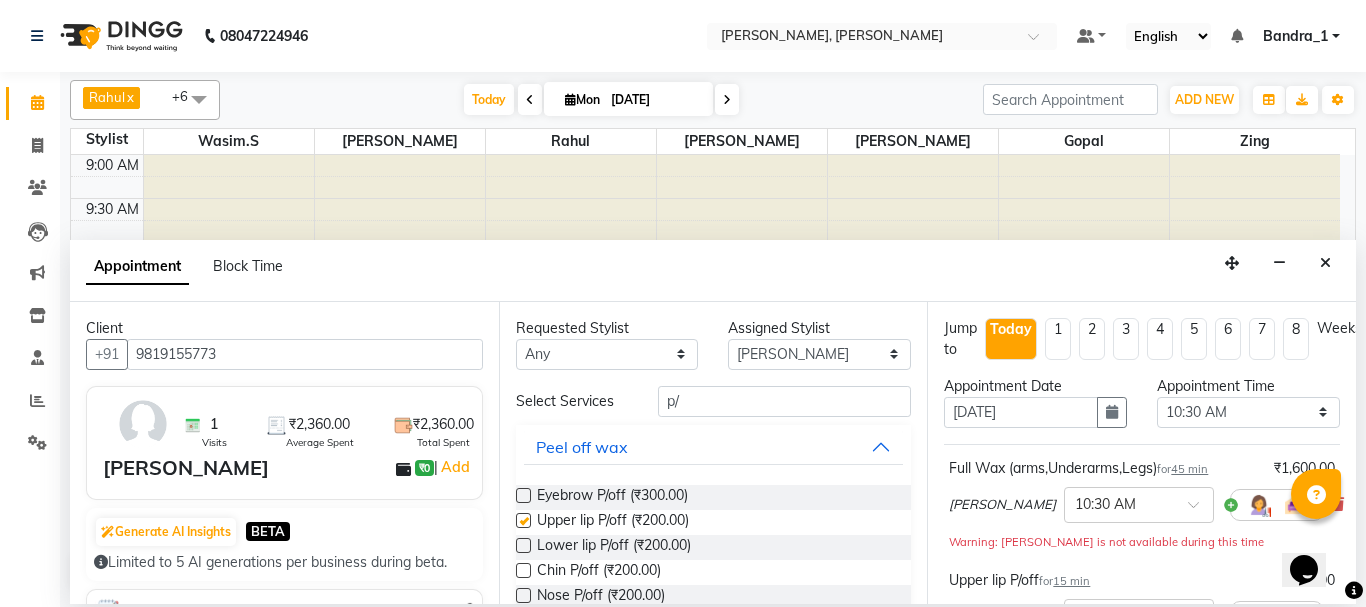 checkbox on "false" 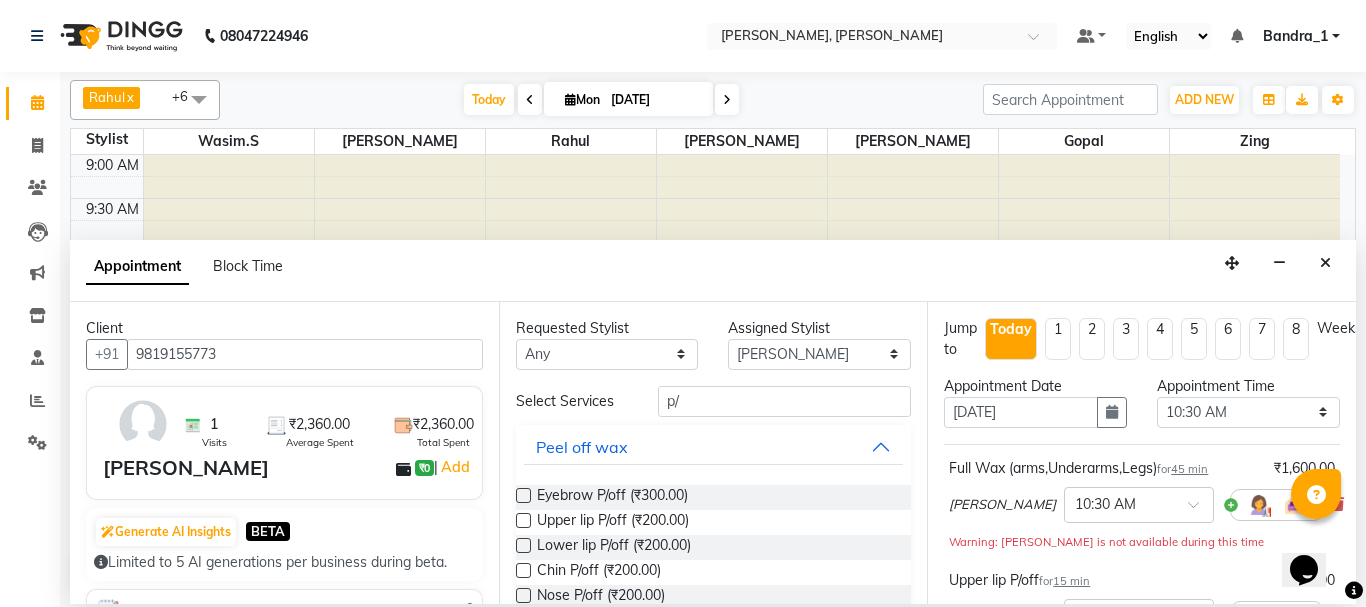 click at bounding box center (523, 545) 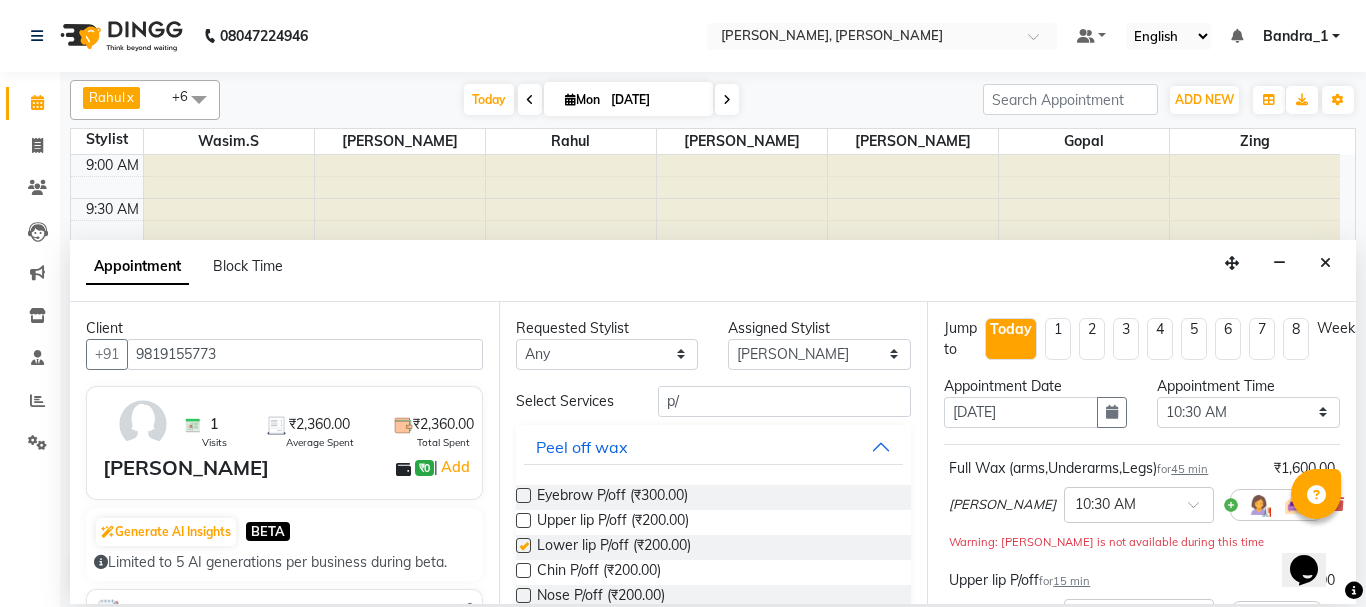 checkbox on "false" 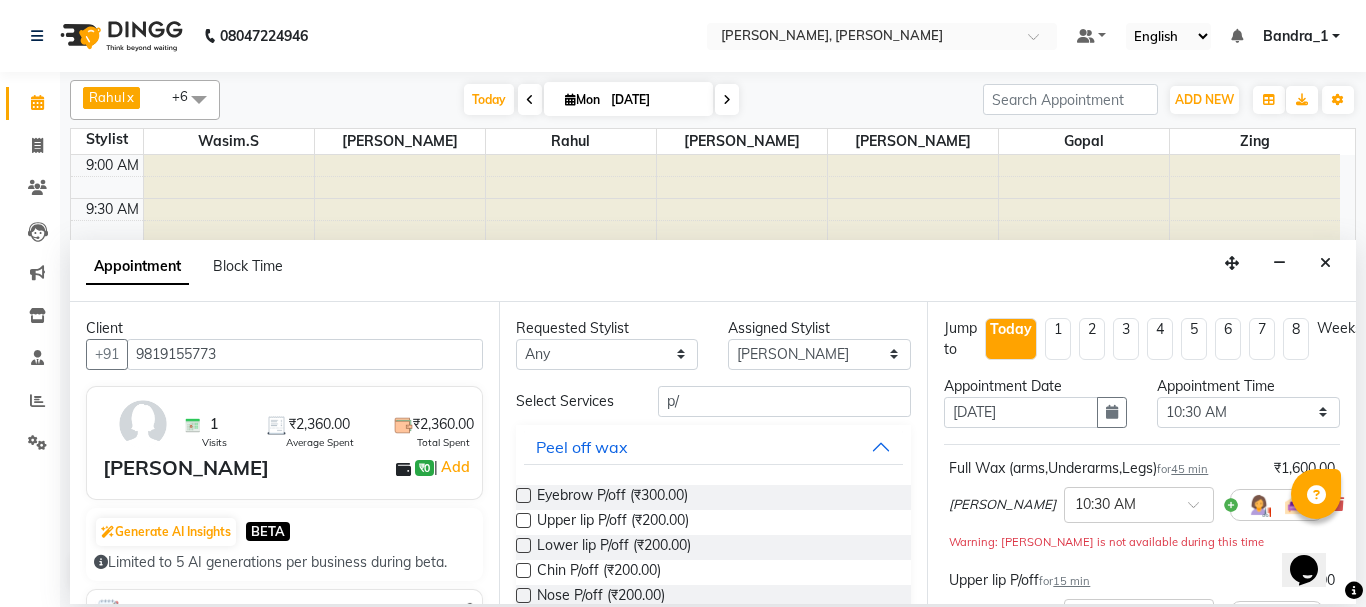 click on "Requested Stylist Any [PERSON_NAME] [PERSON_NAME] [PERSON_NAME] [PERSON_NAME] Jouyi [PERSON_NAME] On  Floor  Pinky Make up Artist [PERSON_NAME][DATE] [PERSON_NAME] [PERSON_NAME] Sannatan [PERSON_NAME] [PERSON_NAME]                         [PERSON_NAME] [PERSON_NAME].S Yangamphy [PERSON_NAME] Assigned Stylist Select [PERSON_NAME] [PERSON_NAME] [PERSON_NAME] [PERSON_NAME] [PERSON_NAME] On  Floor  Pinky Make up Artist [PERSON_NAME][DATE] [PERSON_NAME] [PERSON_NAME] Shilpa [PERSON_NAME] [PERSON_NAME]                         [PERSON_NAME] [PERSON_NAME].S Yangamphy [PERSON_NAME]  Zing Select Services p/    Peel off wax Eyebrow P/off (₹300.00) Upper lip P/off (₹200.00) Lower lip P/off (₹200.00) Chin P/off (₹200.00) Nose P/off (₹200.00) Ear P/off (₹200.00) Side lock P/off (₹400.00) Full Face P/off (₹800.00) Brazillian P/off (₹2,000.00) Bikini Line P/off (₹1,000.00) Full Front/Back P/off (₹1,500.00) Full Arms P/off (₹1,200.00) Under Arms P/off (₹400.00) Butt Wax P/off (₹1,000.00) Forehead P/Off (₹400.00) Half Legs P/Off (₹1,000.00)" at bounding box center [713, 453] 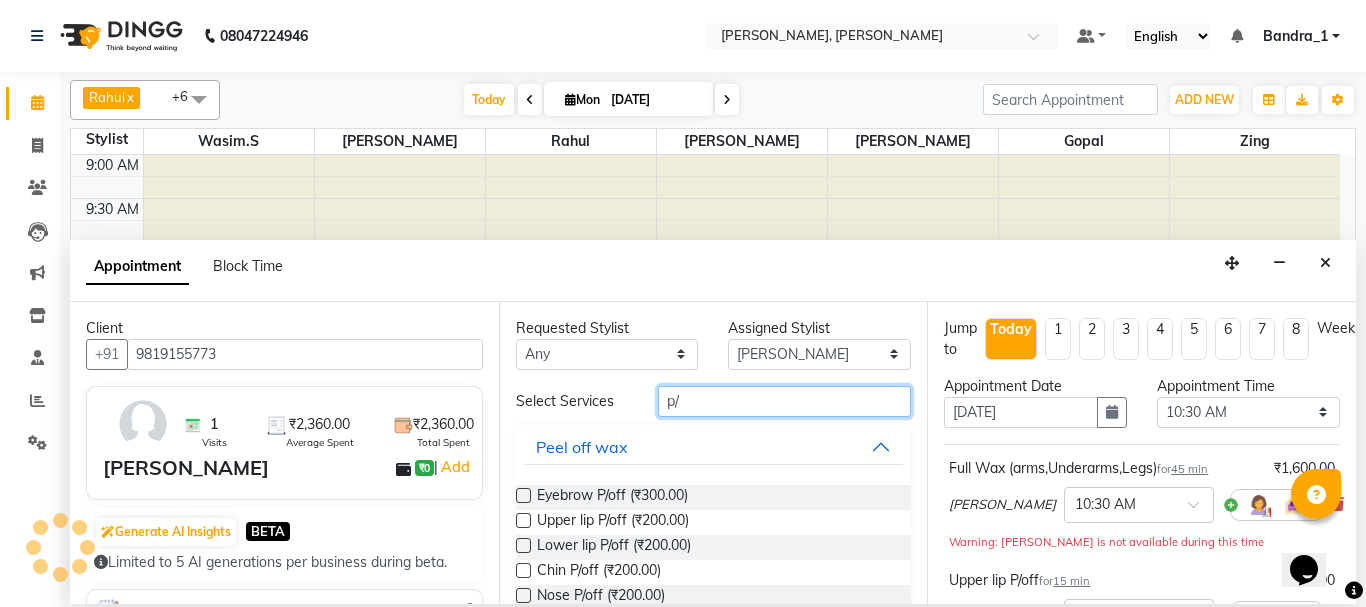 click on "p/" at bounding box center (785, 401) 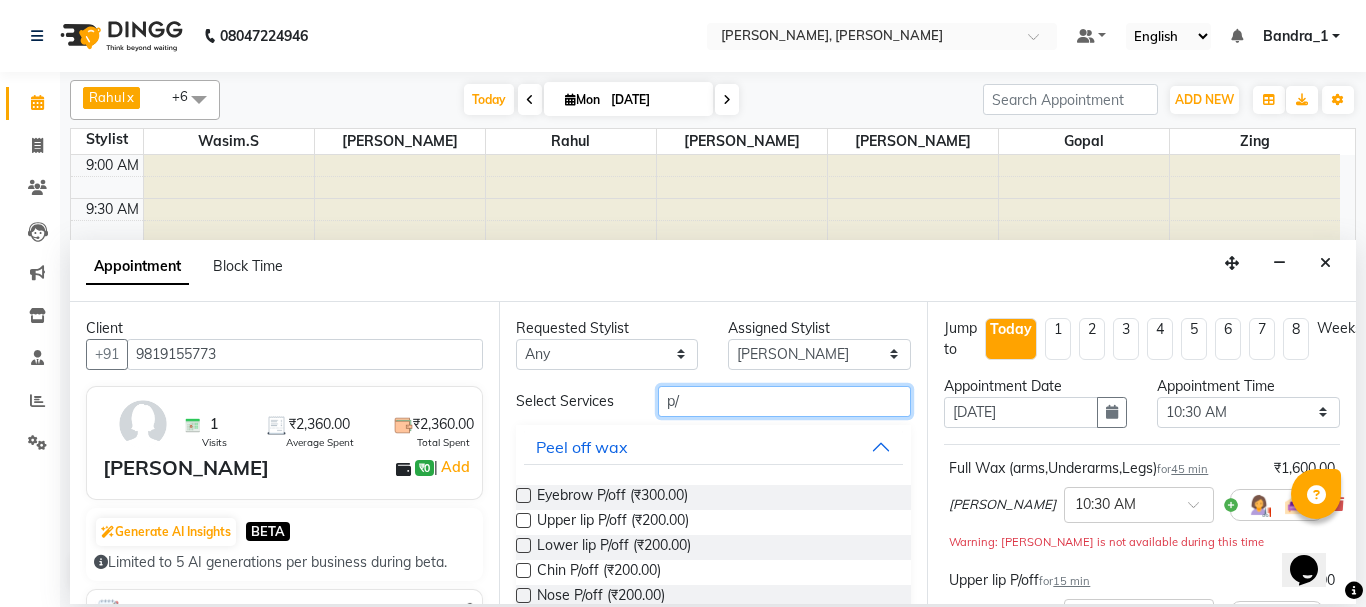 type on "p" 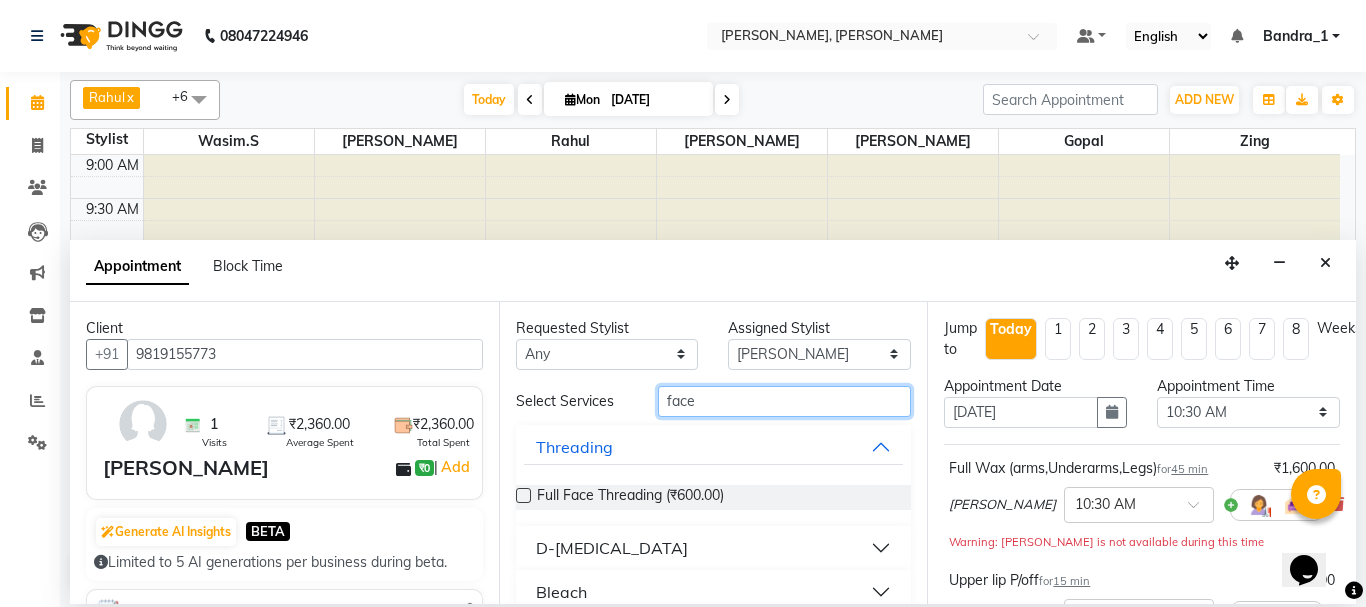 scroll, scrollTop: 158, scrollLeft: 0, axis: vertical 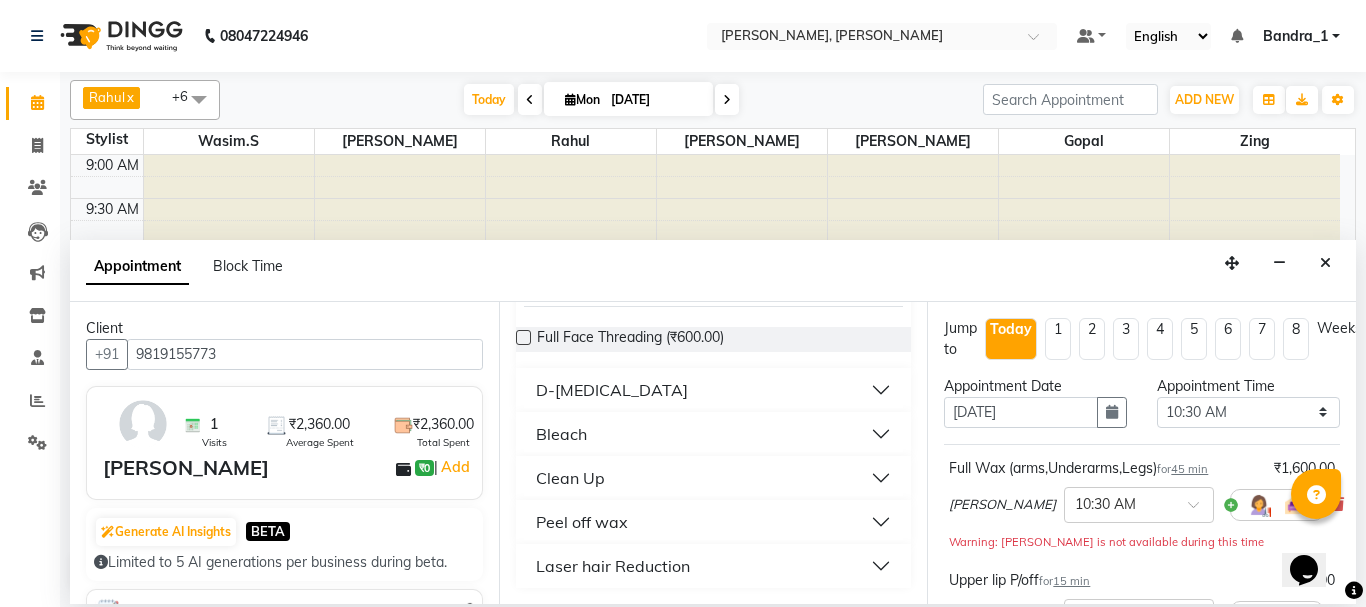 type on "face" 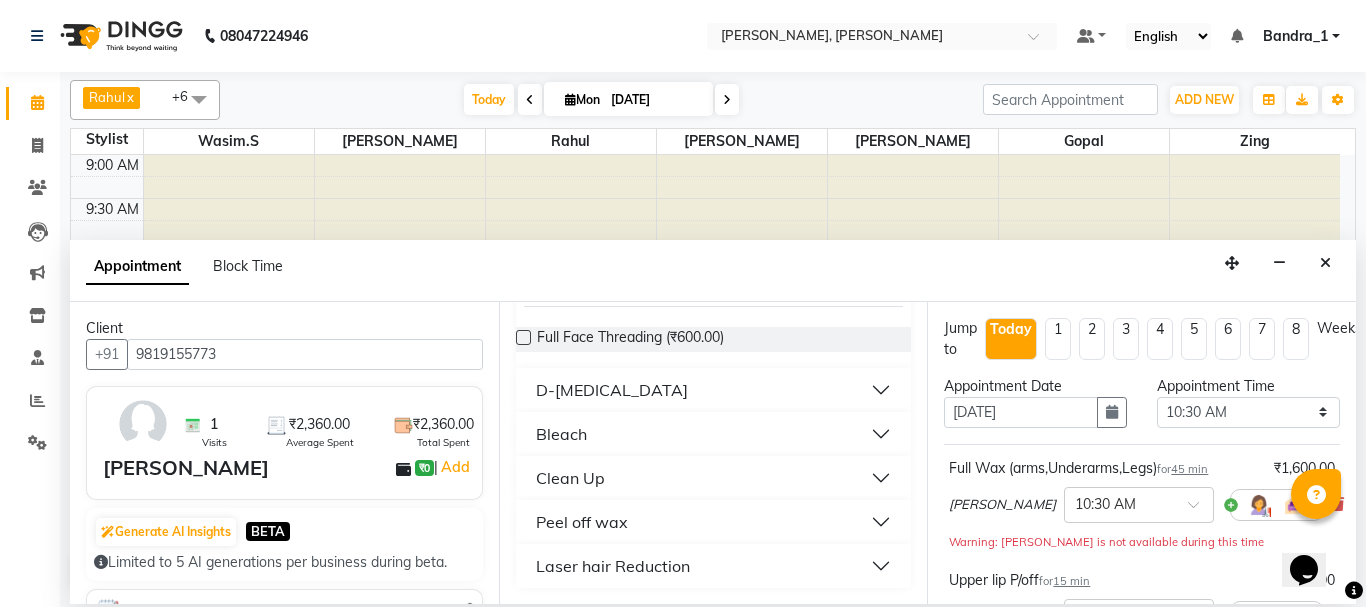 click on "Bleach" at bounding box center [714, 434] 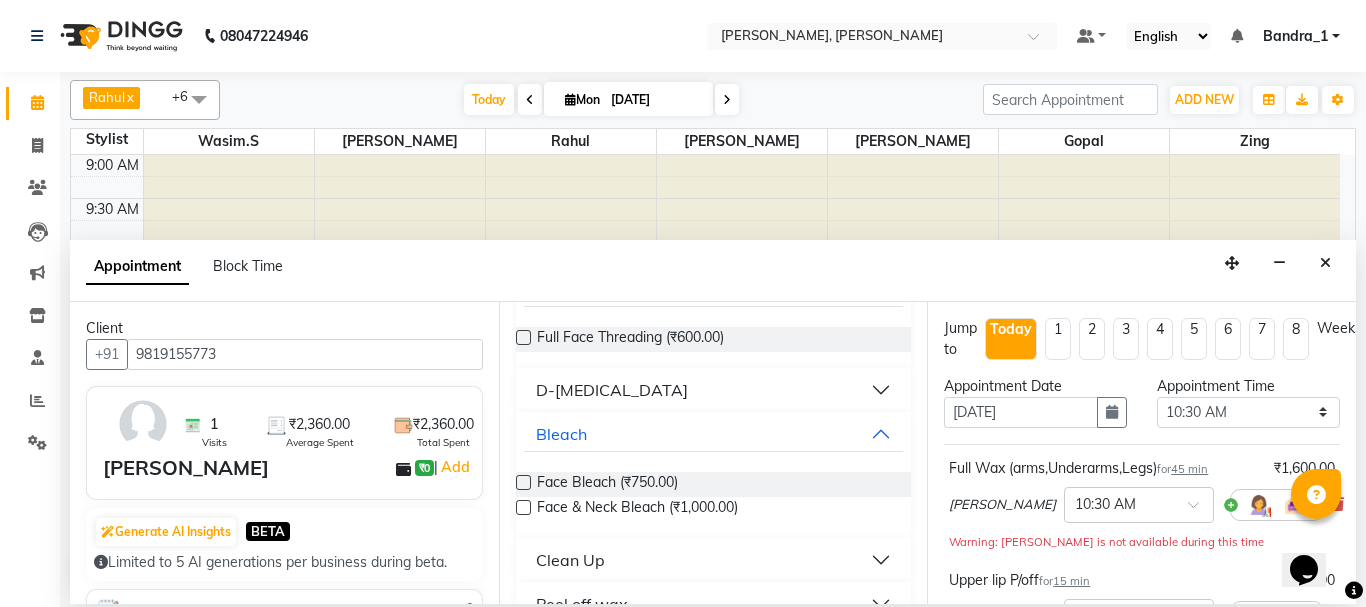 click at bounding box center (523, 482) 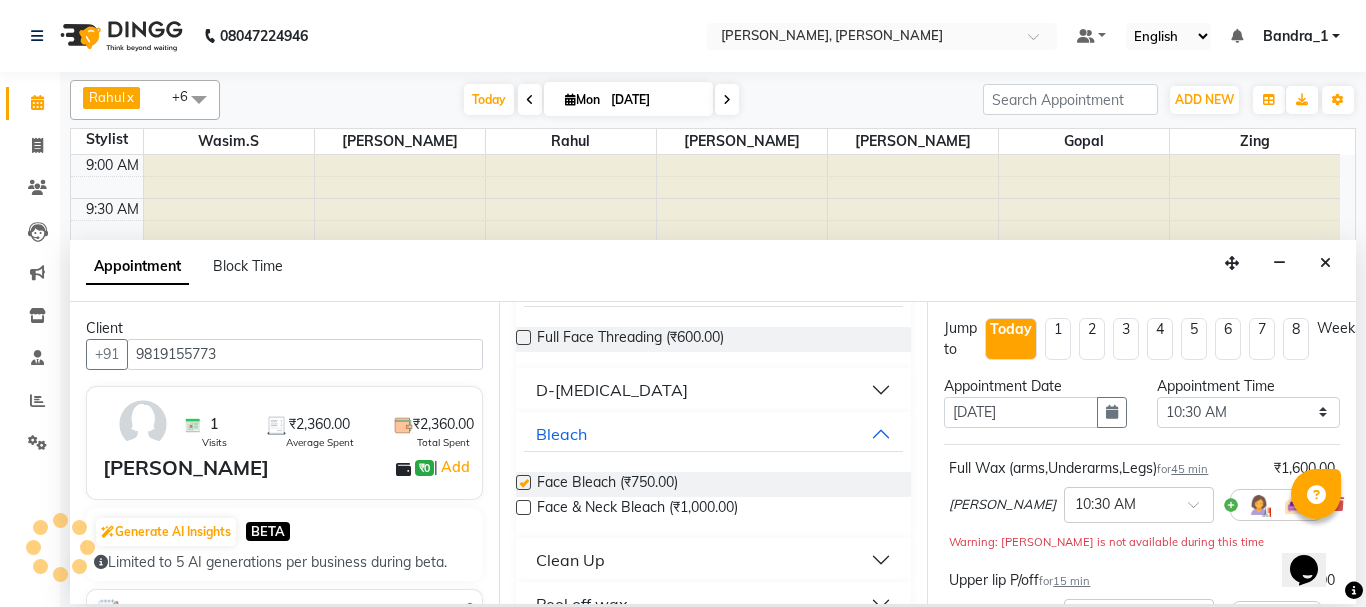 checkbox on "false" 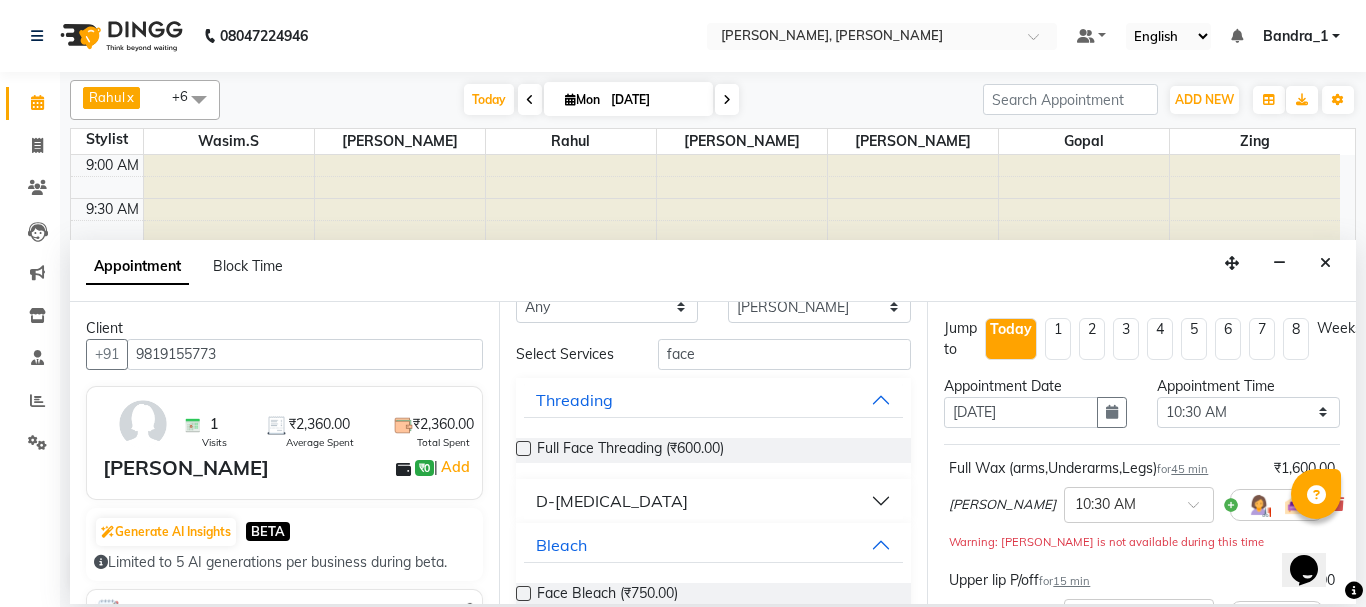 scroll, scrollTop: 0, scrollLeft: 0, axis: both 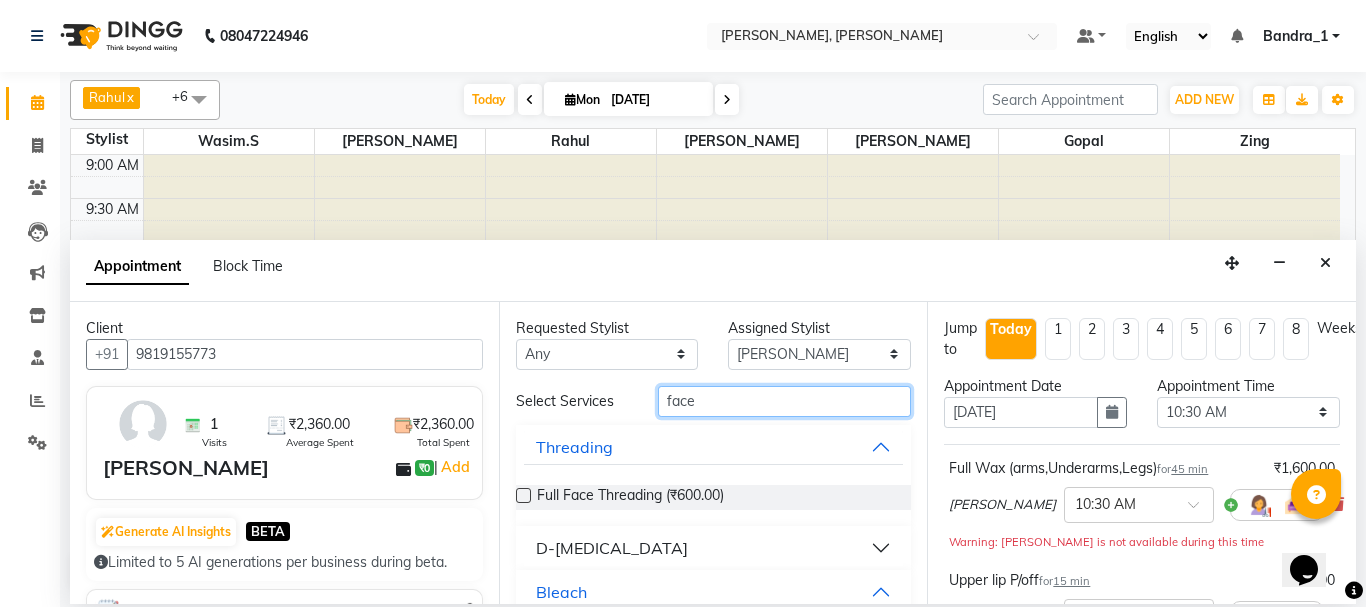 click on "face" at bounding box center (785, 401) 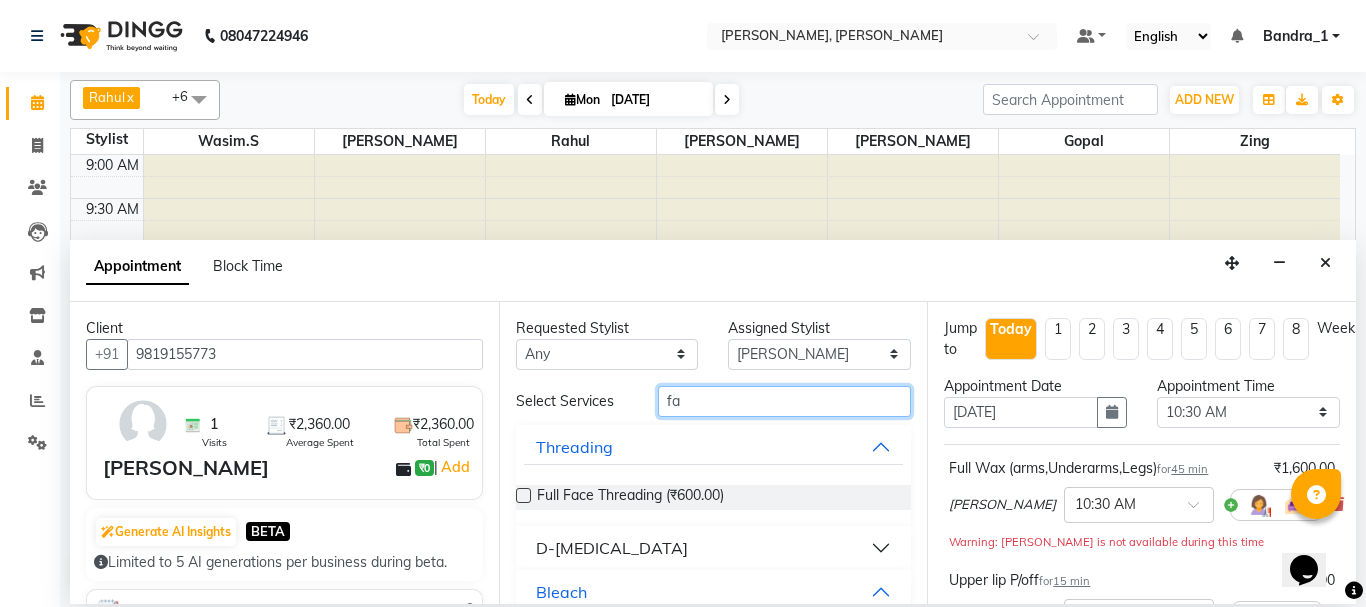 type on "f" 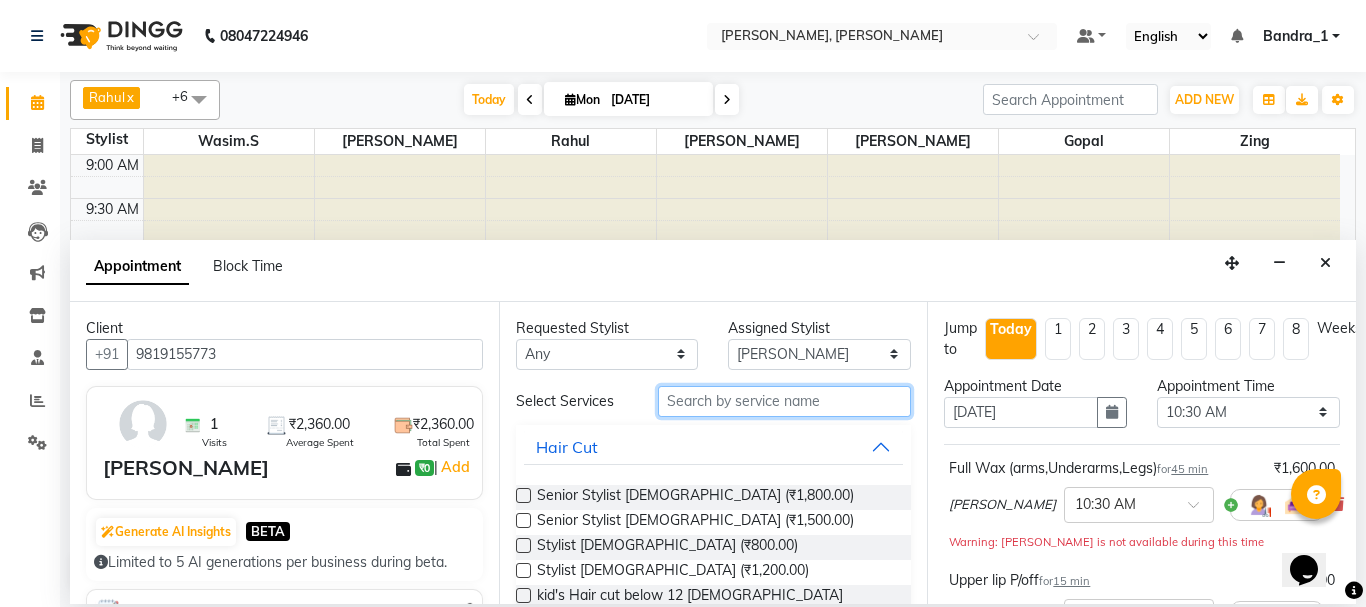 type on "v" 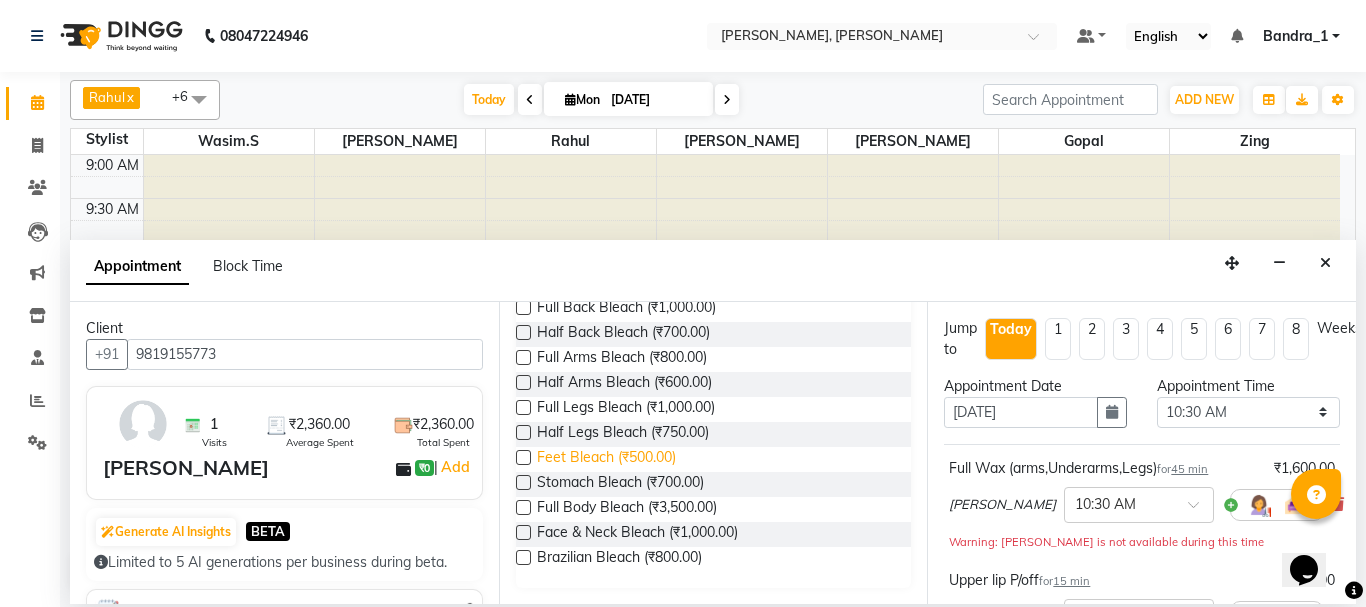 scroll, scrollTop: 0, scrollLeft: 0, axis: both 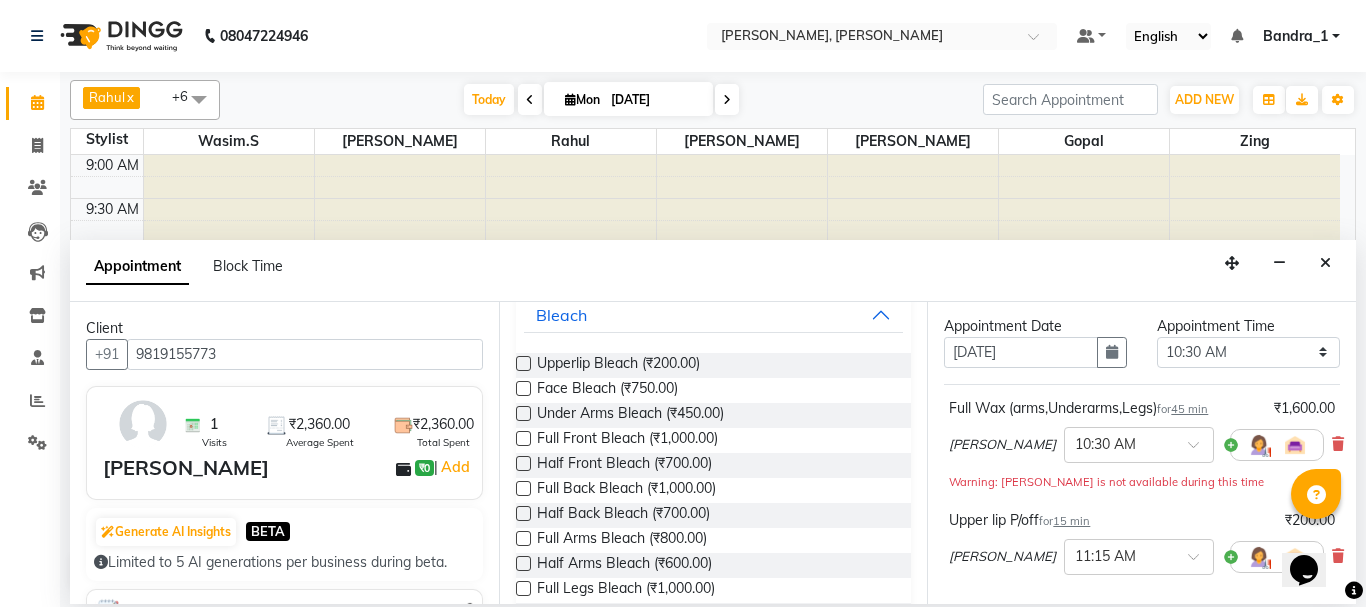 type on "bleach" 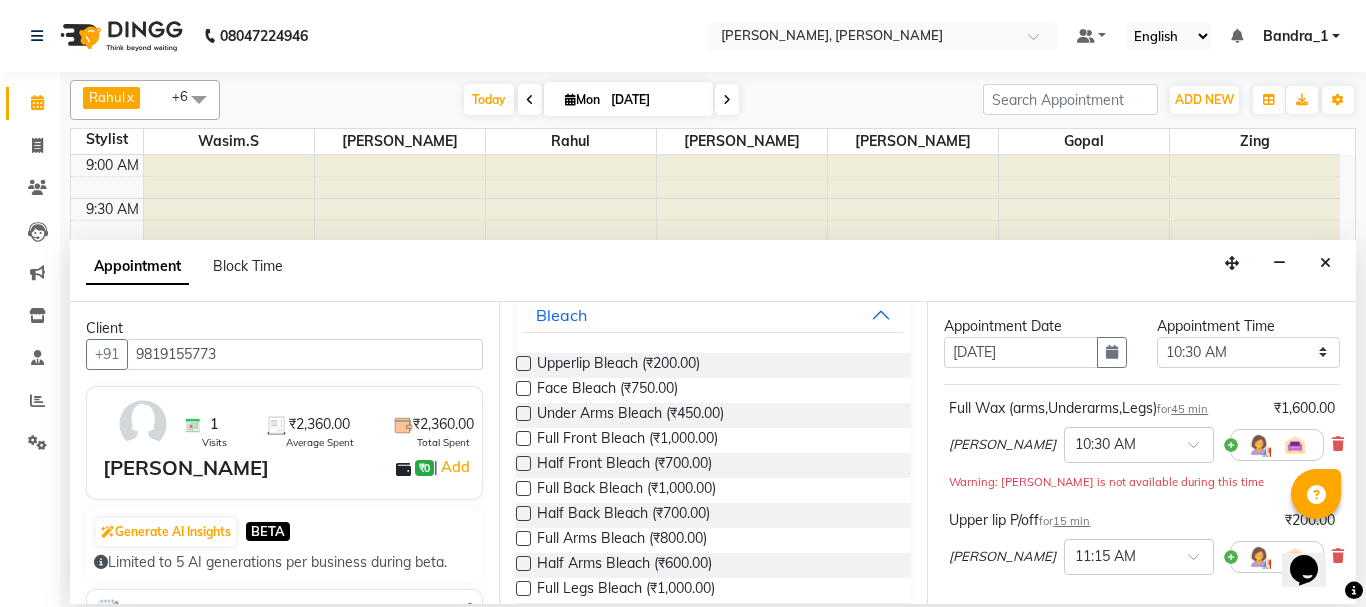 click at bounding box center [523, 538] 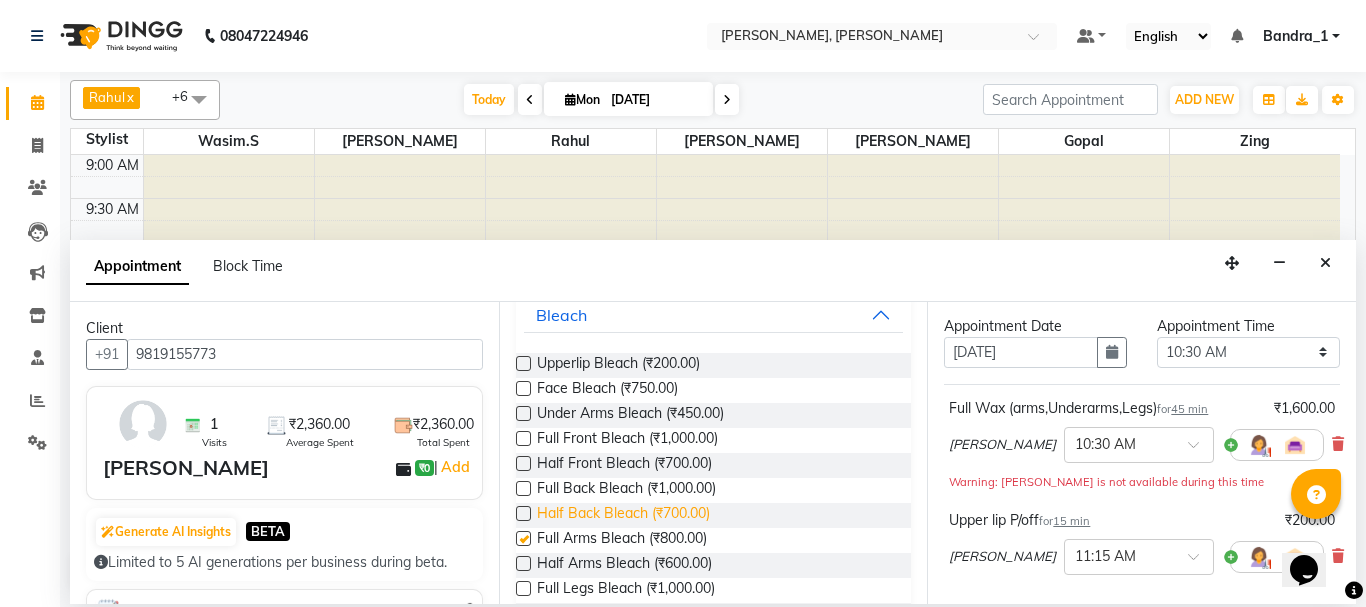 checkbox on "false" 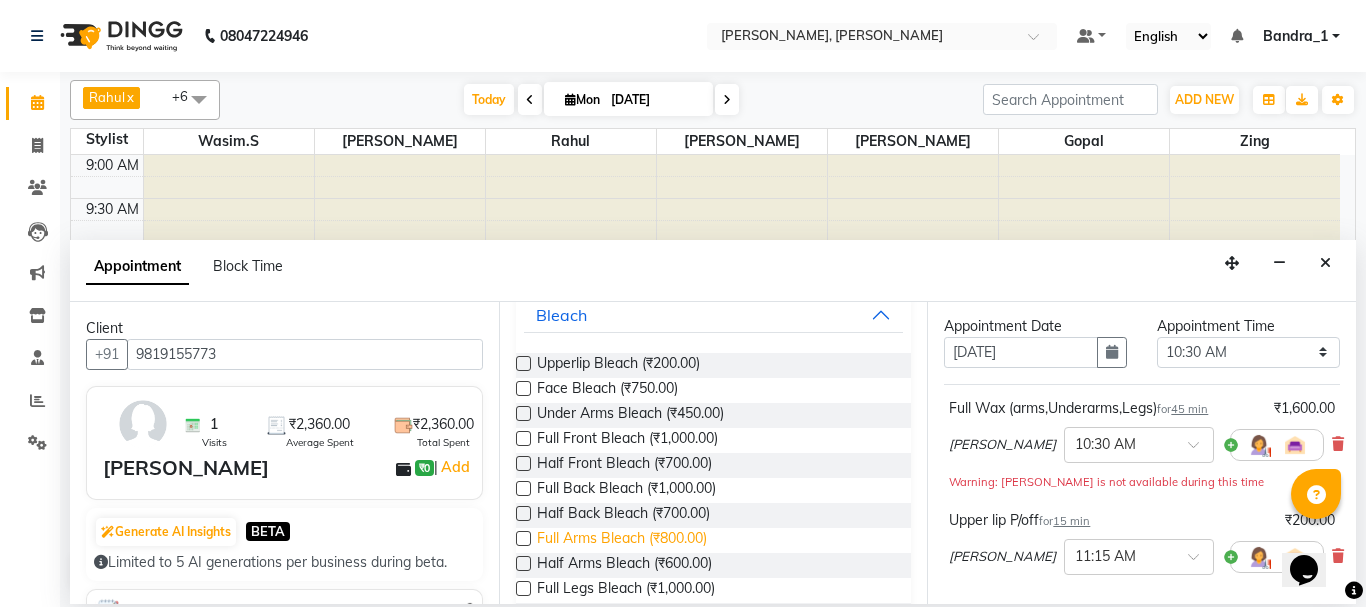 scroll, scrollTop: 313, scrollLeft: 0, axis: vertical 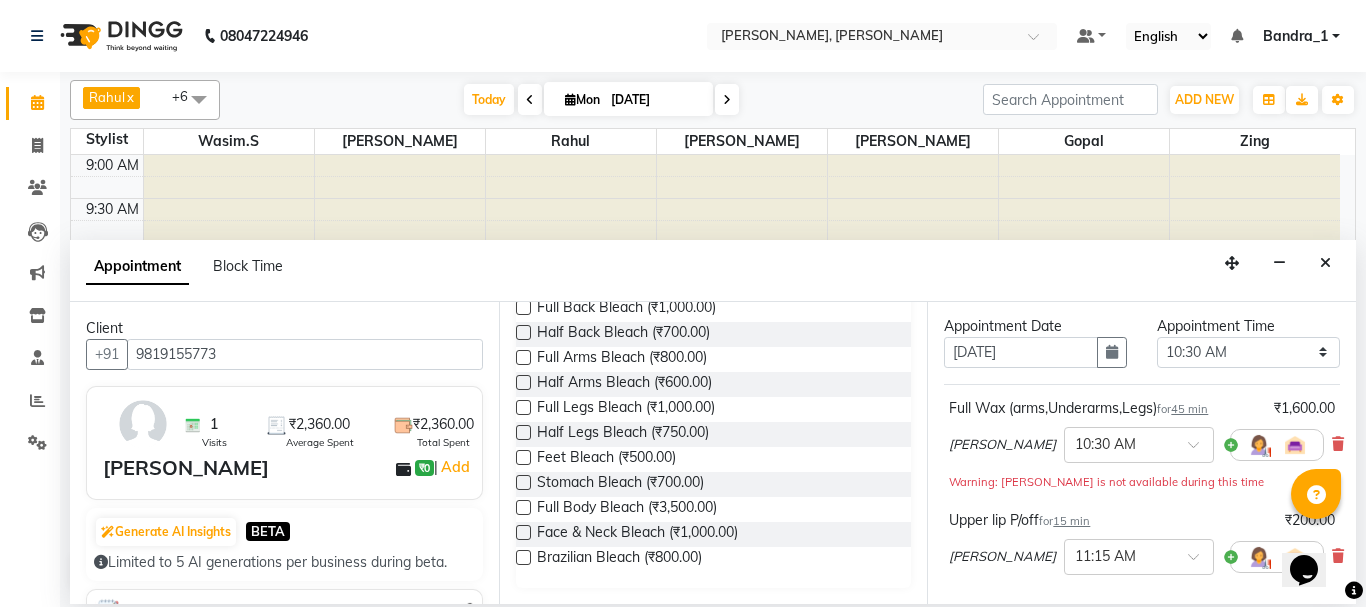 click at bounding box center (523, 432) 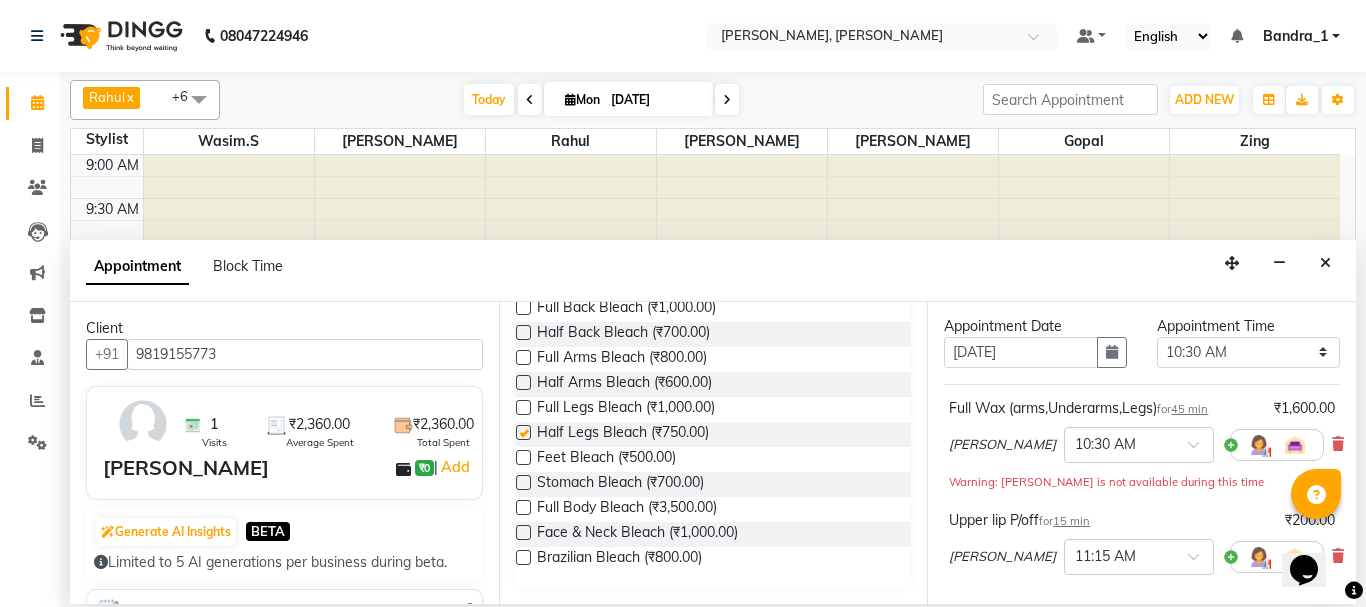 checkbox on "false" 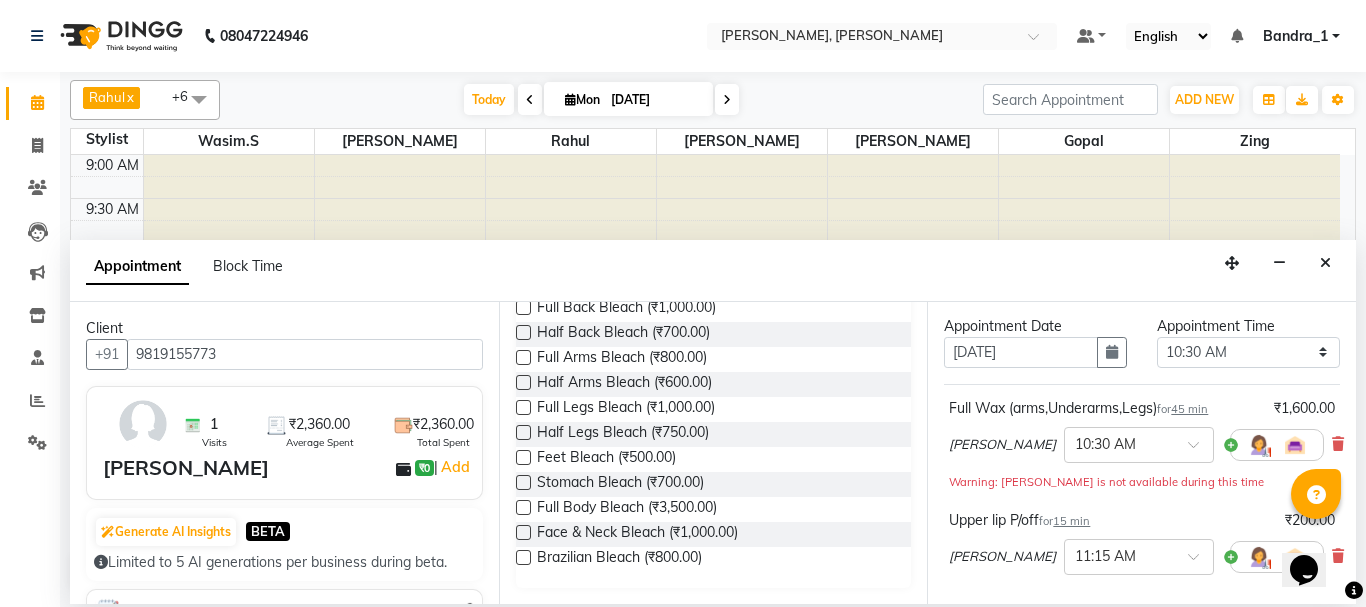 scroll, scrollTop: 0, scrollLeft: 0, axis: both 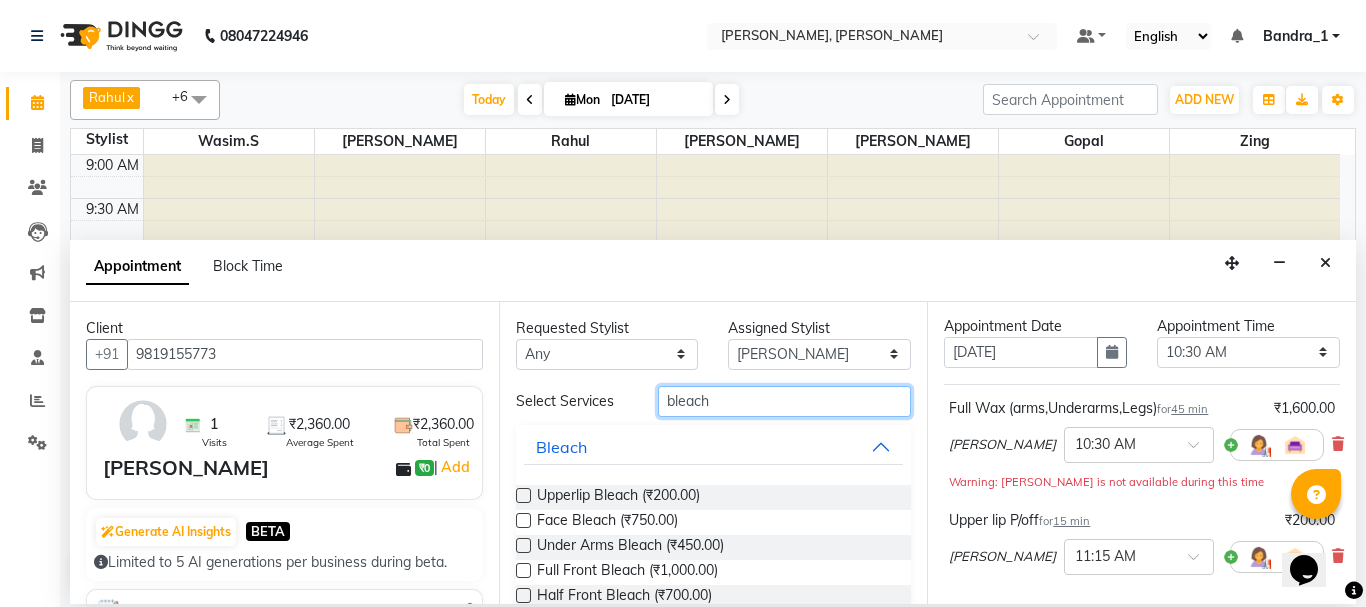 click on "bleach" at bounding box center [785, 401] 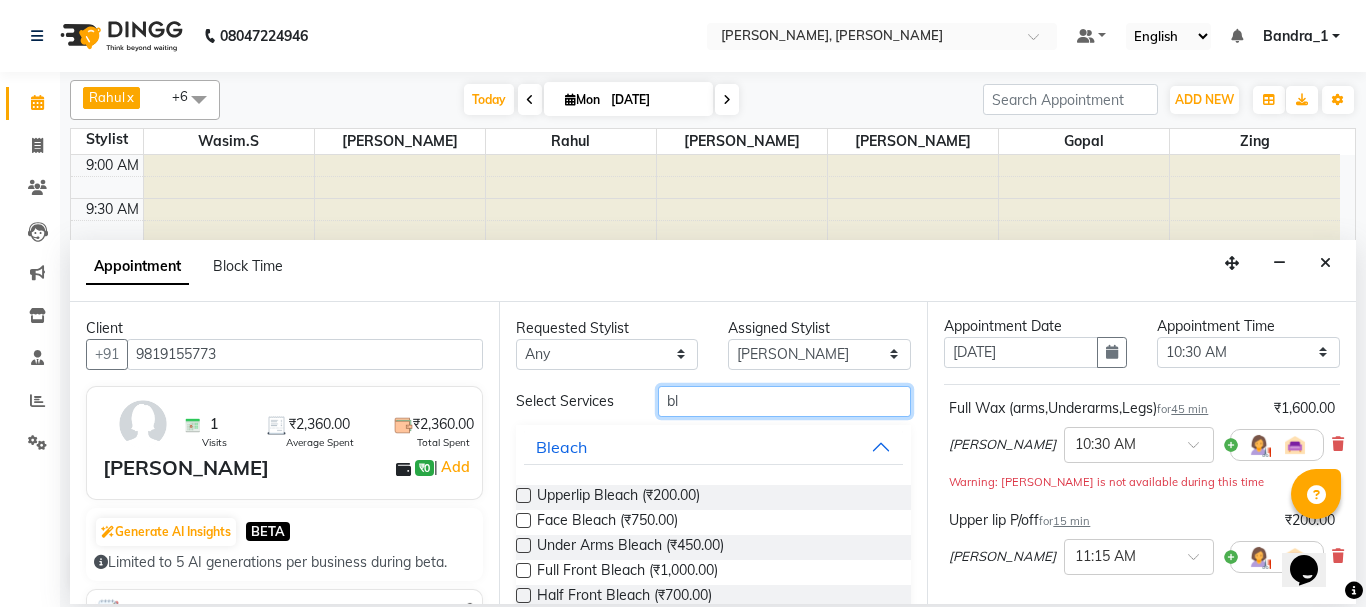 type on "b" 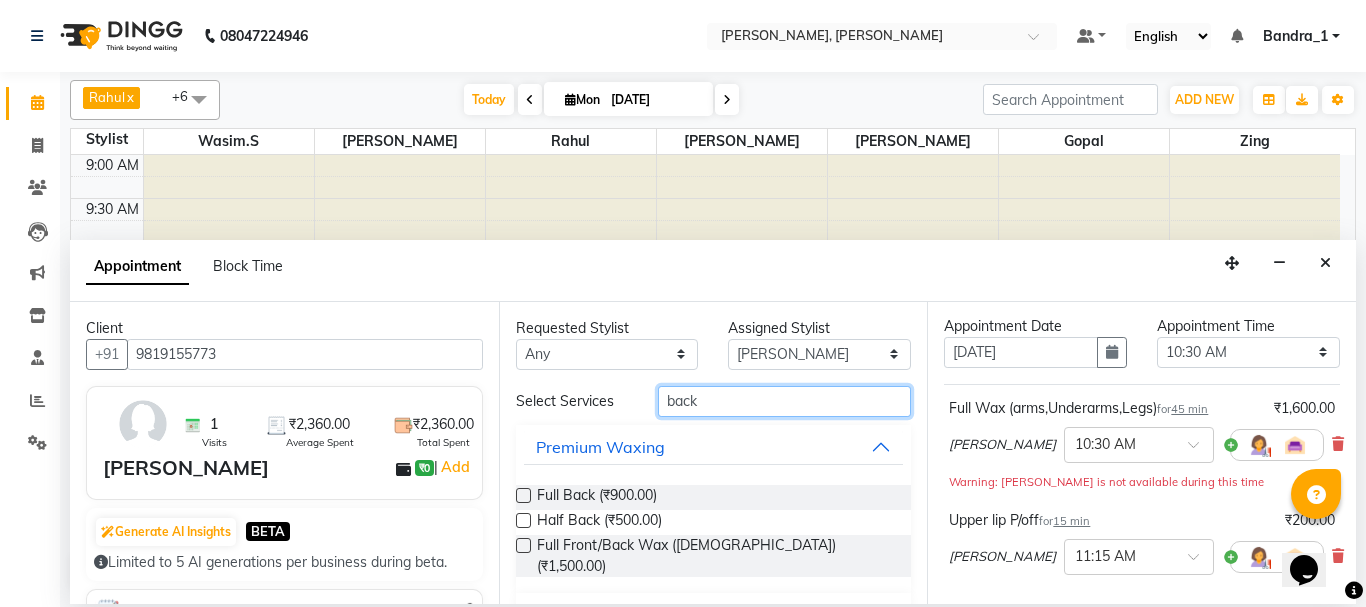 type on "back" 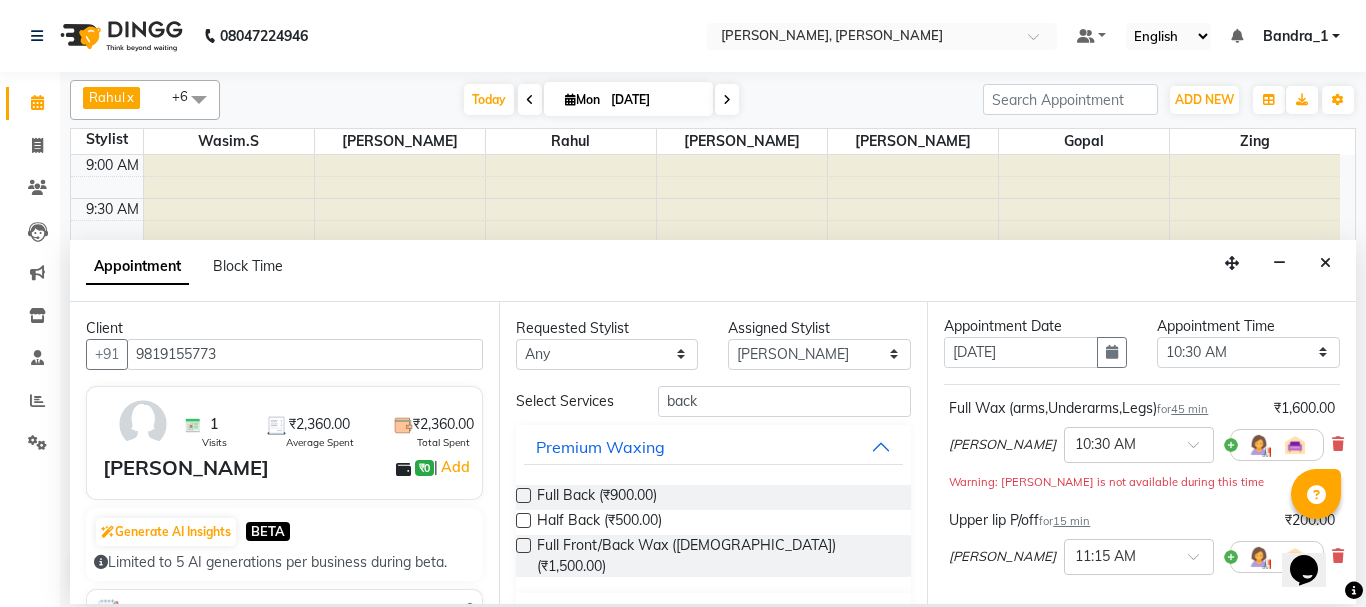 click at bounding box center [523, 495] 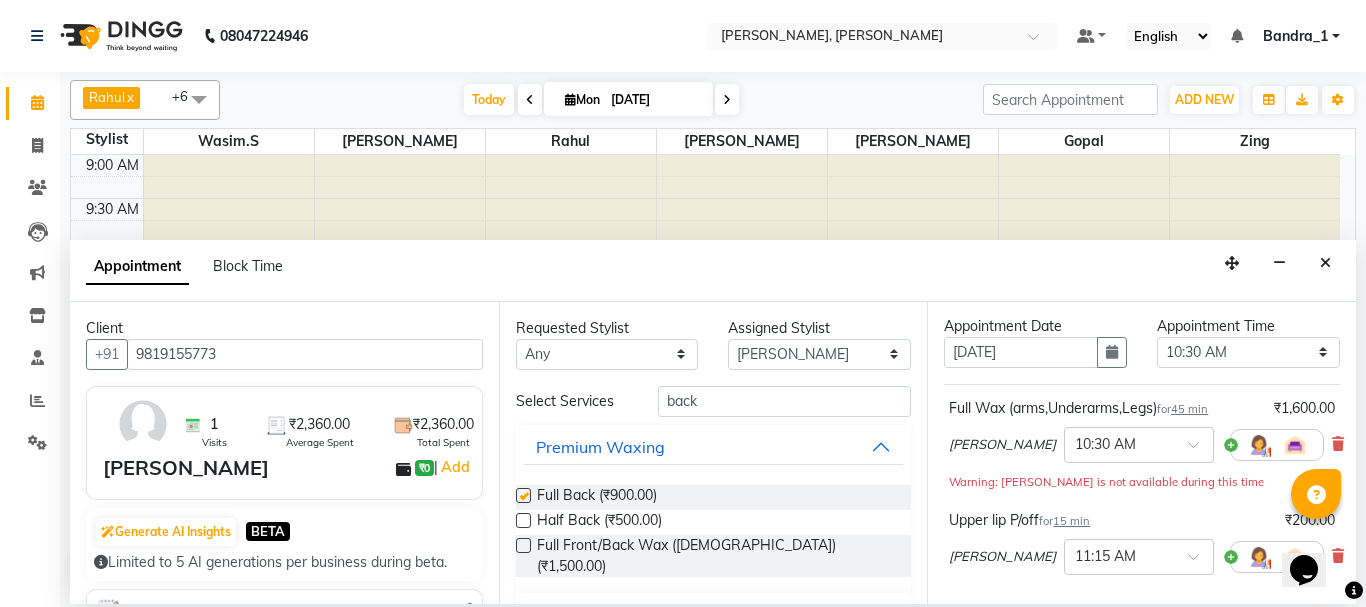 checkbox on "false" 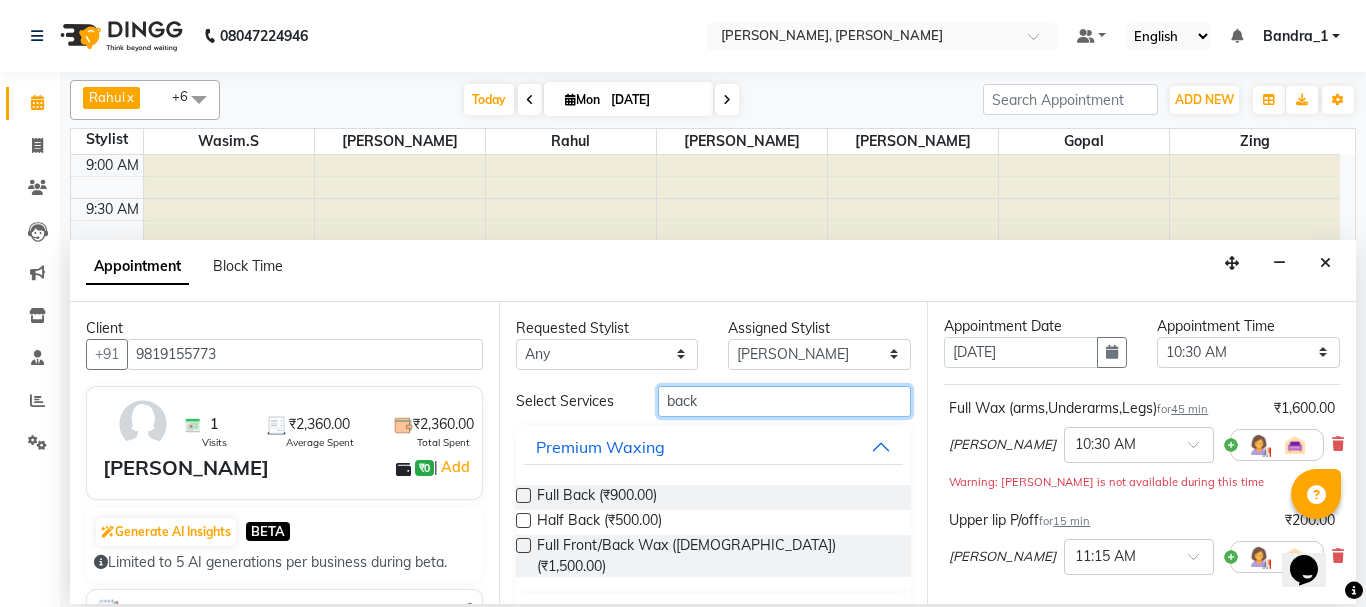 click on "back" at bounding box center (785, 401) 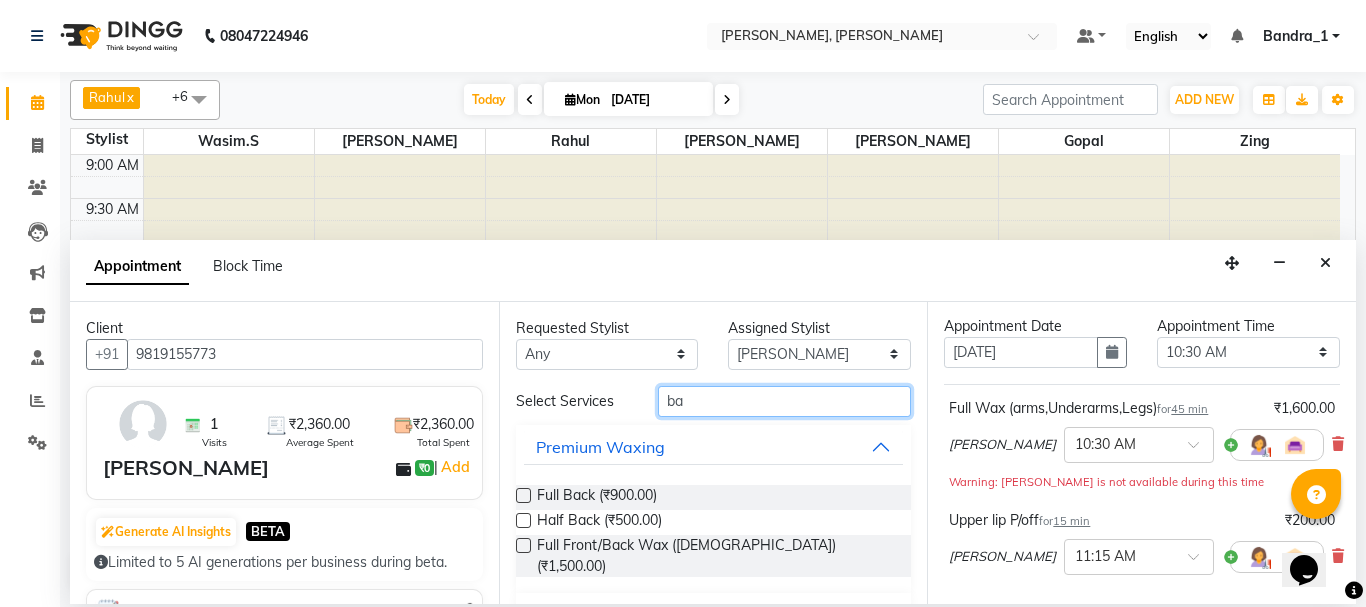 type on "b" 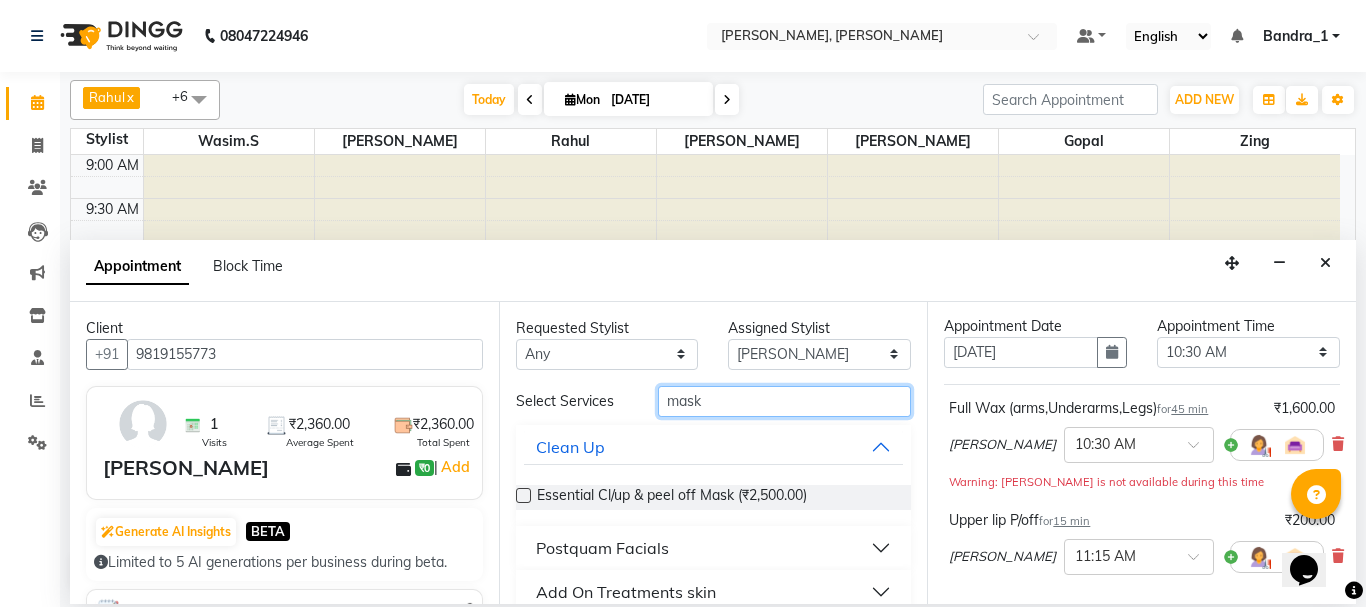 type on "mask" 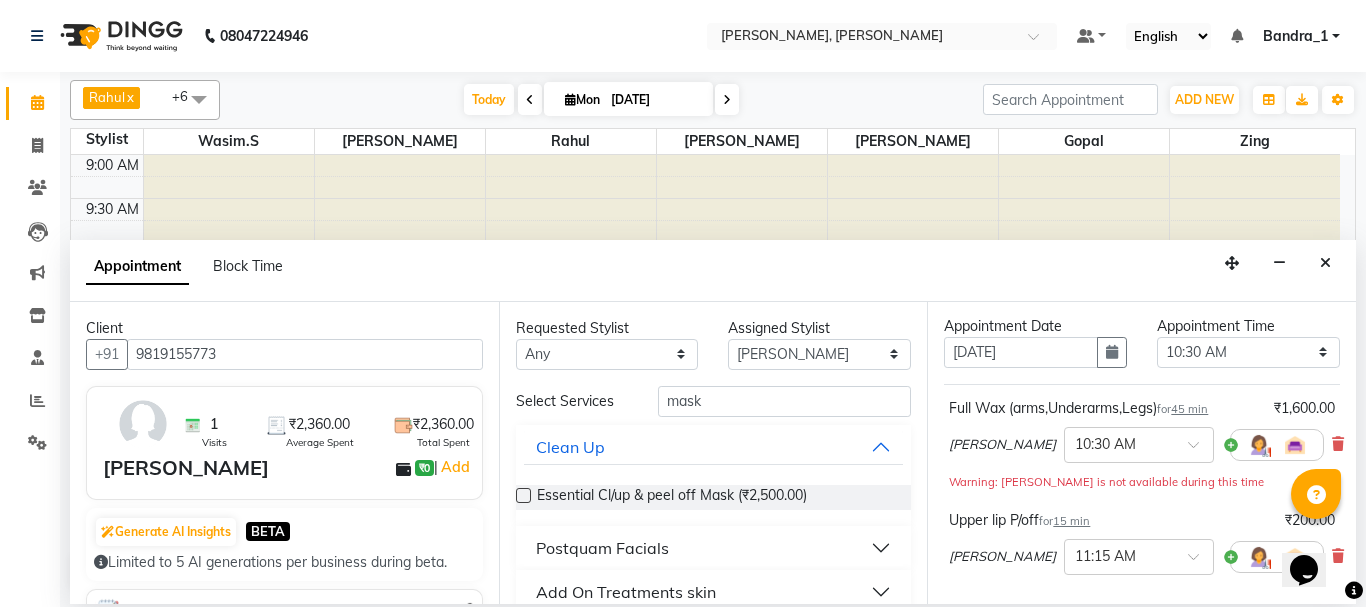 click at bounding box center (523, 495) 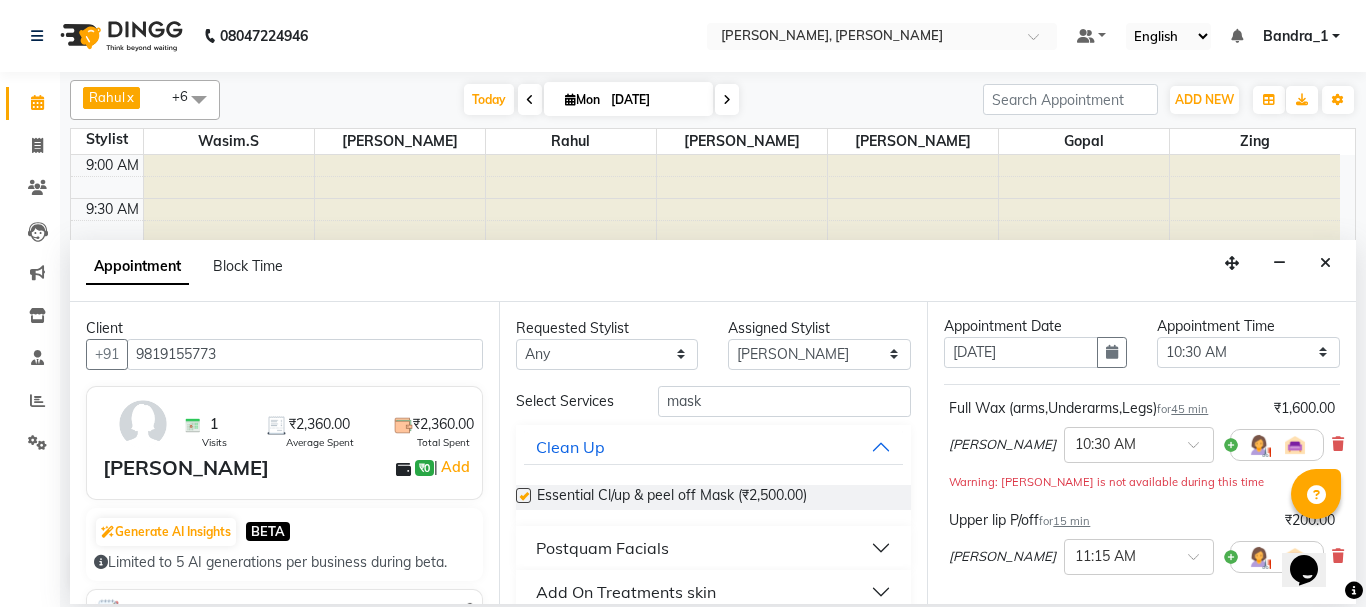 checkbox on "false" 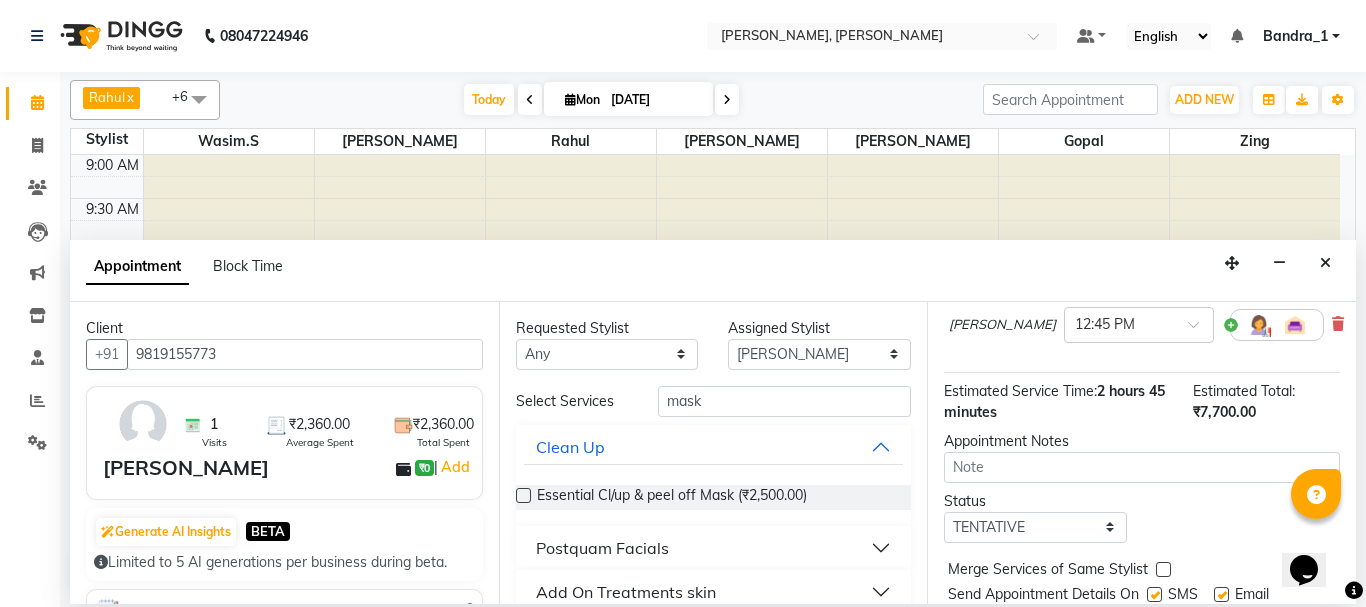 scroll, scrollTop: 918, scrollLeft: 0, axis: vertical 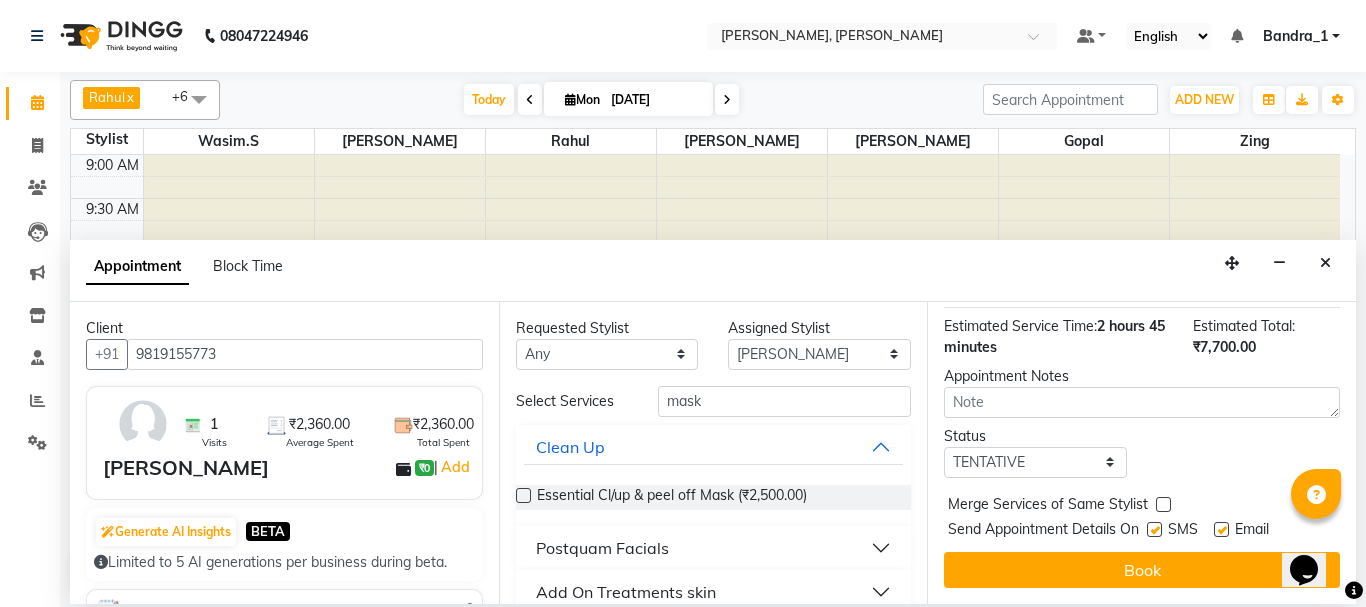 click at bounding box center (1154, 529) 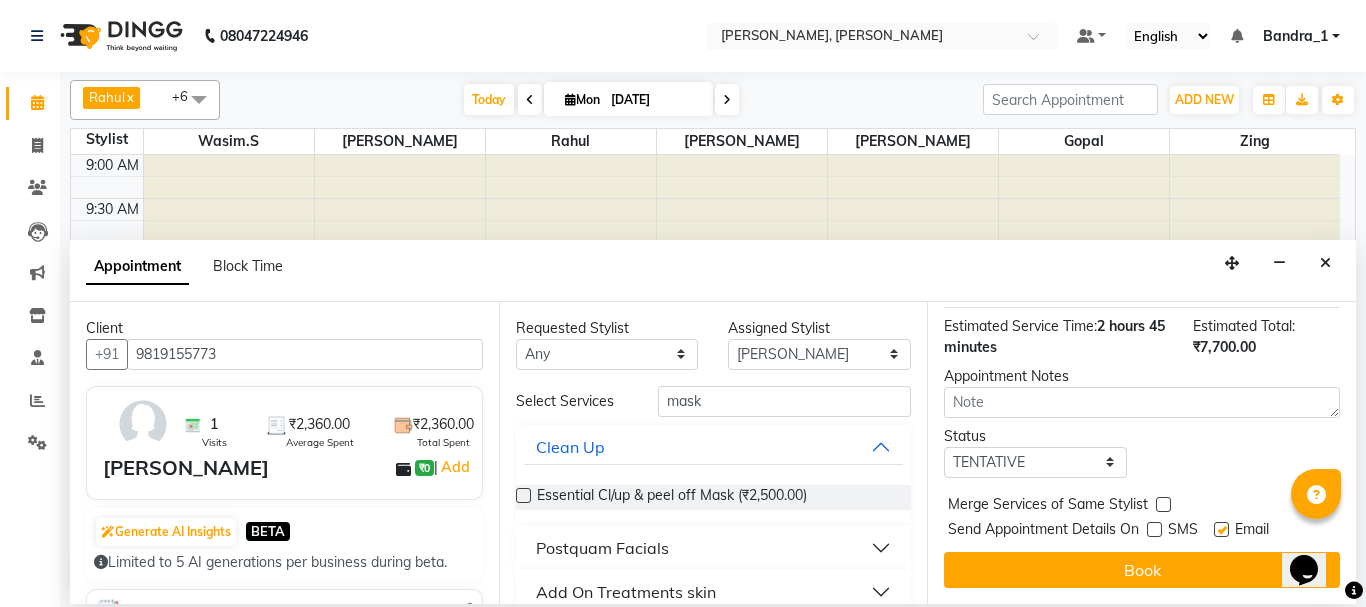 click at bounding box center (1221, 529) 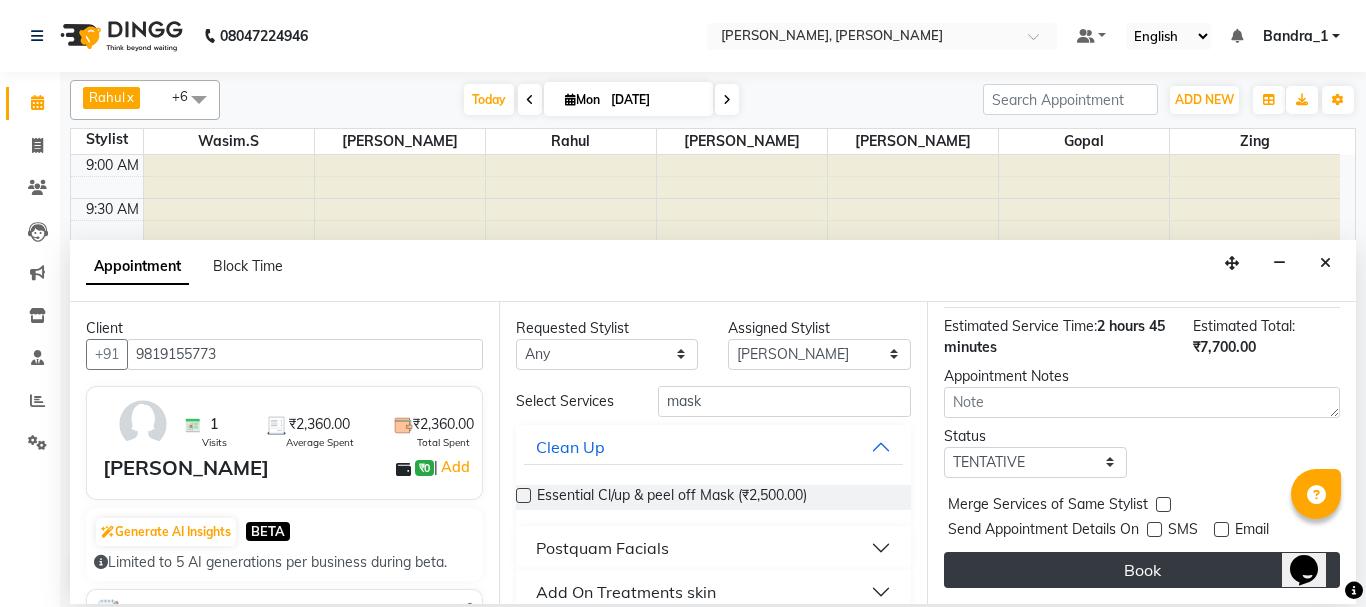 click on "Book" at bounding box center (1142, 570) 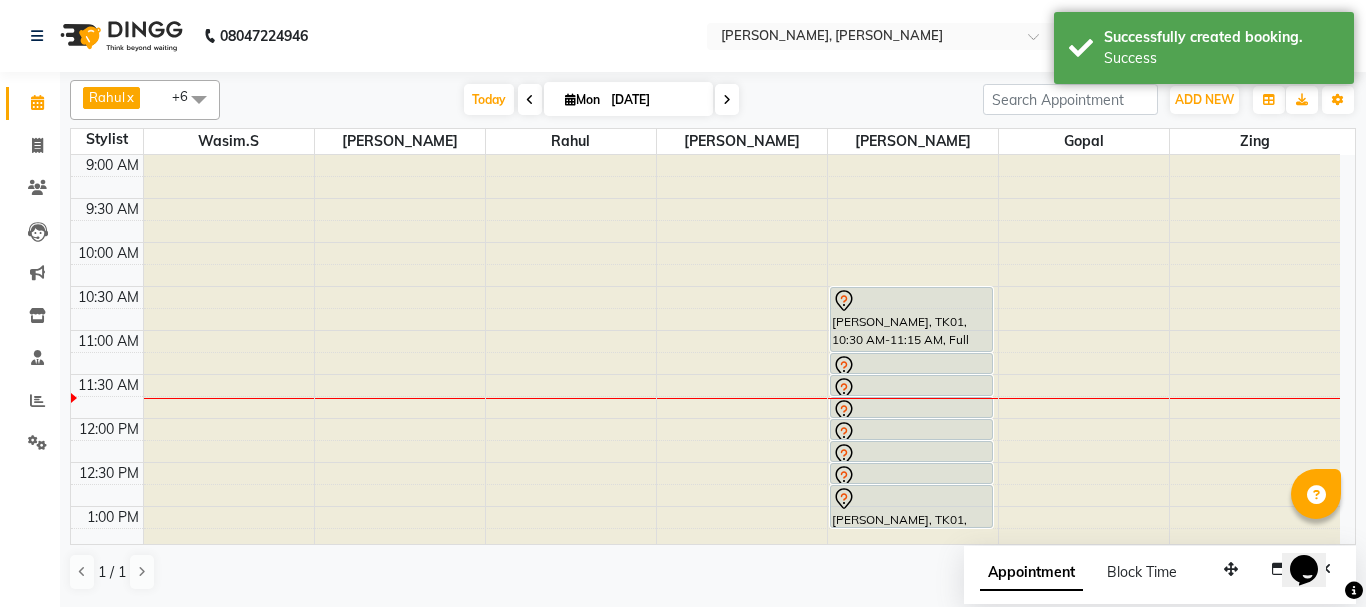 click at bounding box center (912, 433) 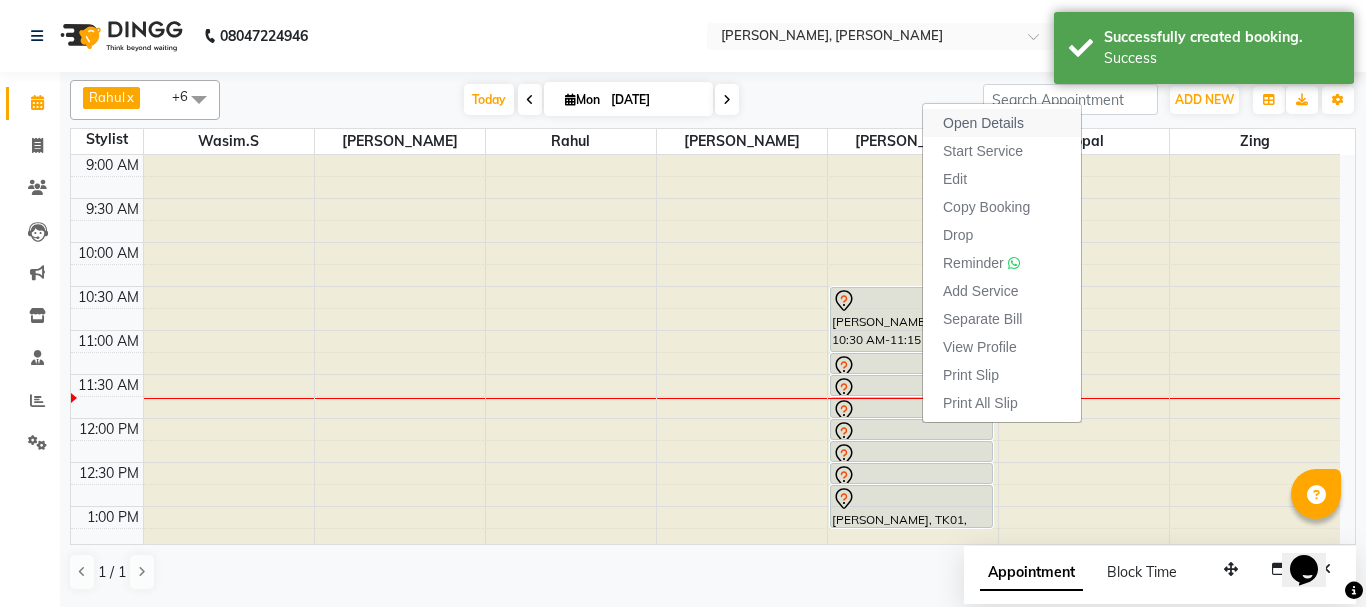 click on "Open Details" at bounding box center (983, 123) 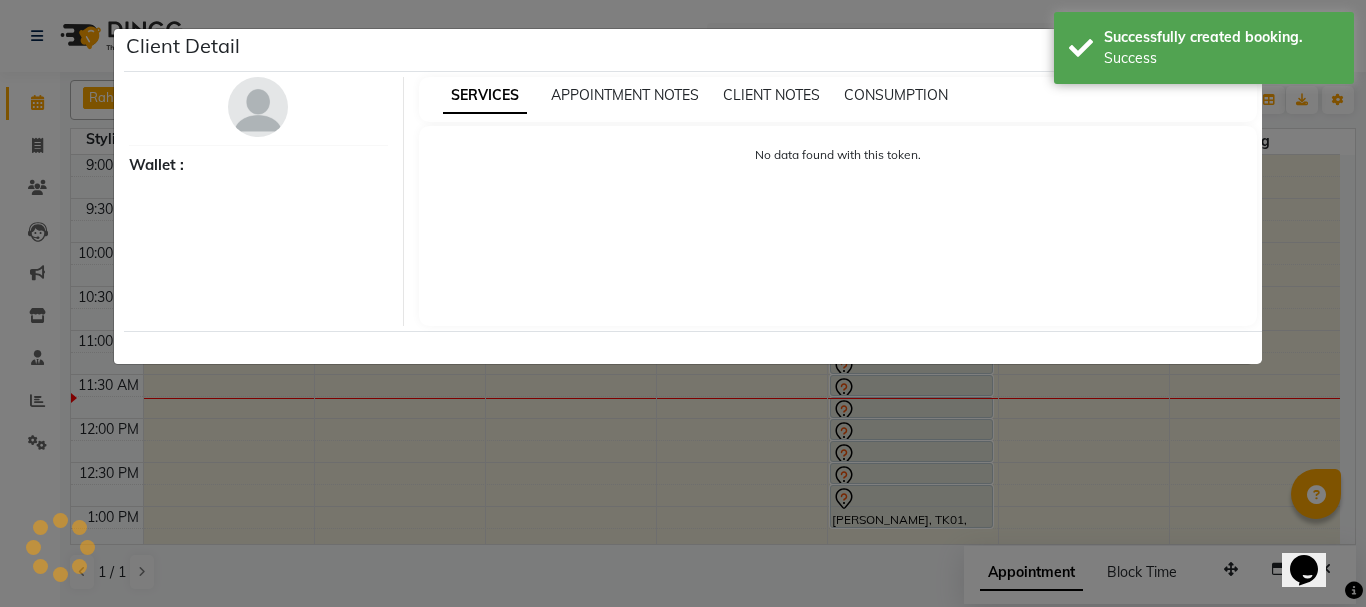 select on "7" 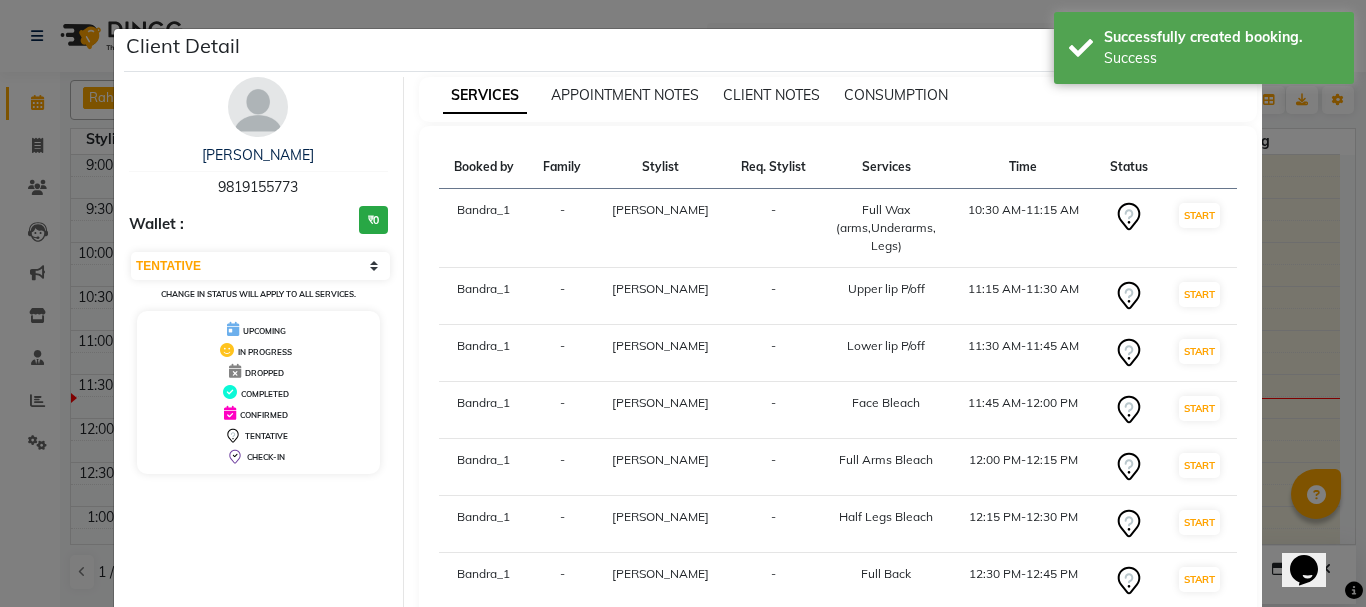 scroll, scrollTop: 206, scrollLeft: 0, axis: vertical 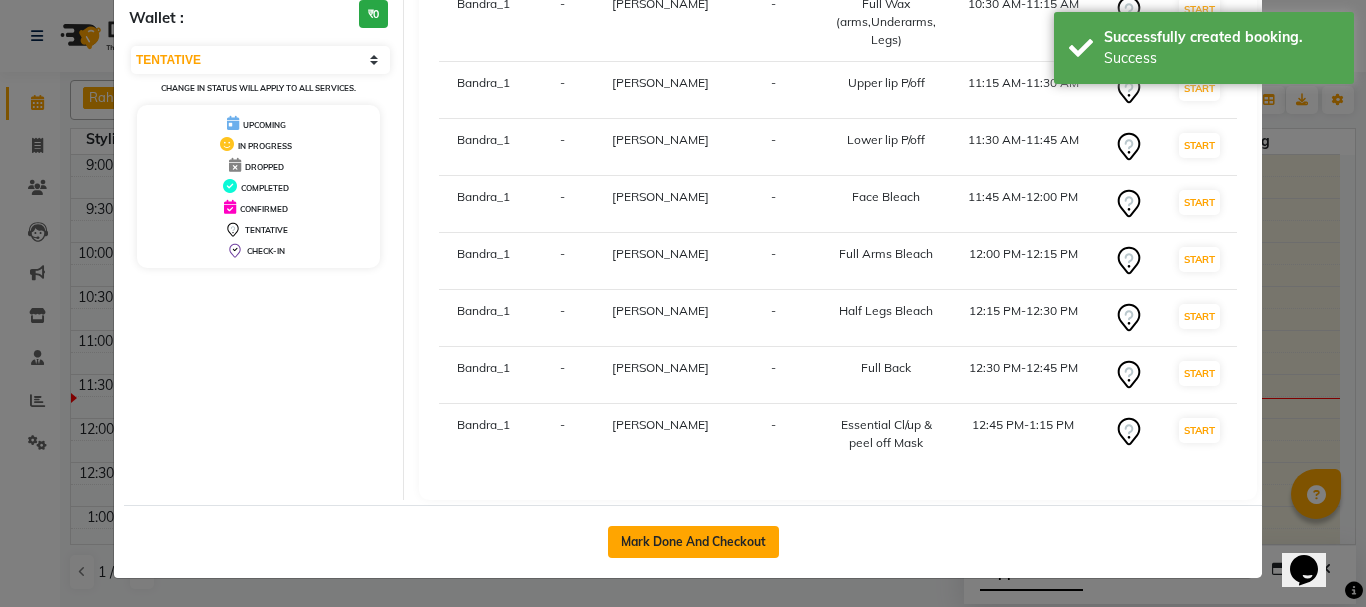 click on "Mark Done And Checkout" 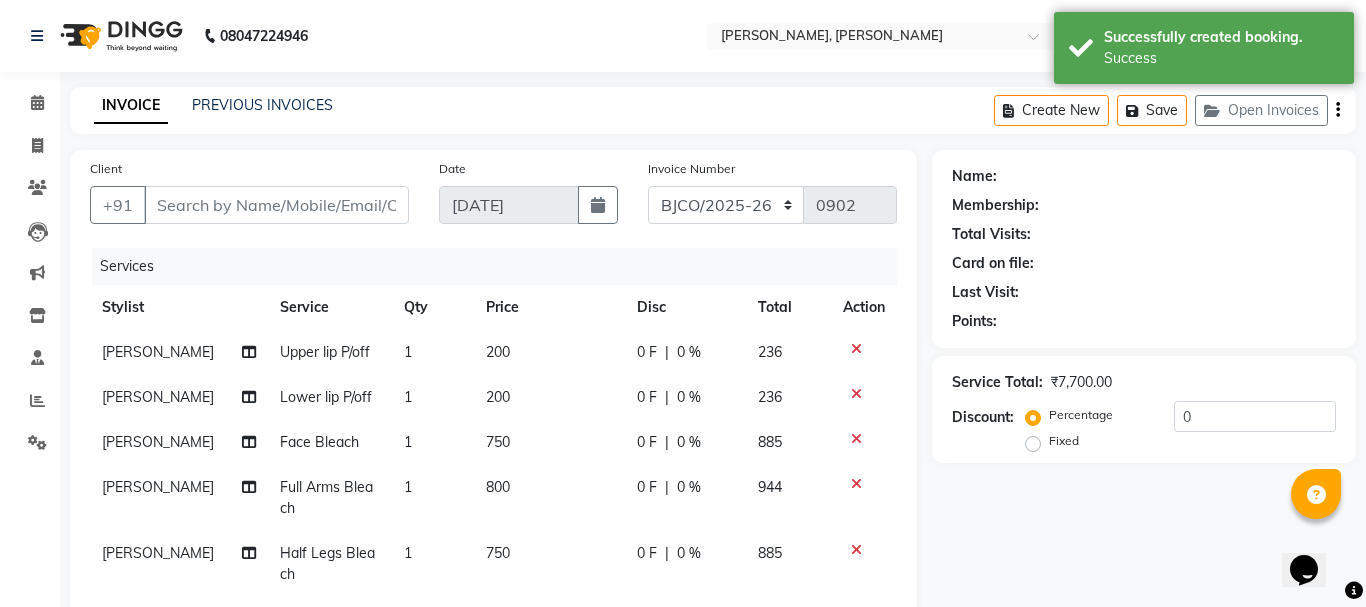 type on "9819155773" 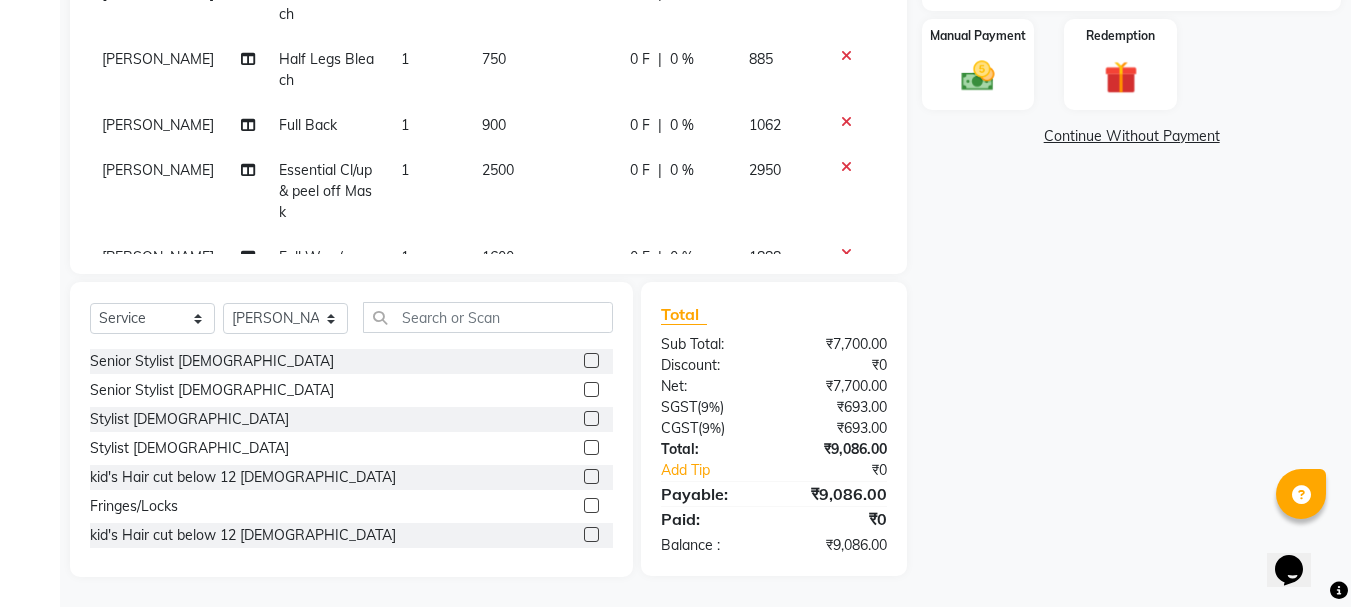 scroll, scrollTop: 0, scrollLeft: 0, axis: both 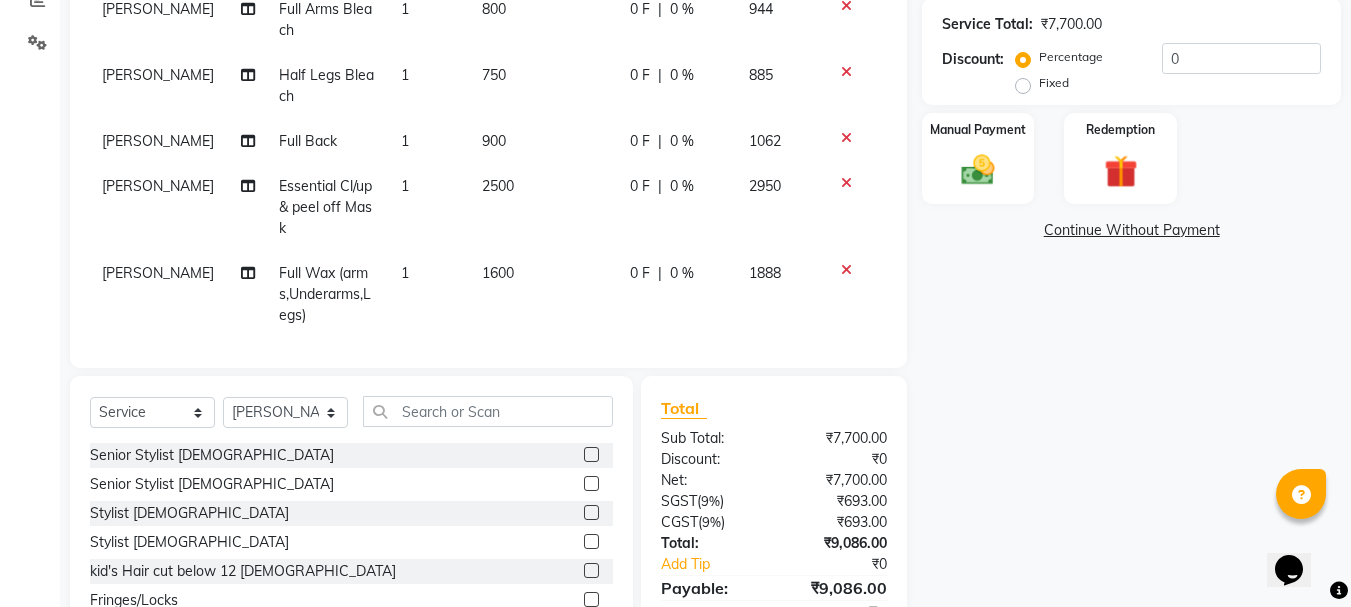 click on "2500" 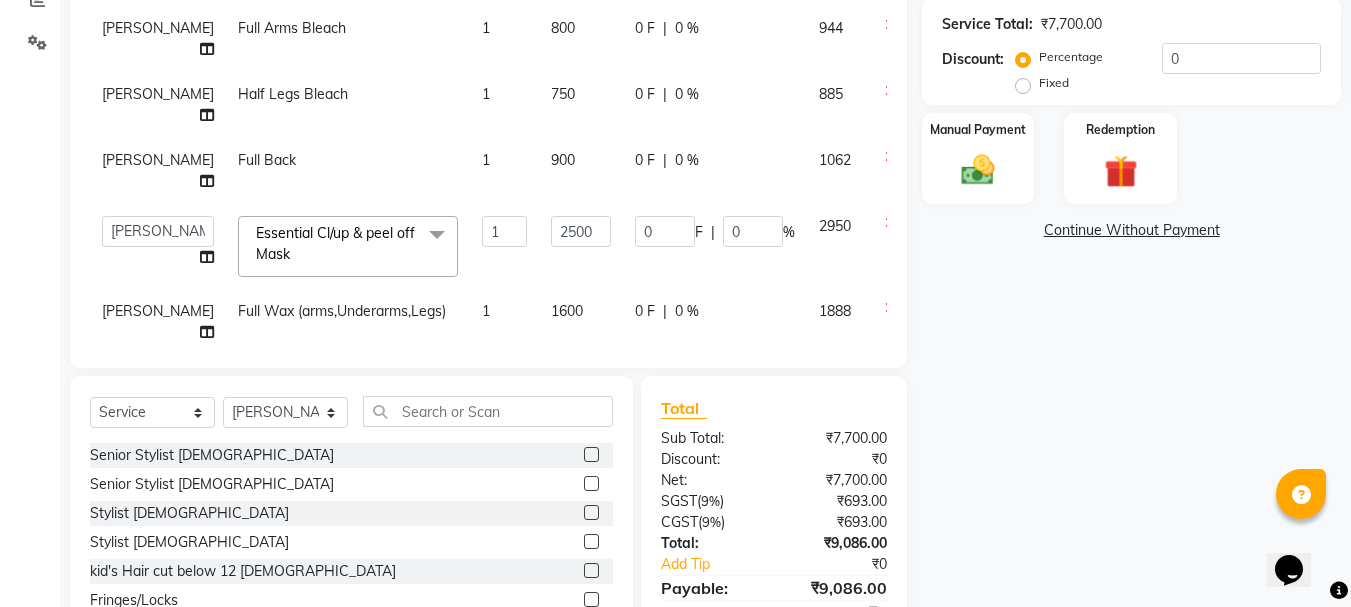 scroll, scrollTop: 160, scrollLeft: 0, axis: vertical 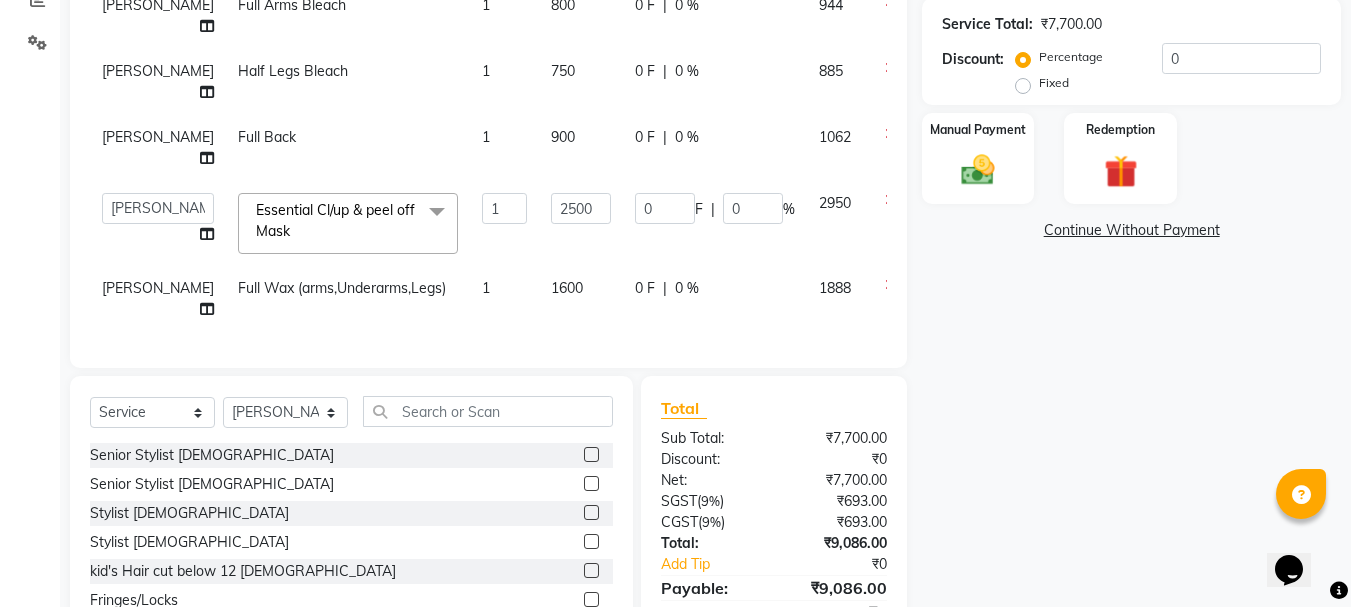 click 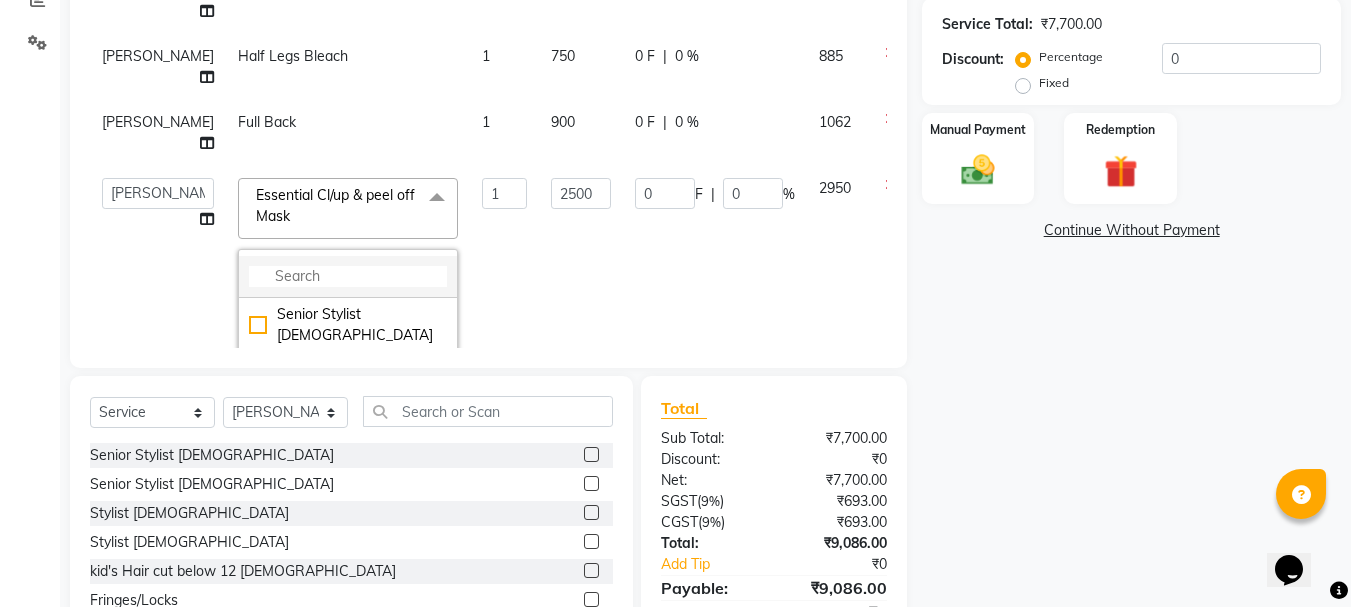 click 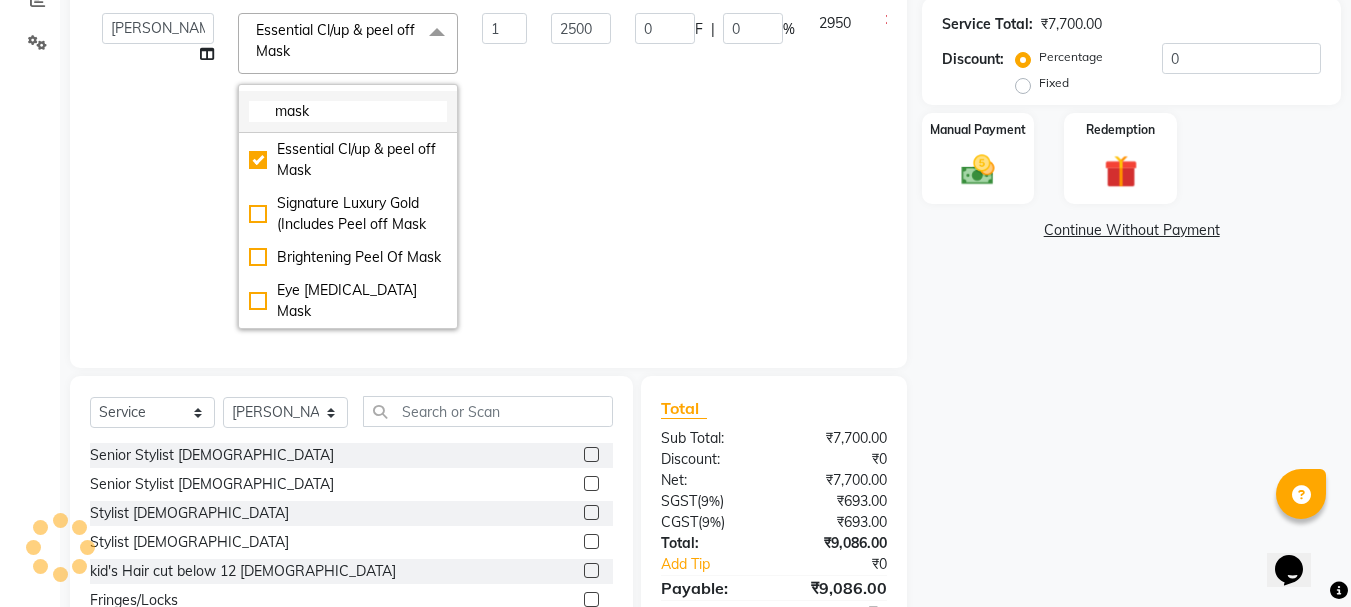 scroll, scrollTop: 394, scrollLeft: 0, axis: vertical 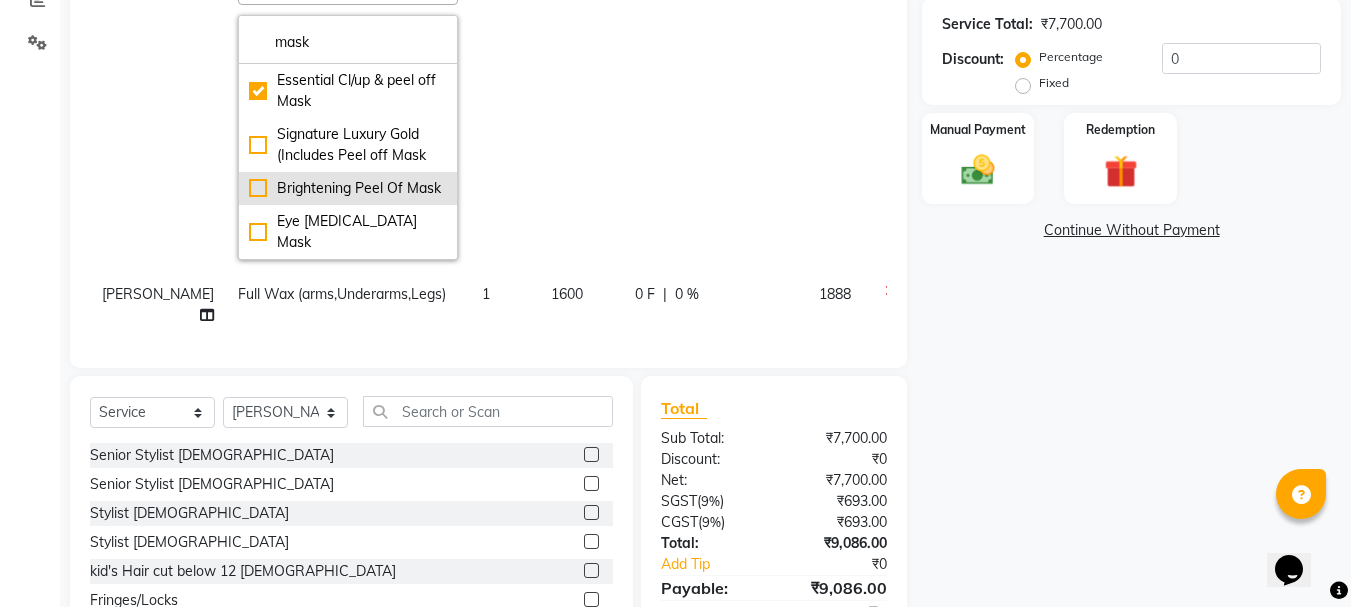 type on "mask" 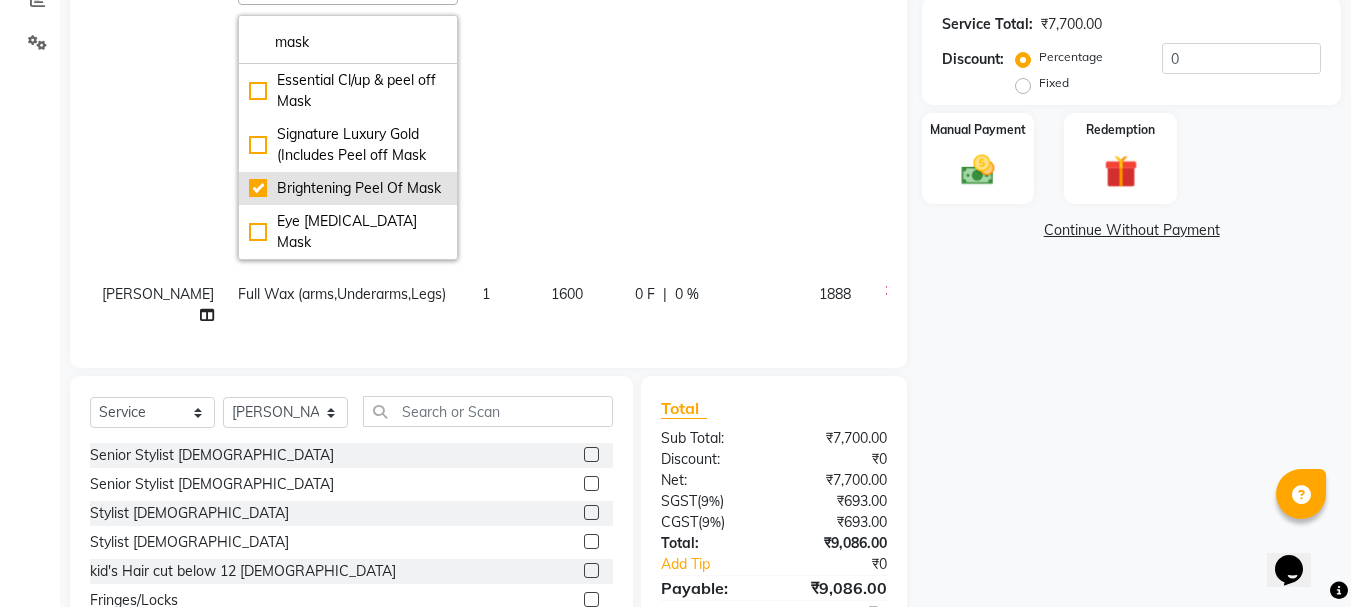 checkbox on "false" 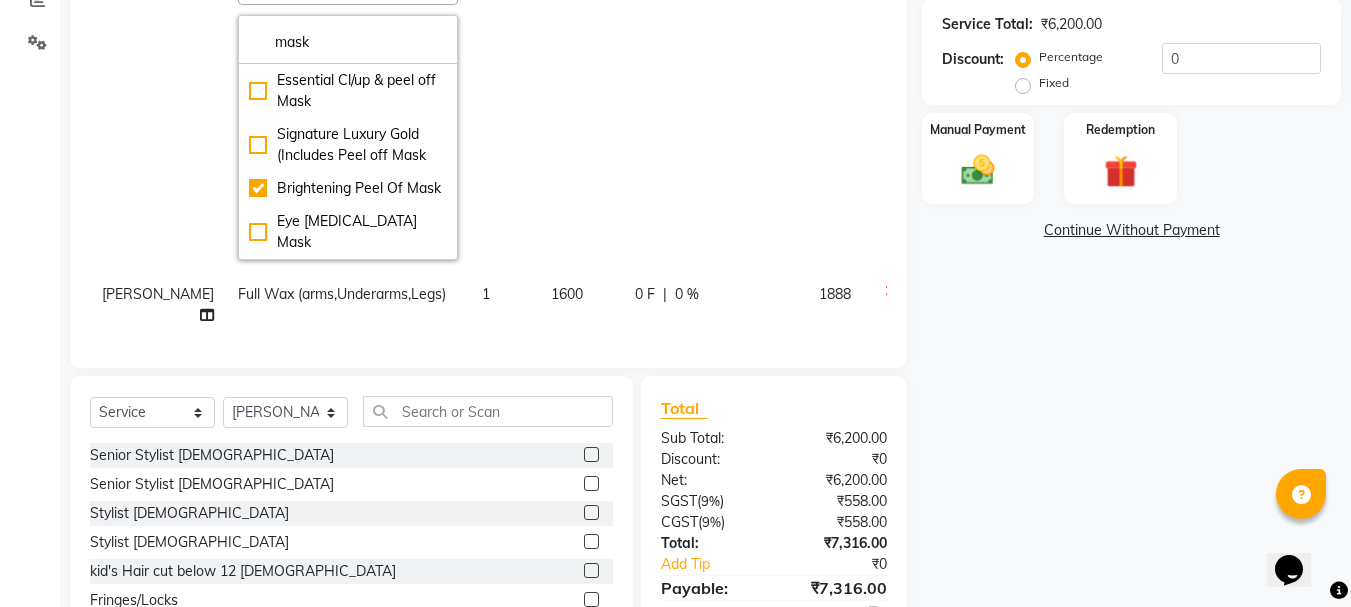scroll, scrollTop: 0, scrollLeft: 0, axis: both 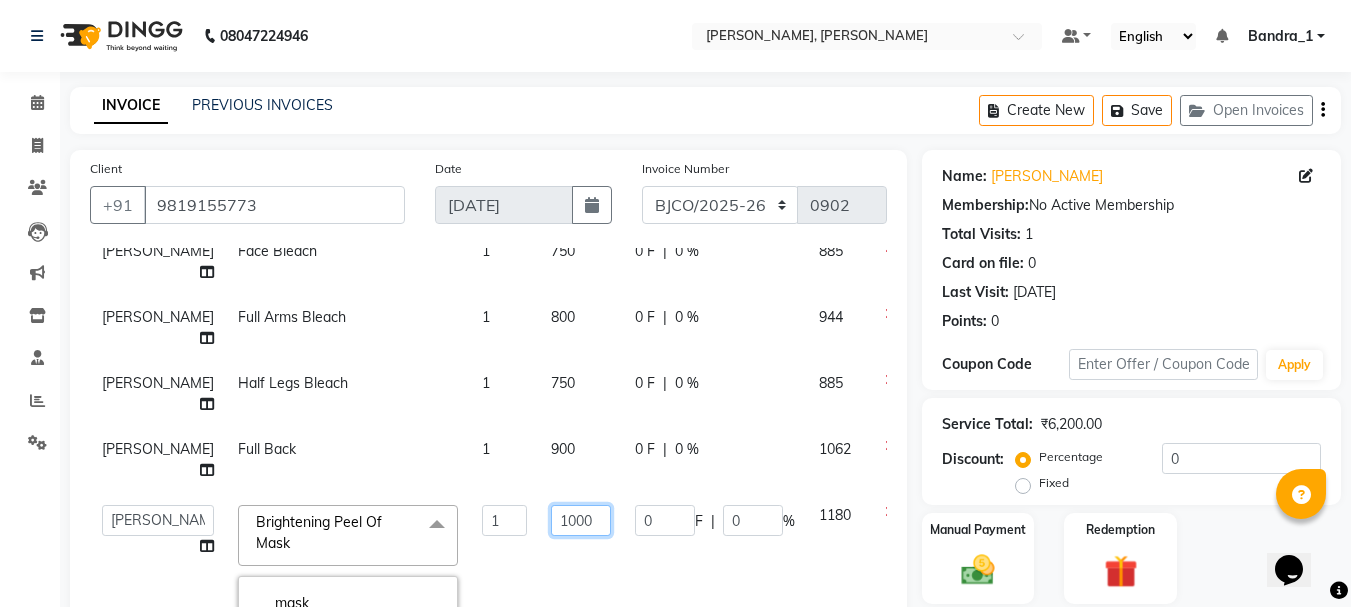click on "1000" 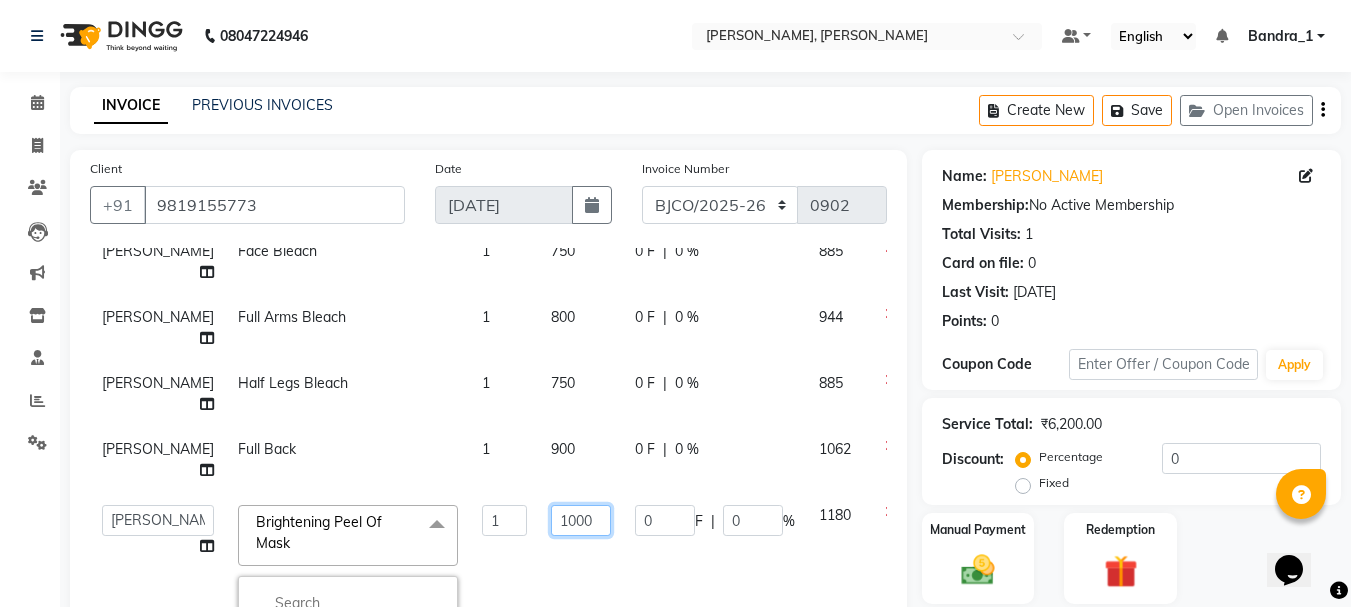 scroll, scrollTop: 160, scrollLeft: 0, axis: vertical 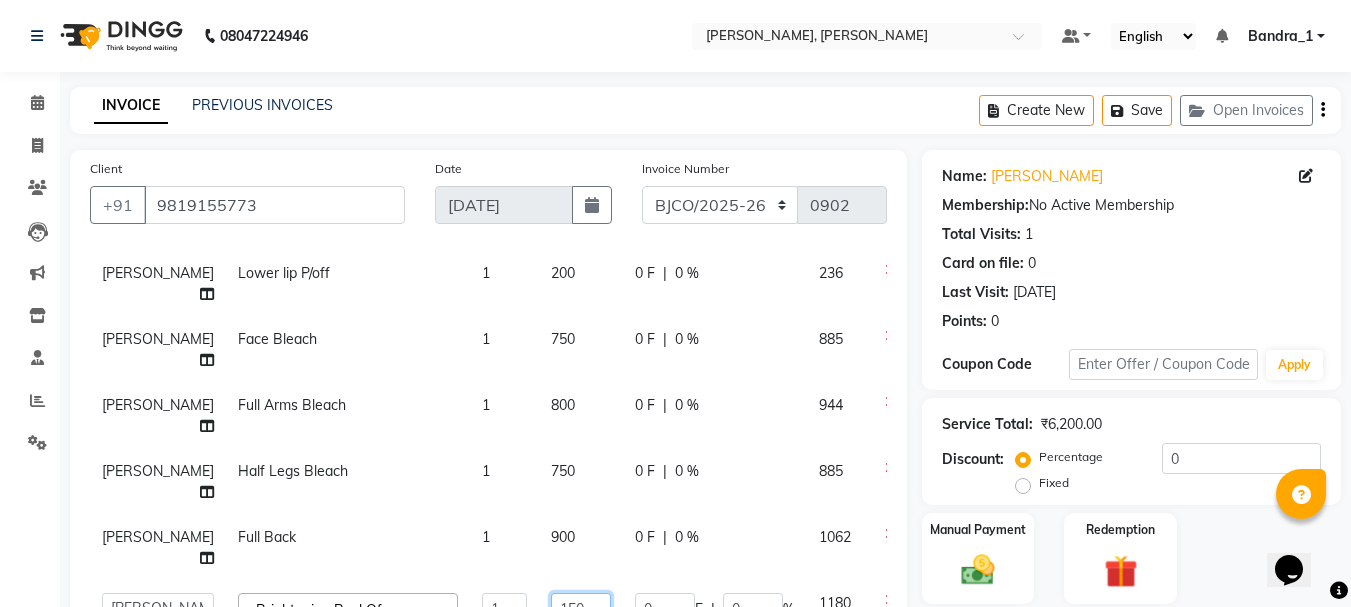 type on "1500" 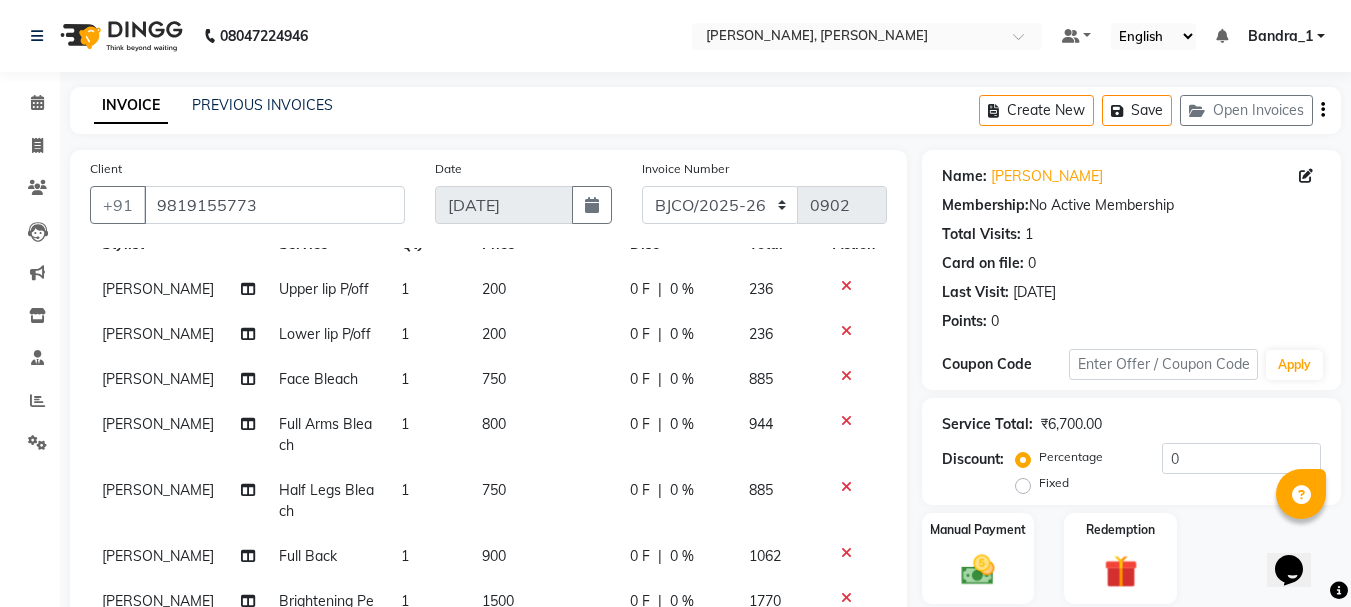 scroll, scrollTop: 78, scrollLeft: 0, axis: vertical 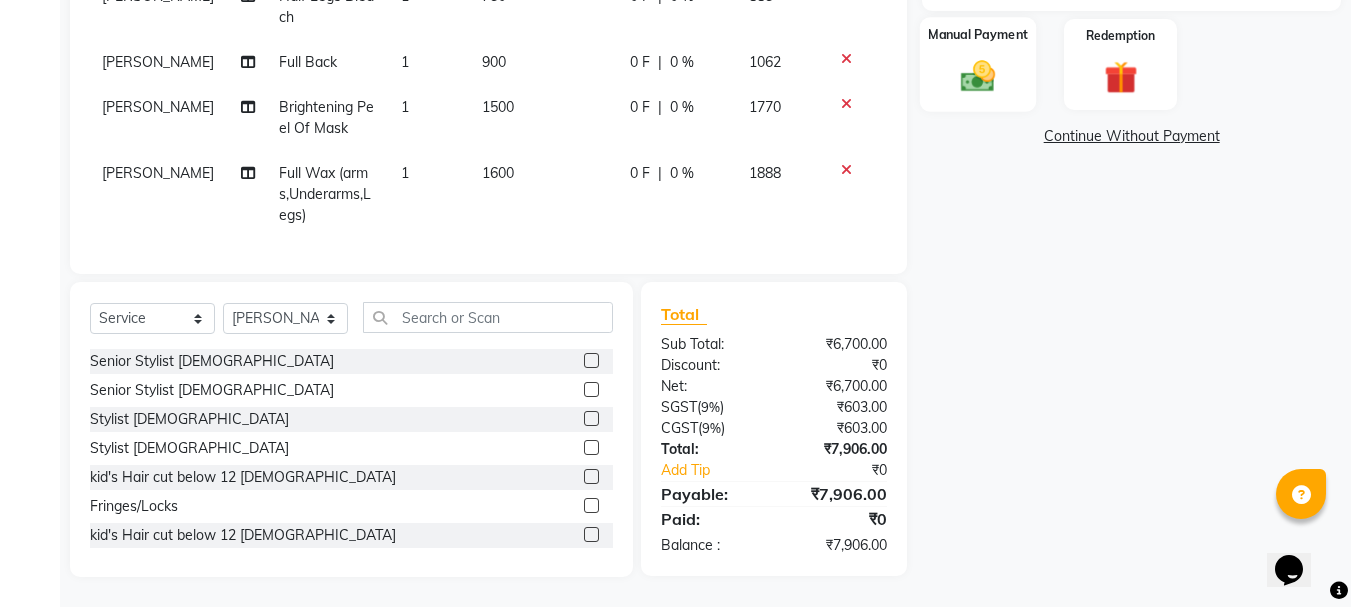 click 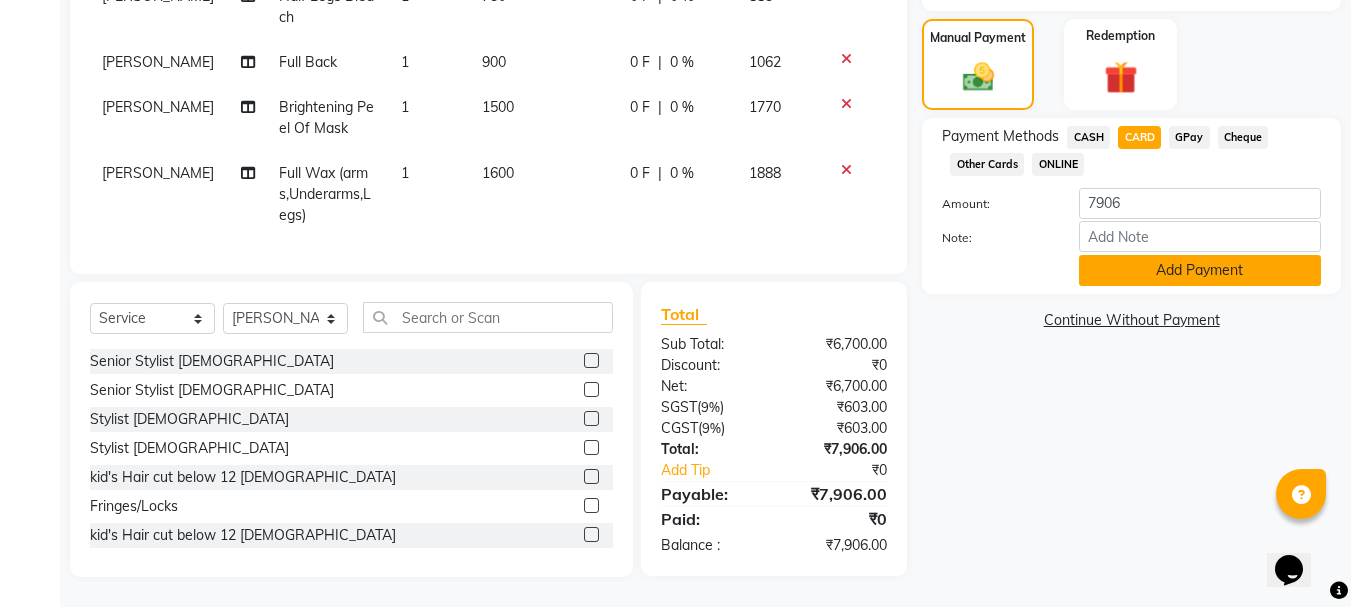 click on "Add Payment" 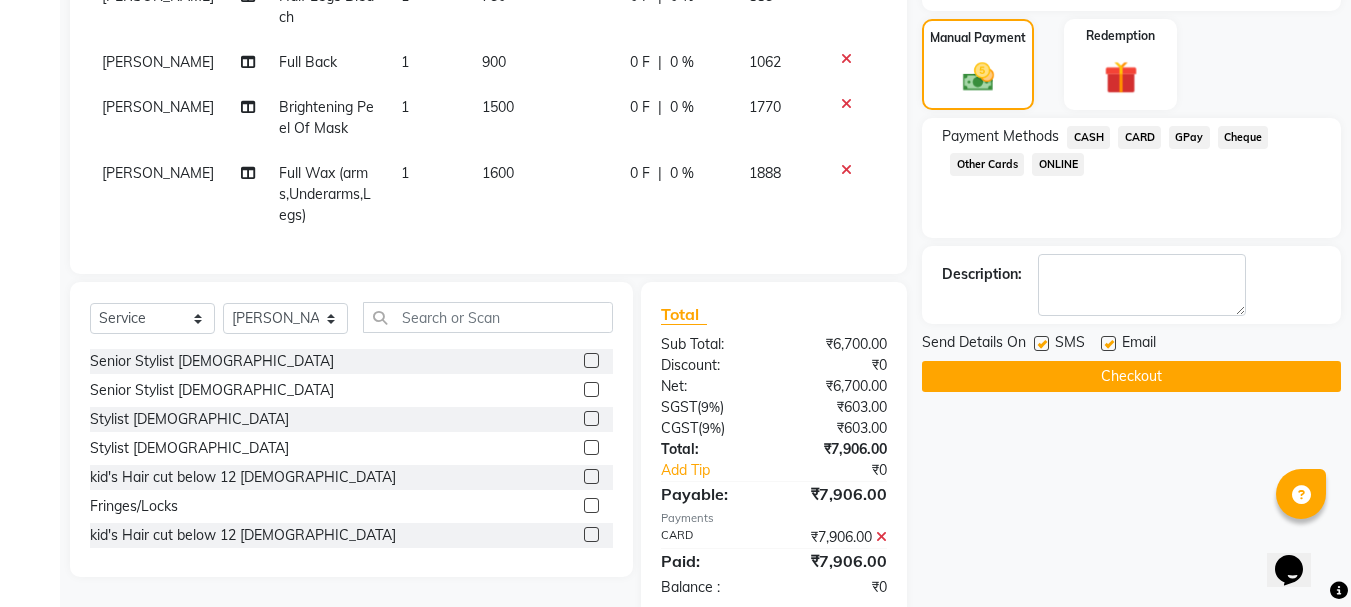 click 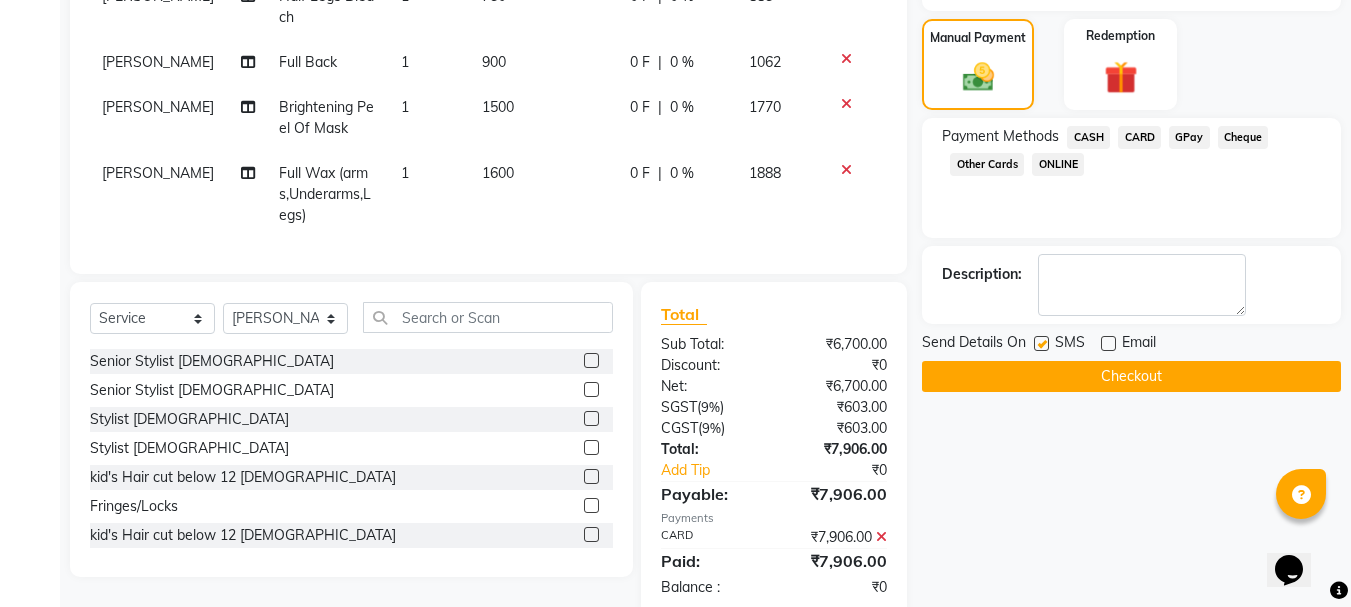 click 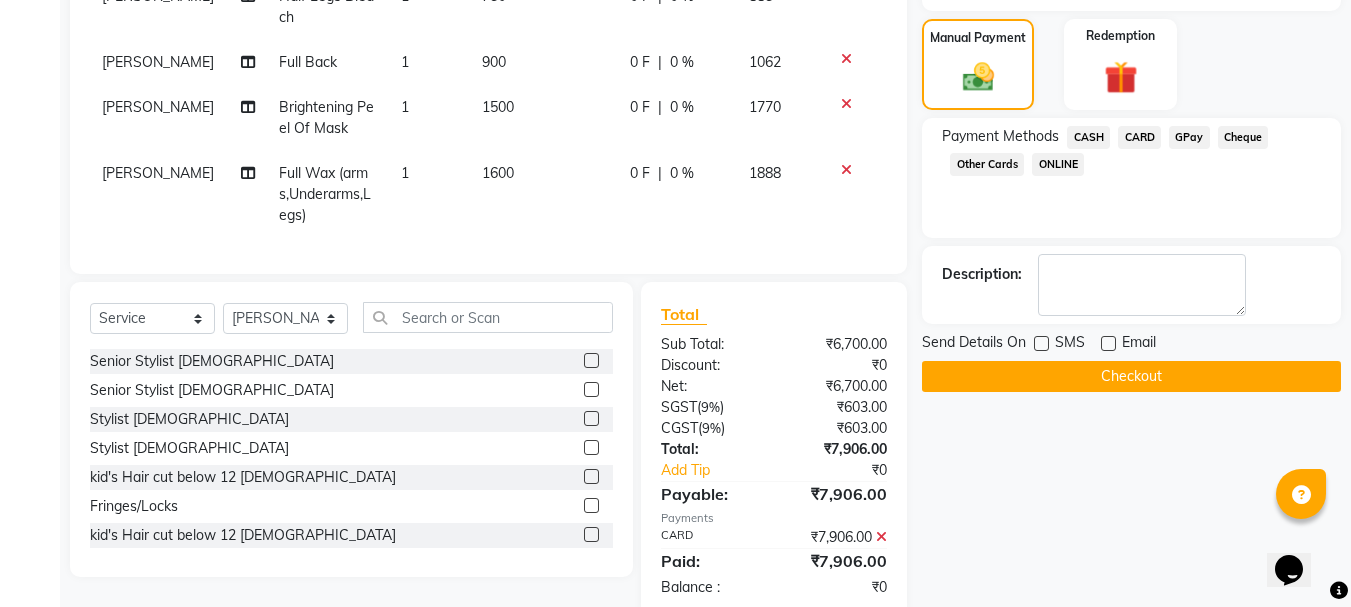 click on "Checkout" 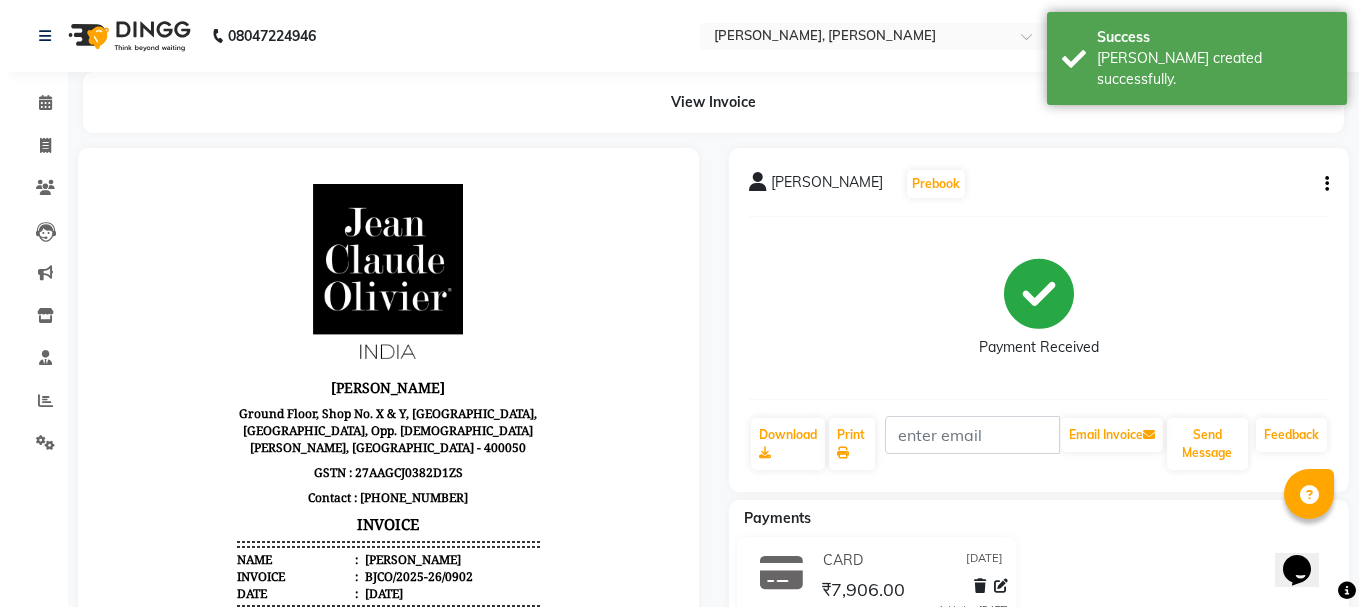 scroll, scrollTop: 0, scrollLeft: 0, axis: both 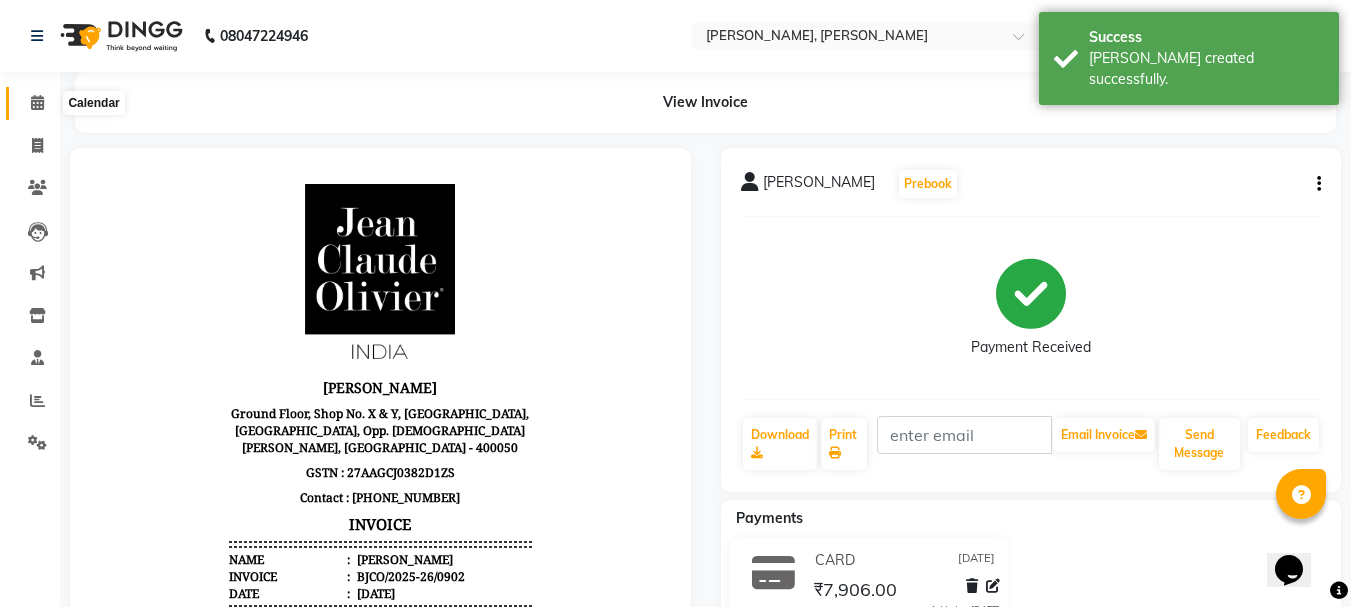 click 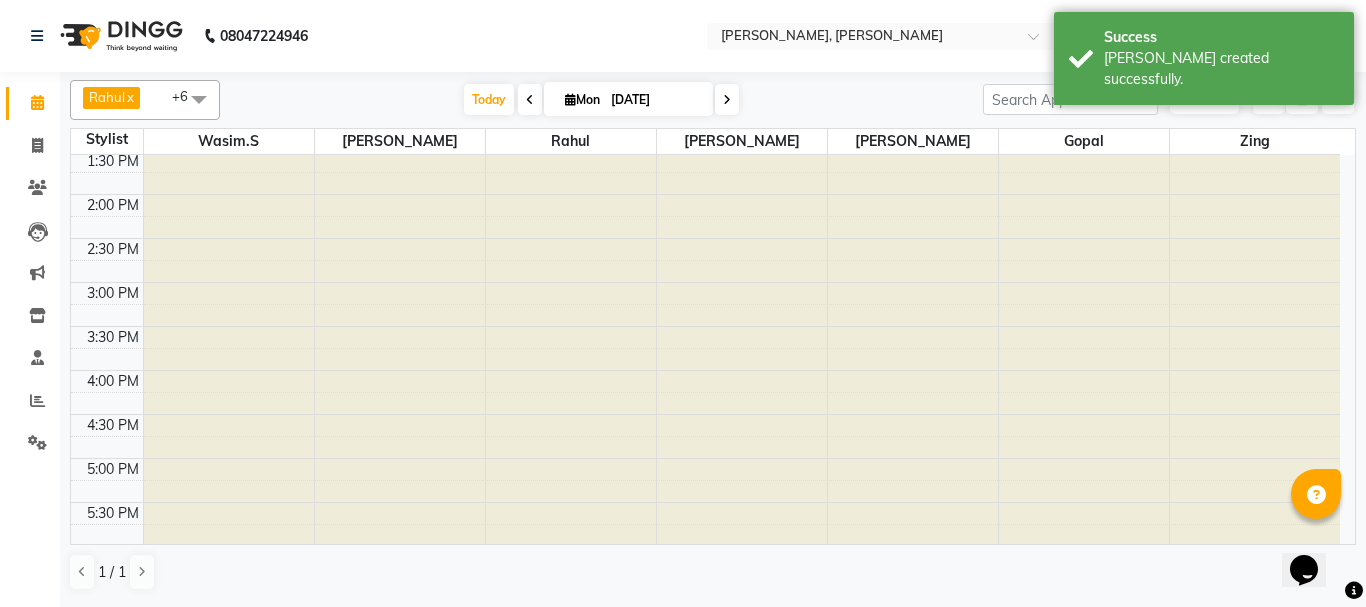 scroll, scrollTop: 0, scrollLeft: 0, axis: both 